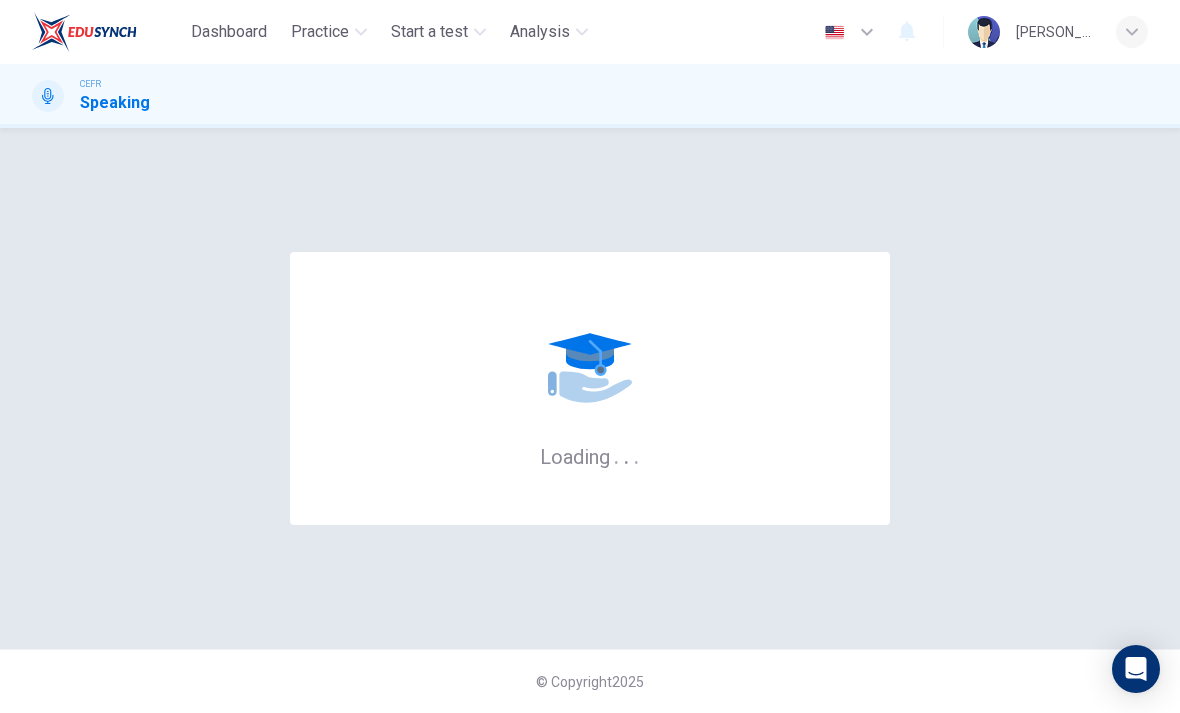 scroll, scrollTop: 0, scrollLeft: 0, axis: both 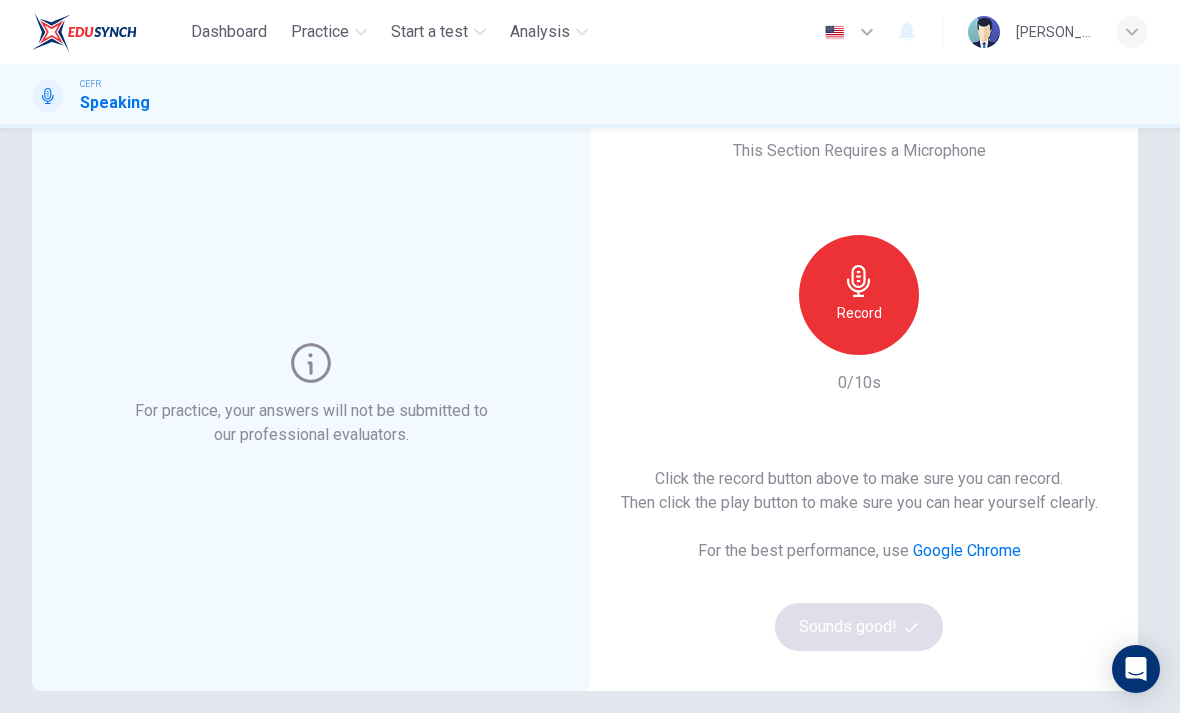 click 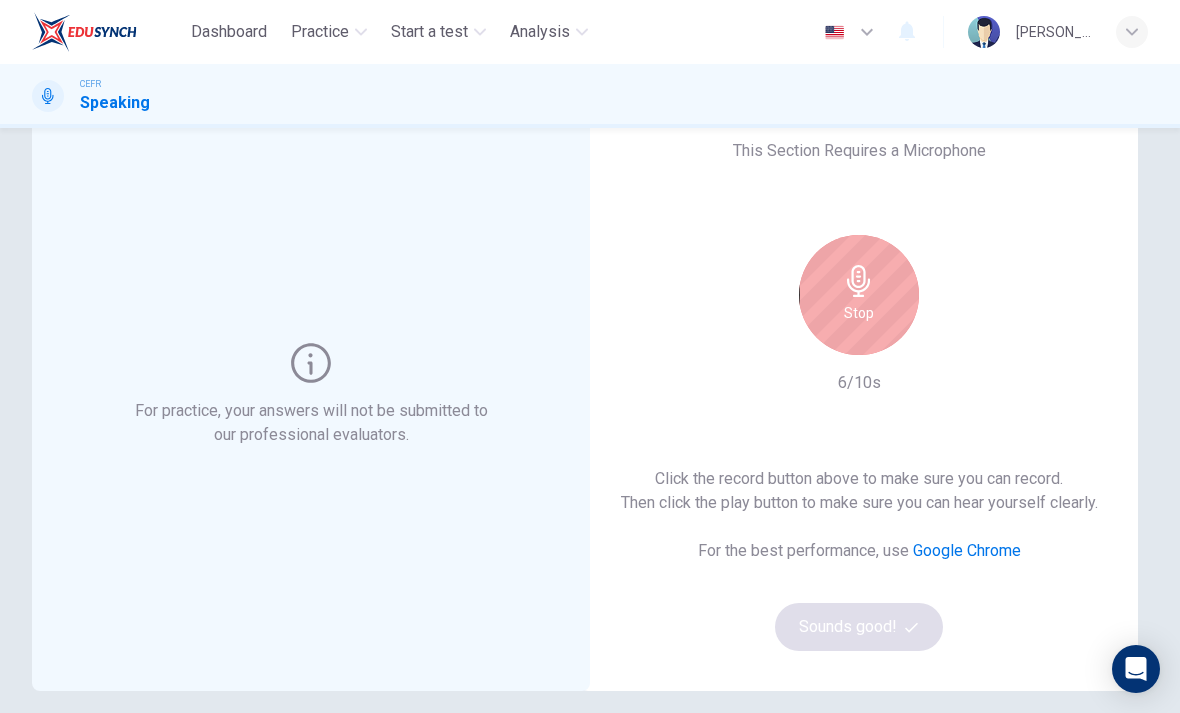 click on "Stop" at bounding box center (859, 313) 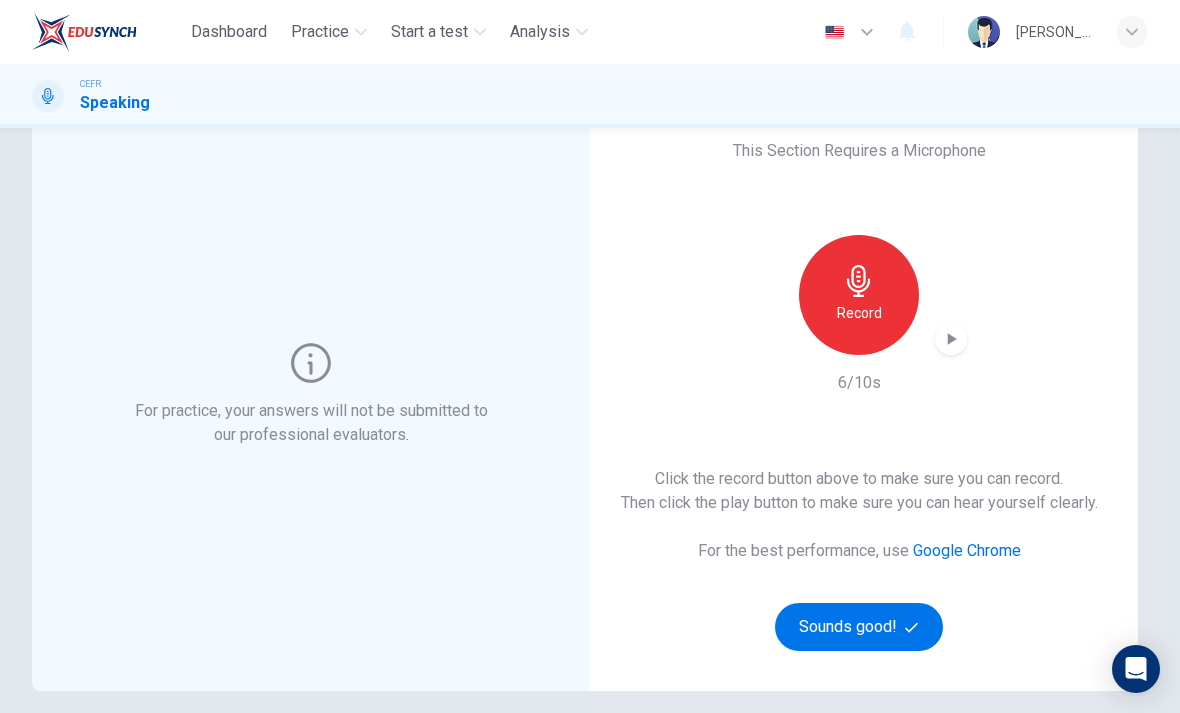 click on "Record 6/10s" at bounding box center [859, 315] 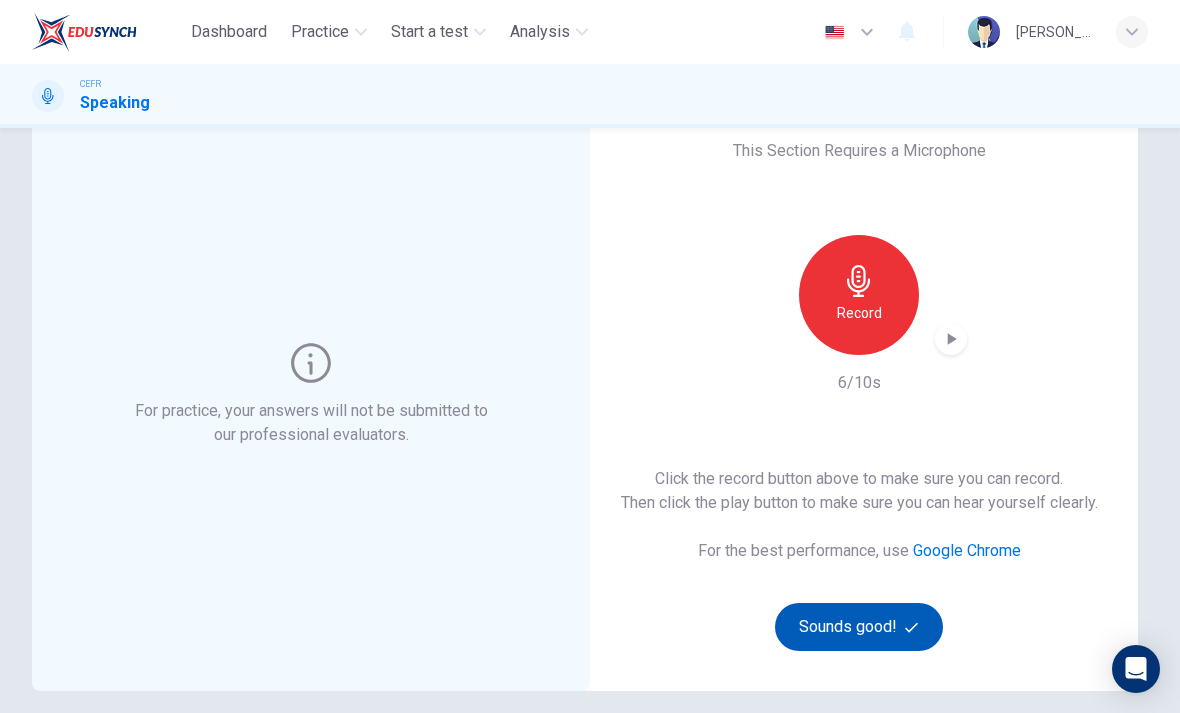 click on "Sounds good!" at bounding box center [859, 627] 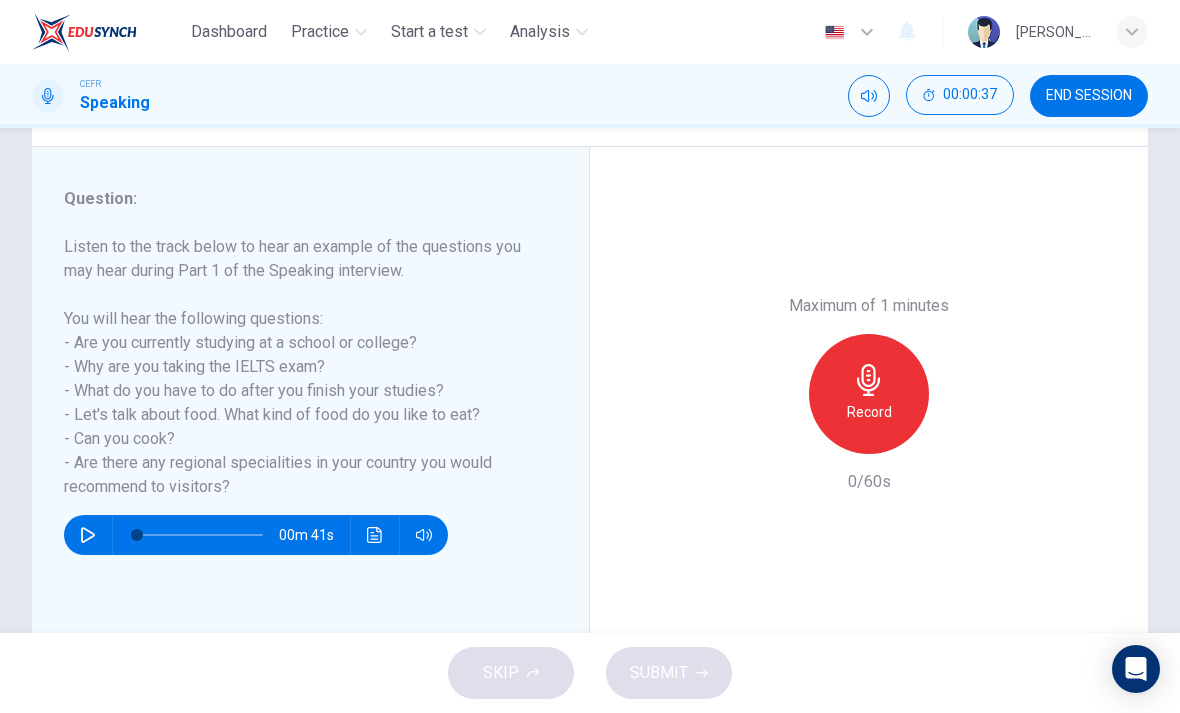 scroll, scrollTop: 220, scrollLeft: 0, axis: vertical 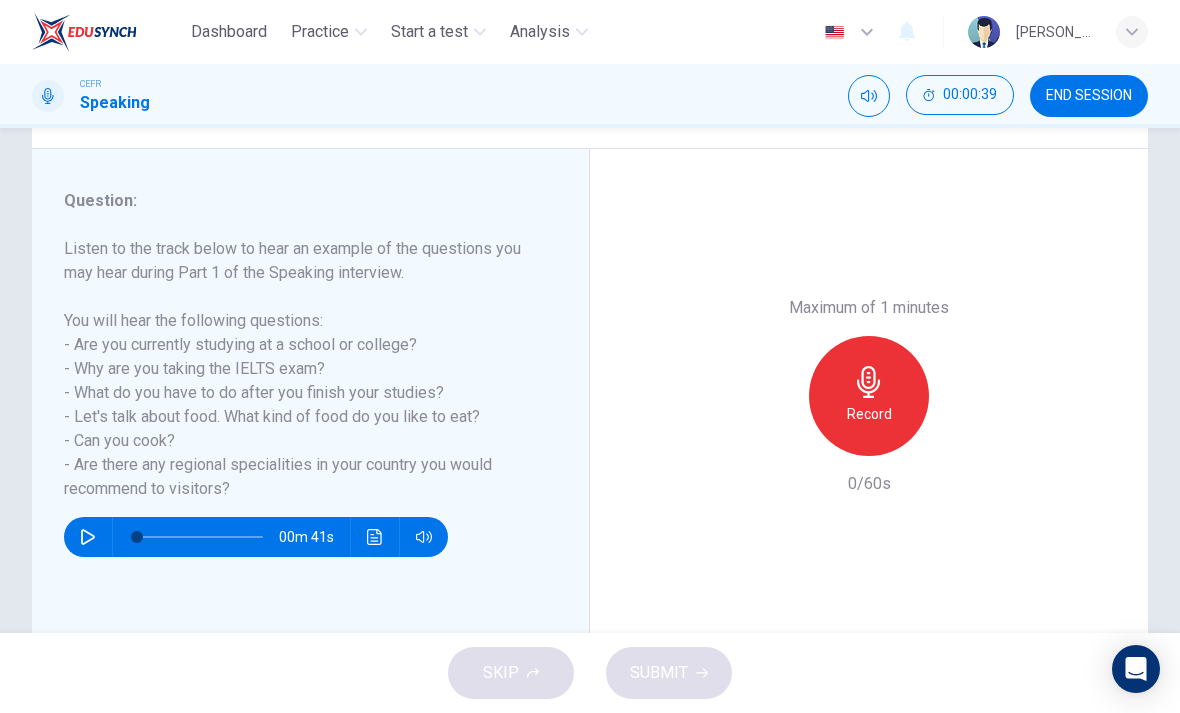 click 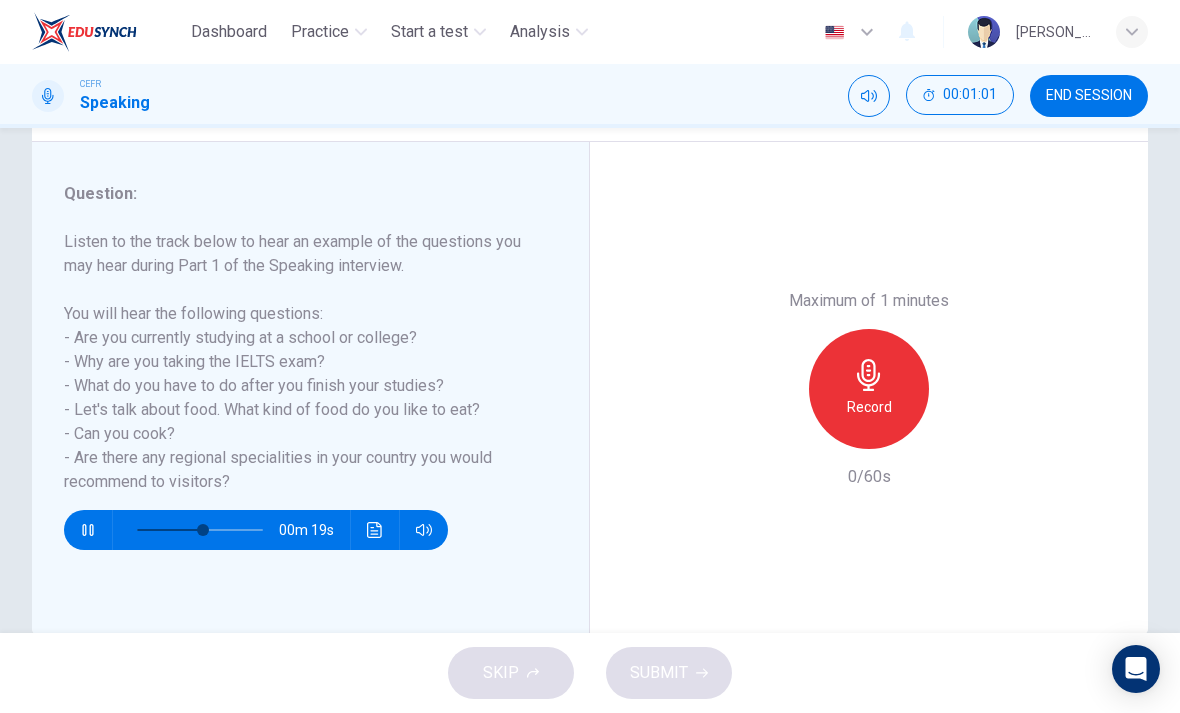 scroll, scrollTop: 235, scrollLeft: 0, axis: vertical 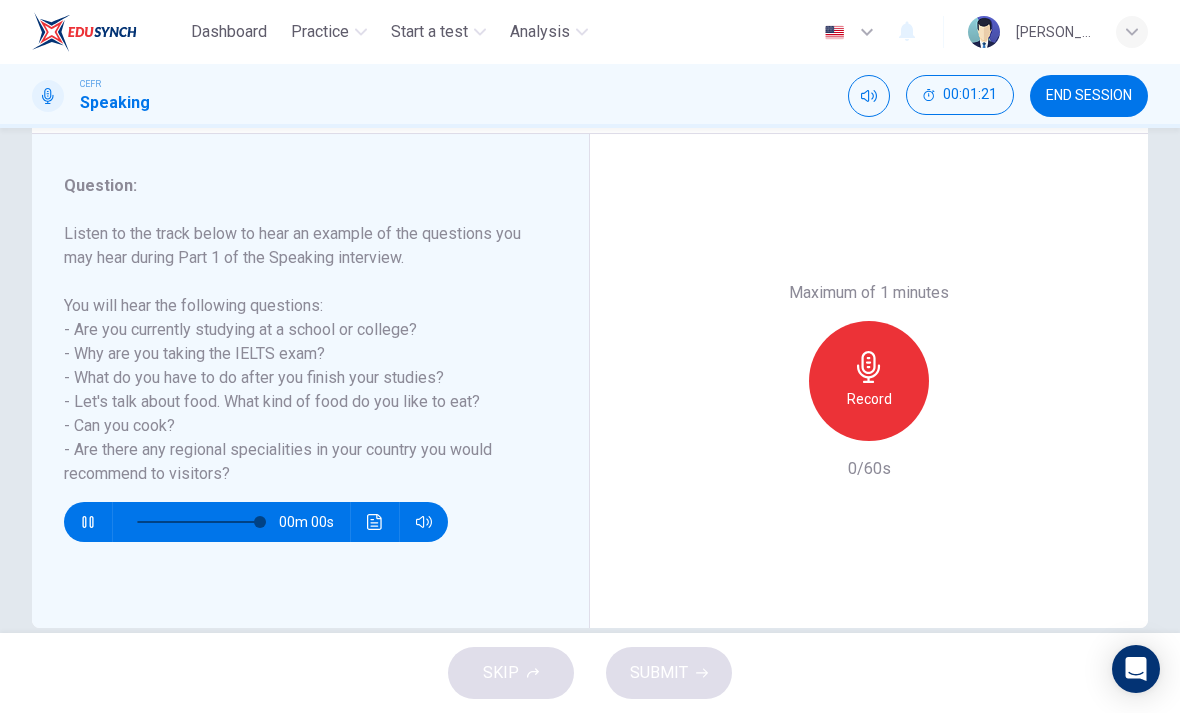 type on "0" 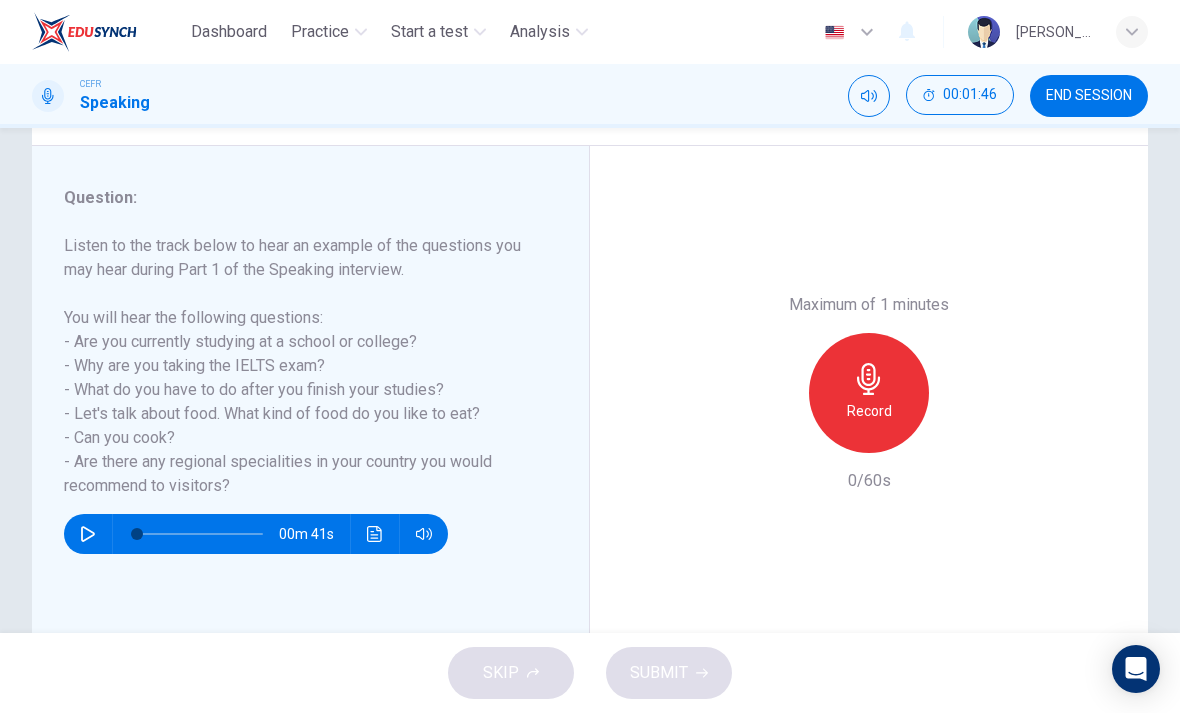 scroll, scrollTop: 221, scrollLeft: 0, axis: vertical 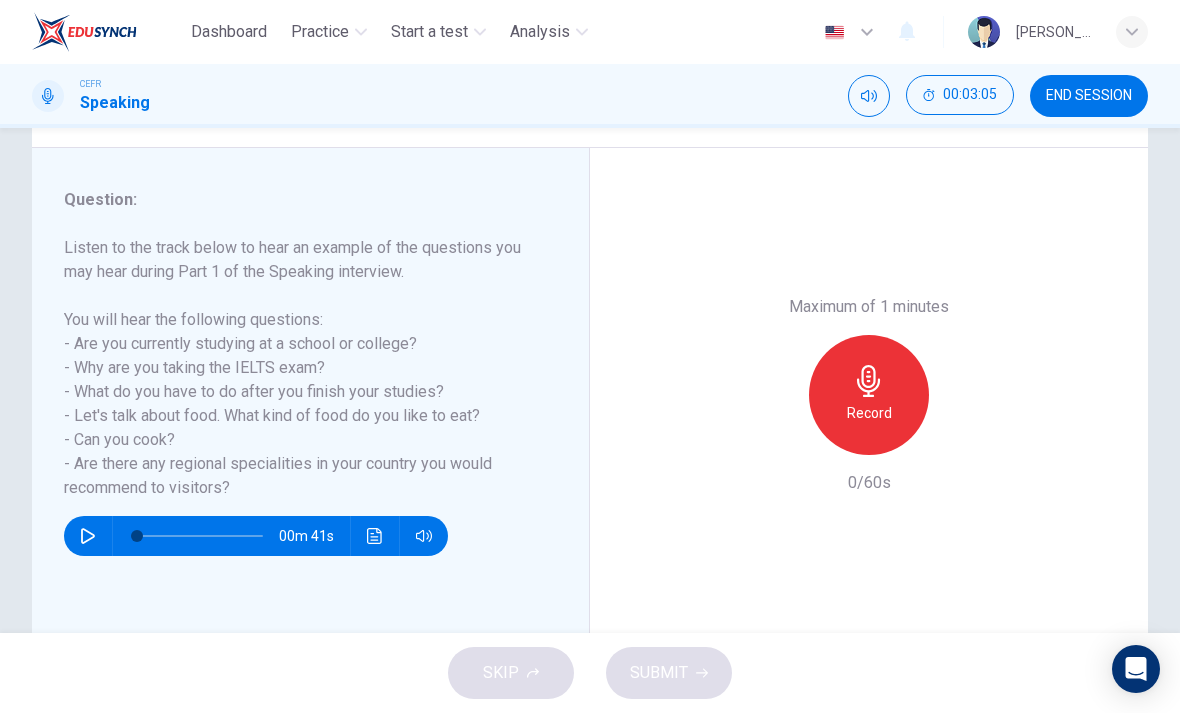 click on "END SESSION" at bounding box center (1089, 96) 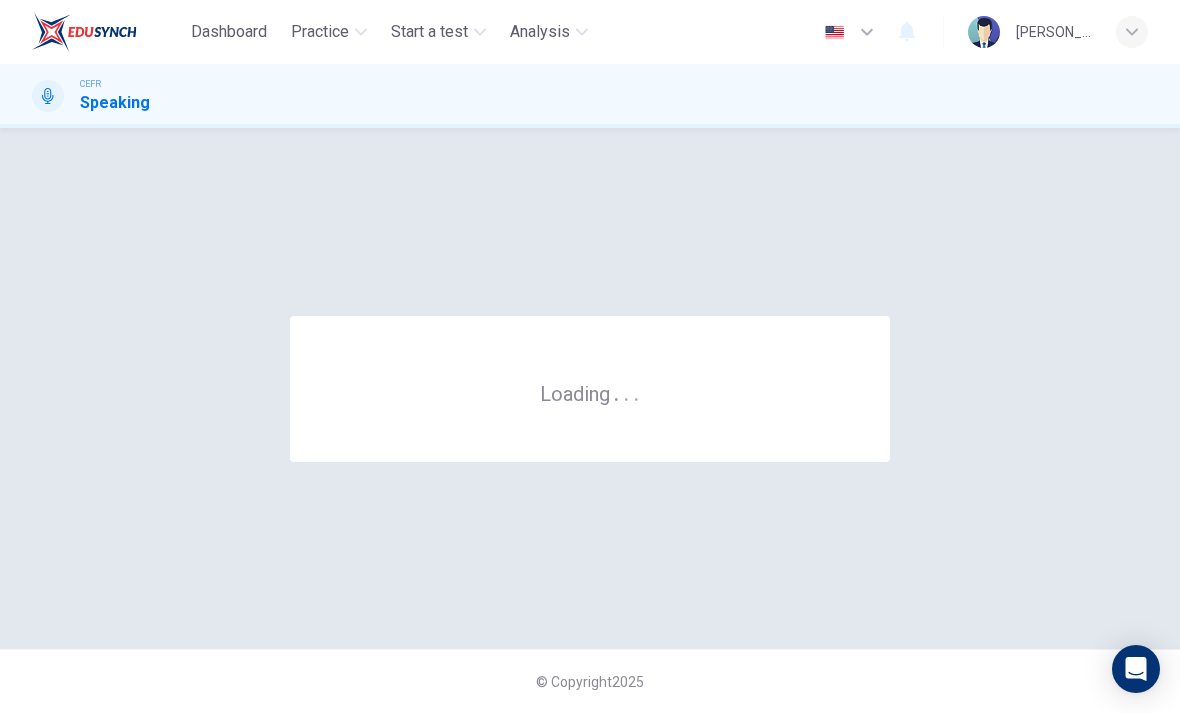 scroll, scrollTop: 0, scrollLeft: 0, axis: both 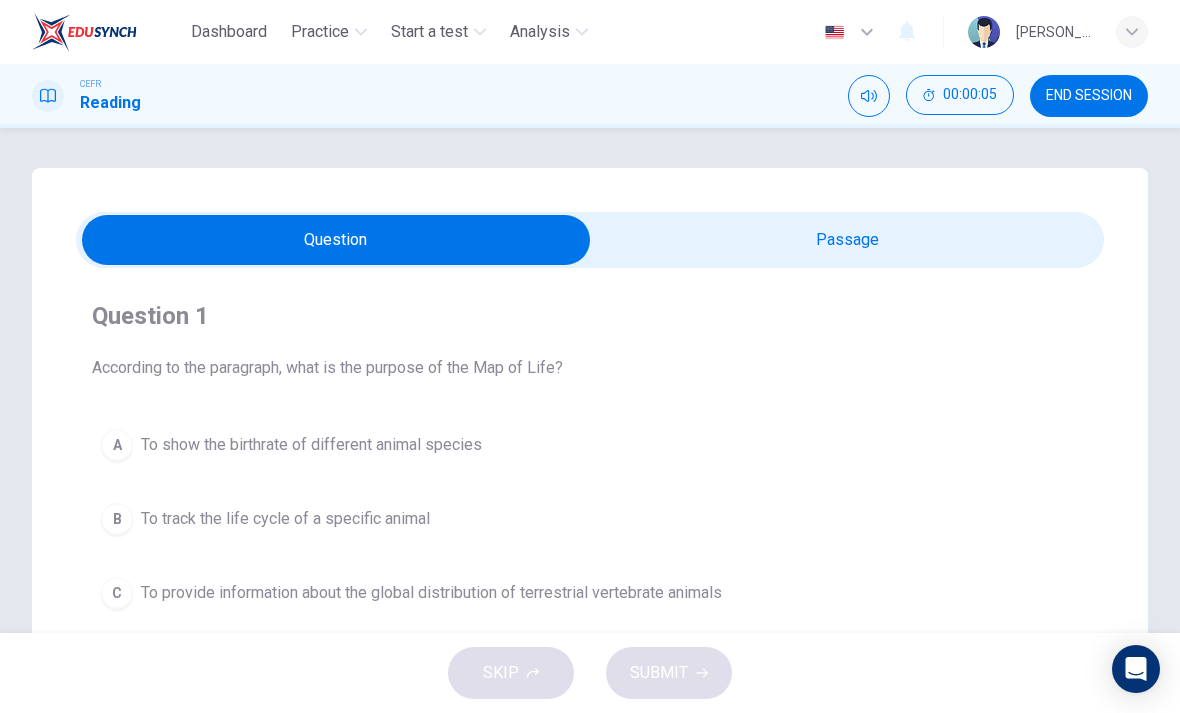 click at bounding box center [336, 240] 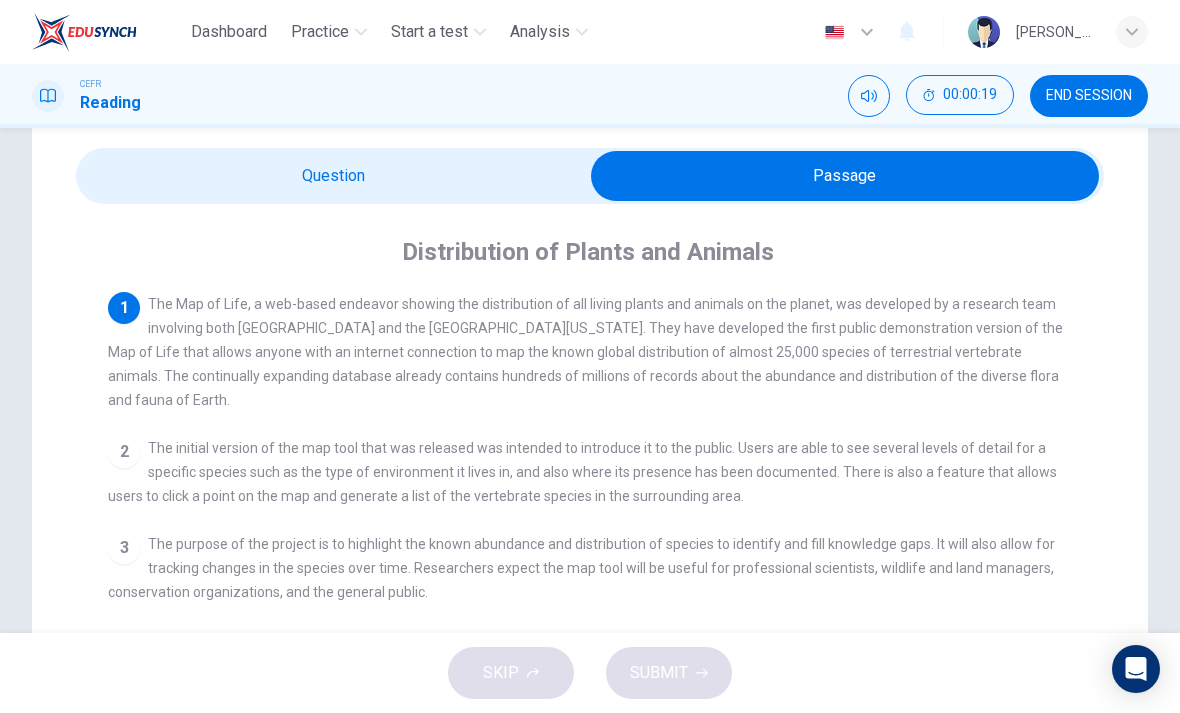 scroll, scrollTop: 65, scrollLeft: 0, axis: vertical 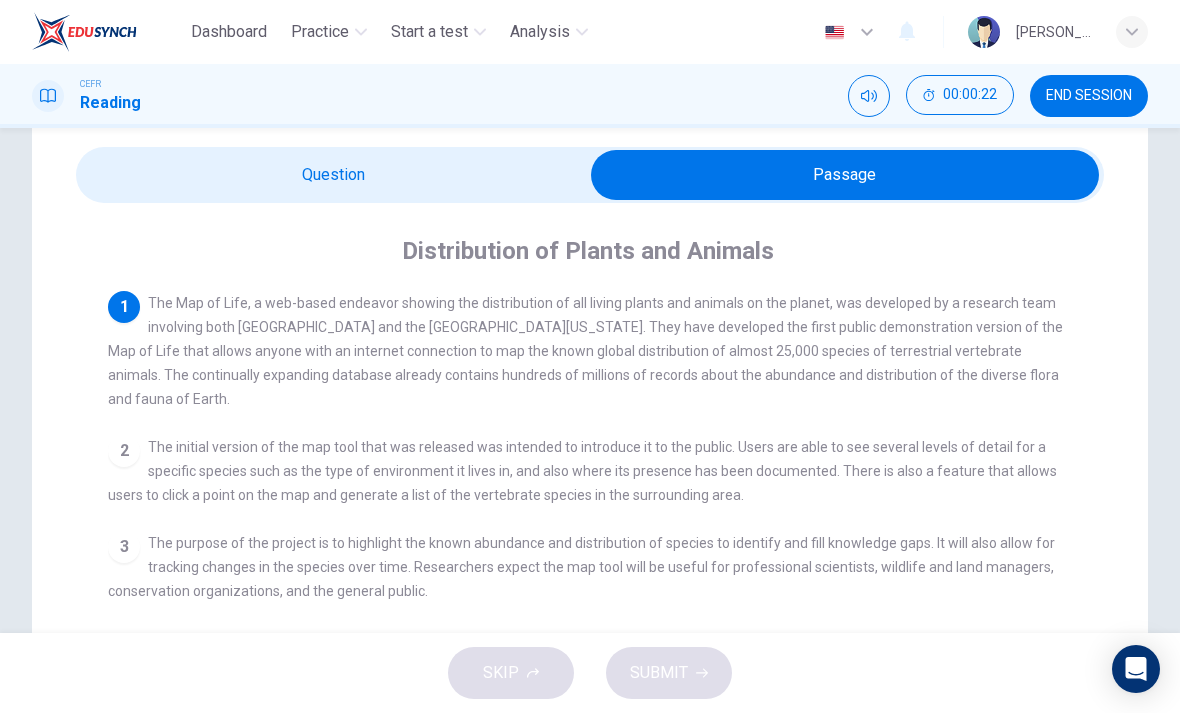 click at bounding box center (845, 175) 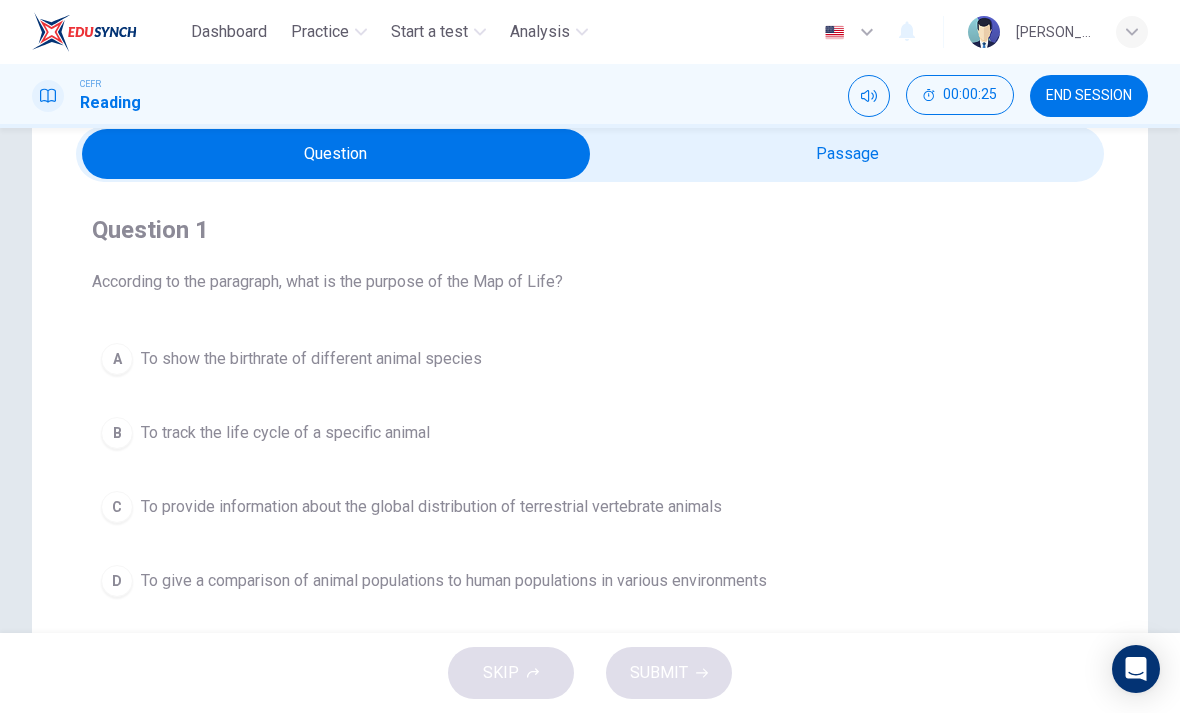 scroll, scrollTop: 78, scrollLeft: 0, axis: vertical 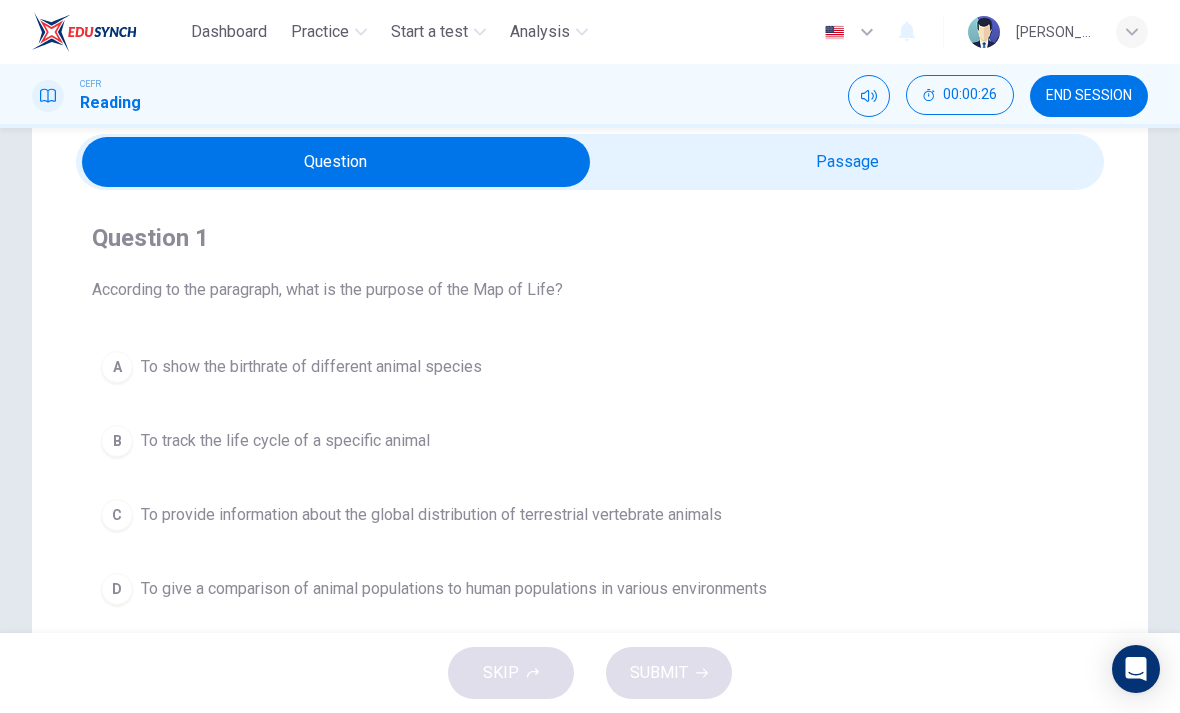 click at bounding box center (336, 162) 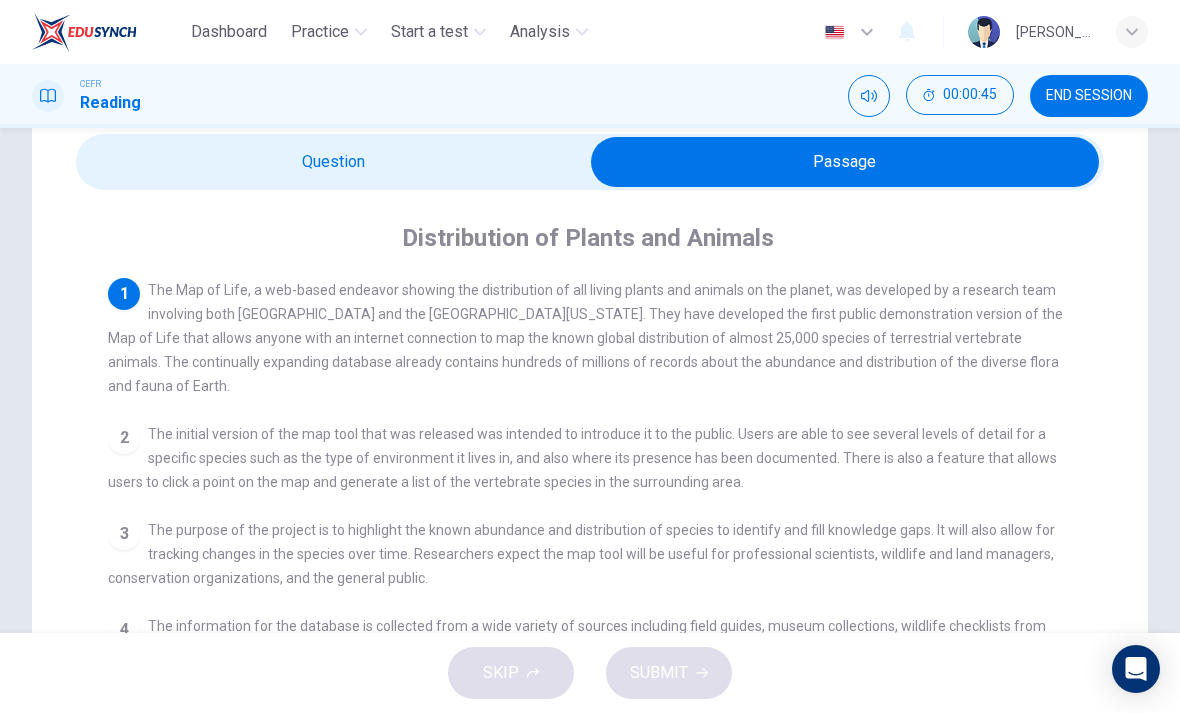 click at bounding box center [845, 162] 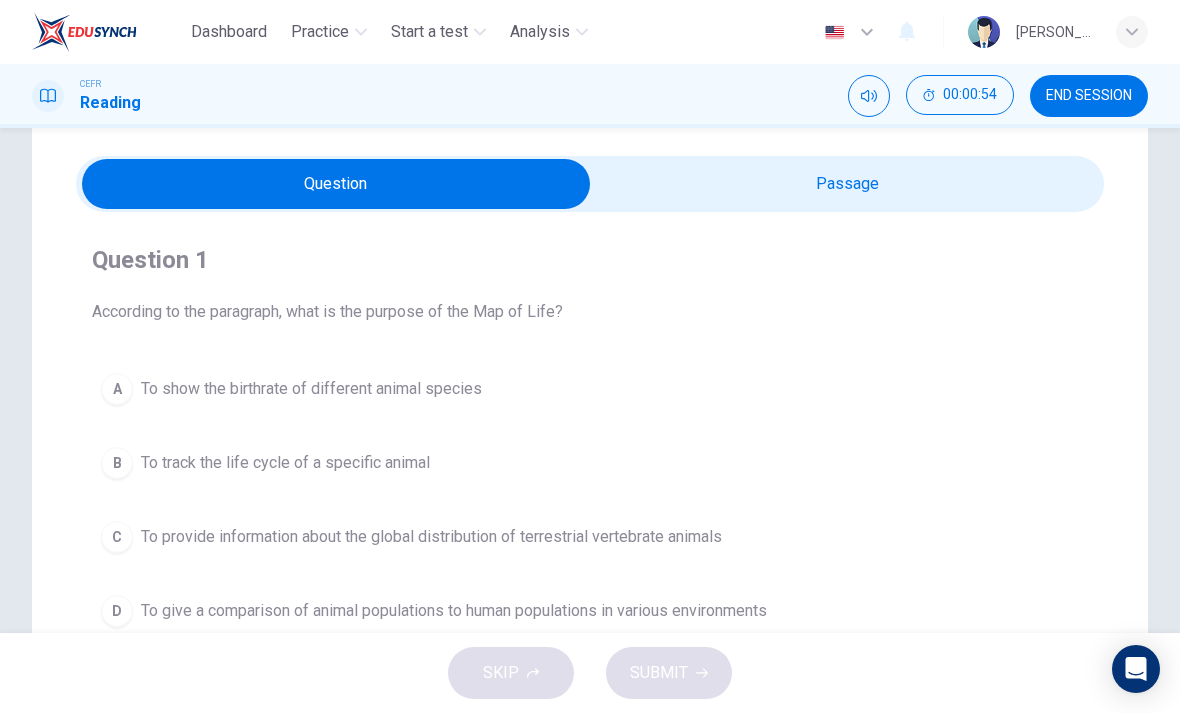 scroll, scrollTop: 73, scrollLeft: 0, axis: vertical 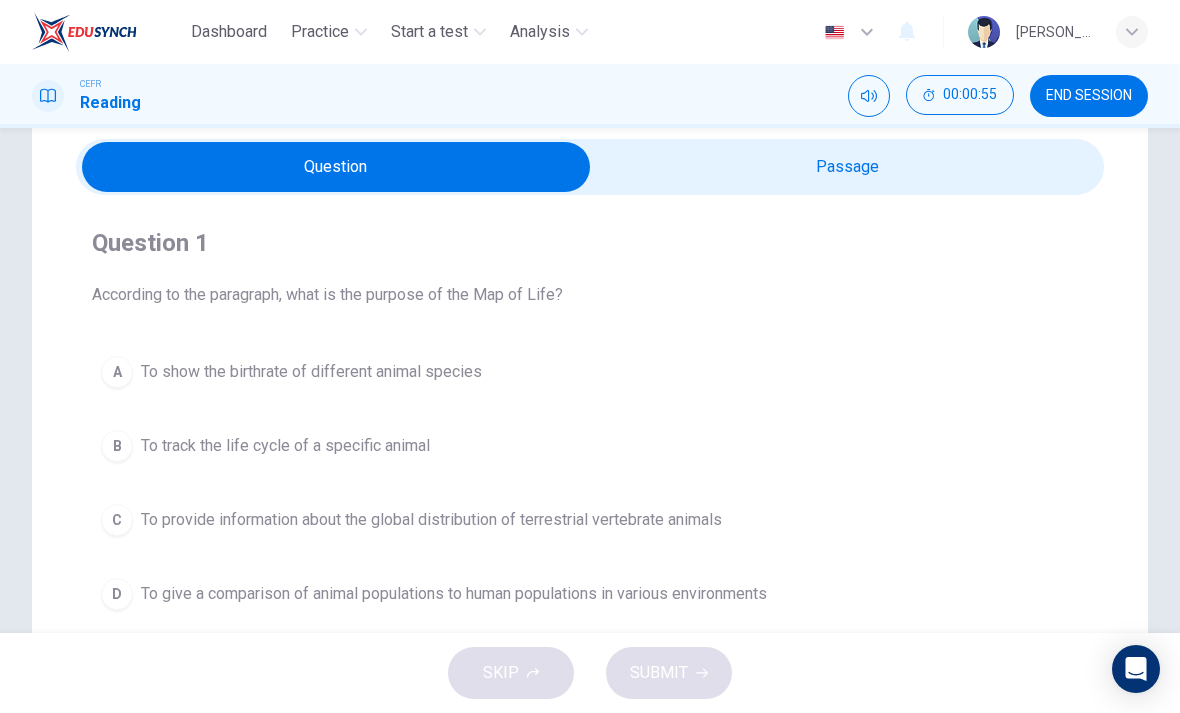 click at bounding box center [336, 167] 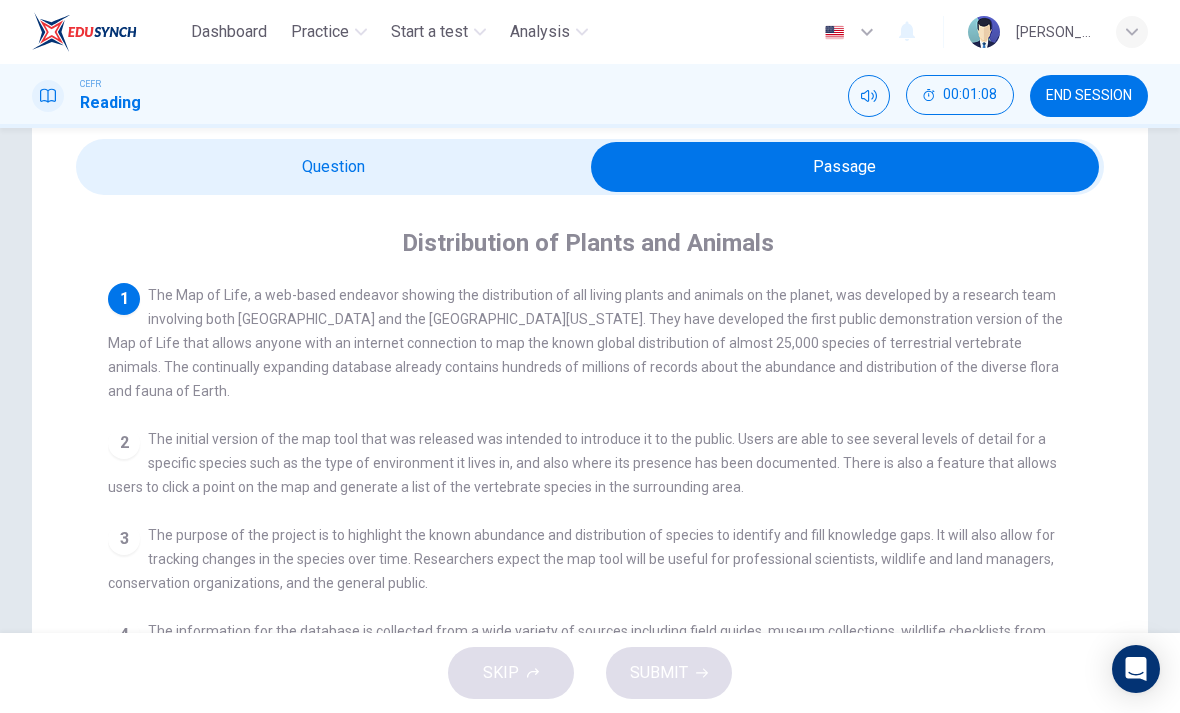 click at bounding box center [845, 167] 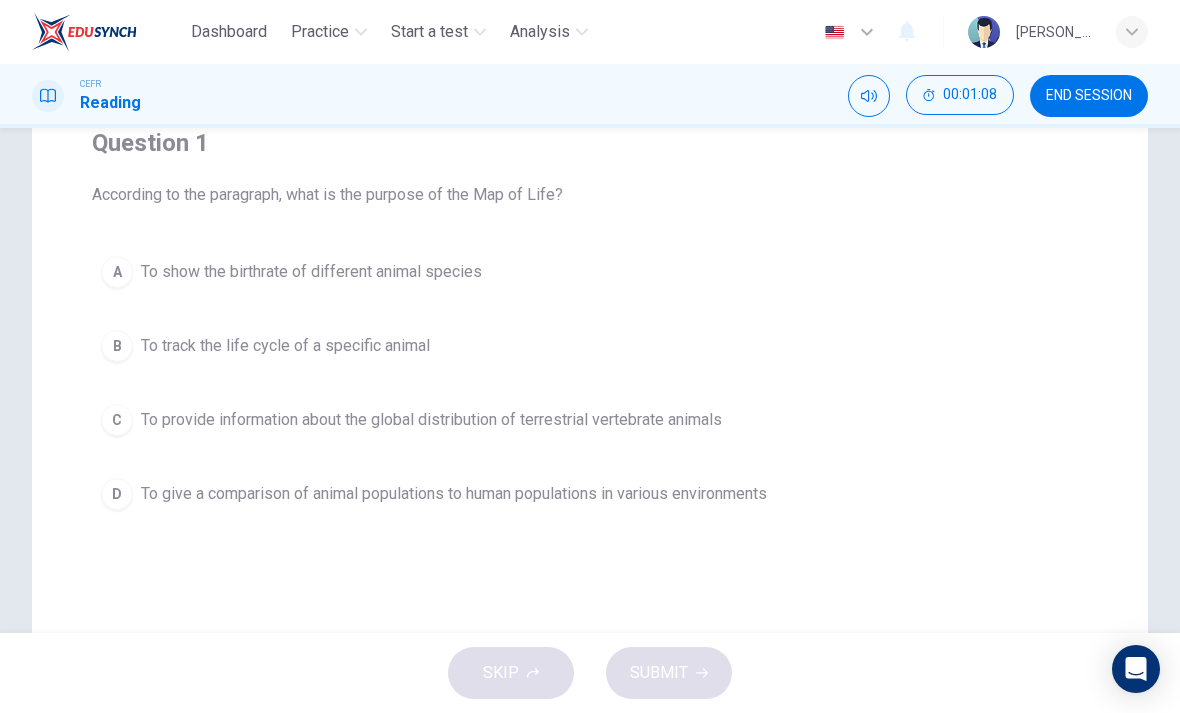 scroll, scrollTop: 175, scrollLeft: 0, axis: vertical 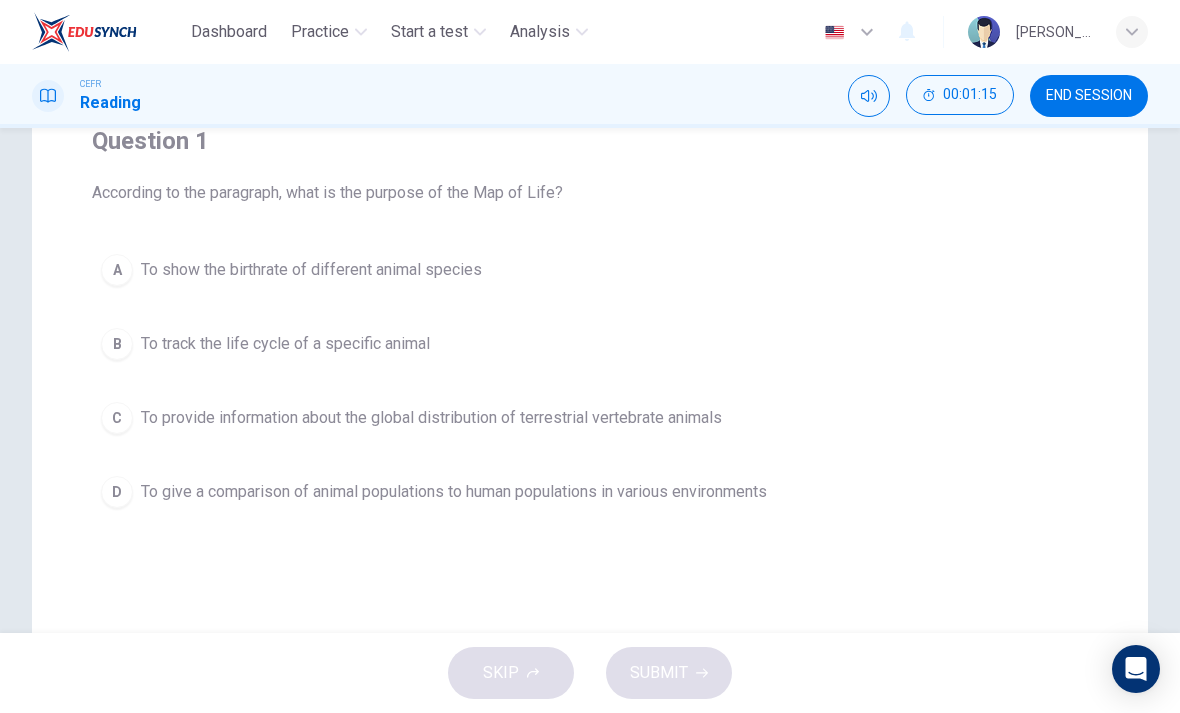 click on "C" at bounding box center [117, 418] 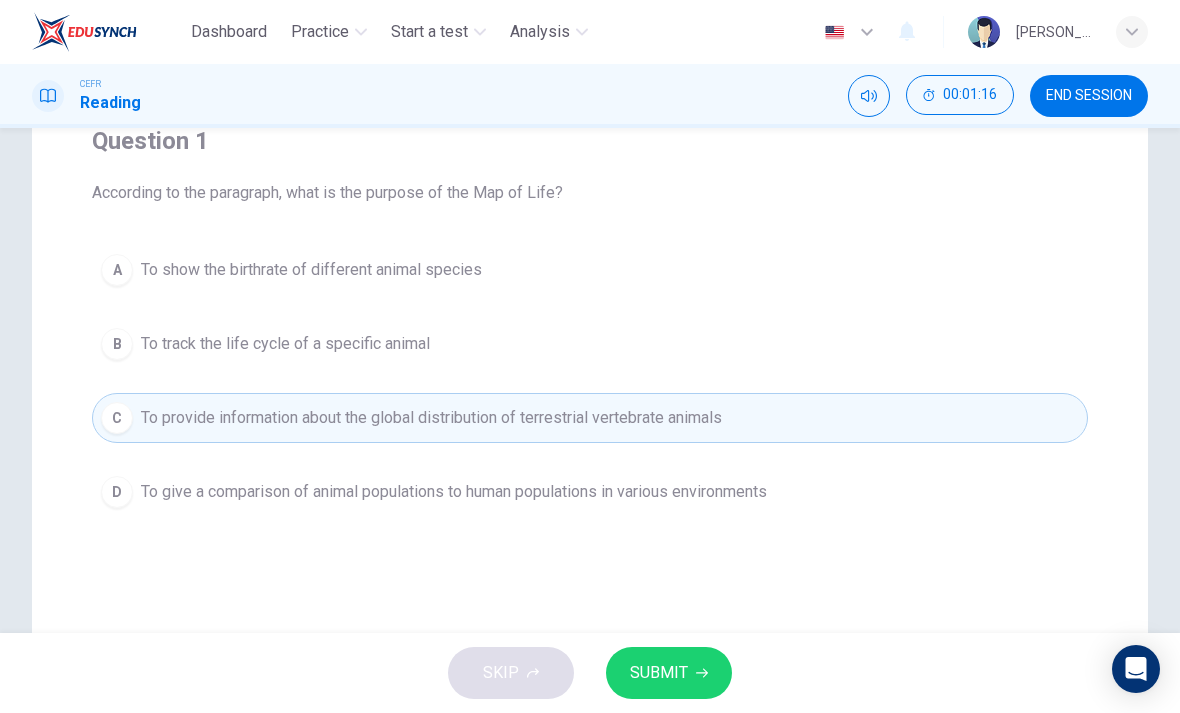 click on "SUBMIT" at bounding box center (669, 673) 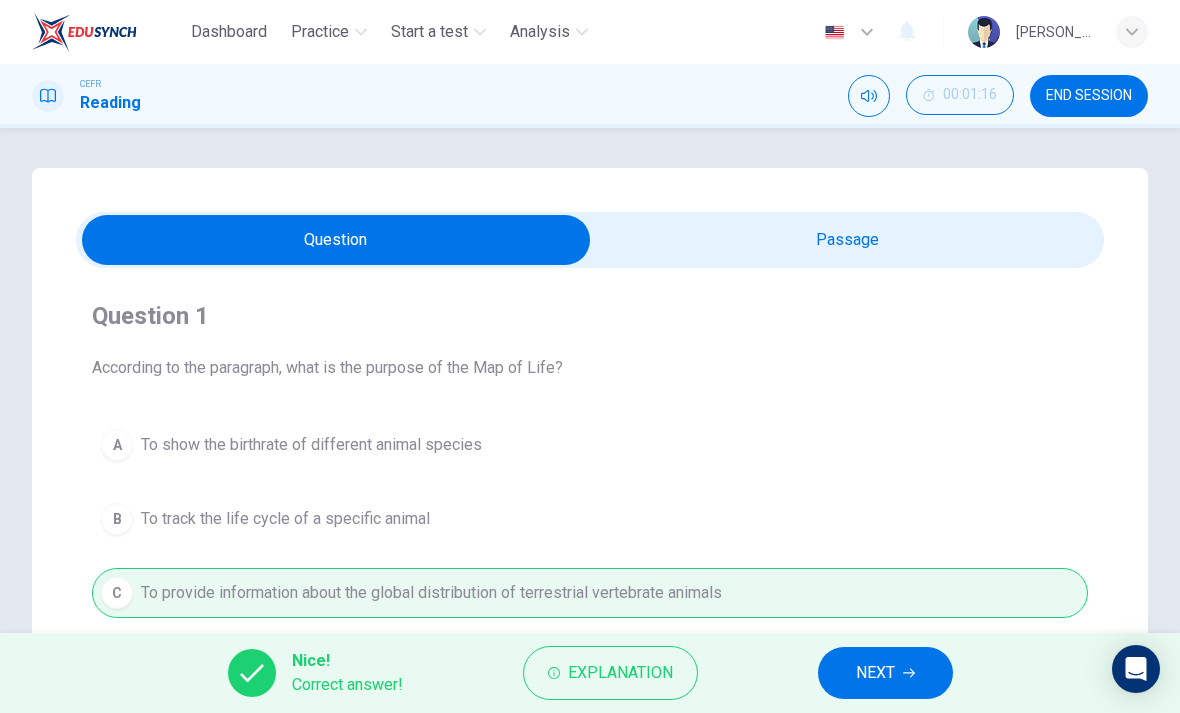 scroll, scrollTop: 0, scrollLeft: 0, axis: both 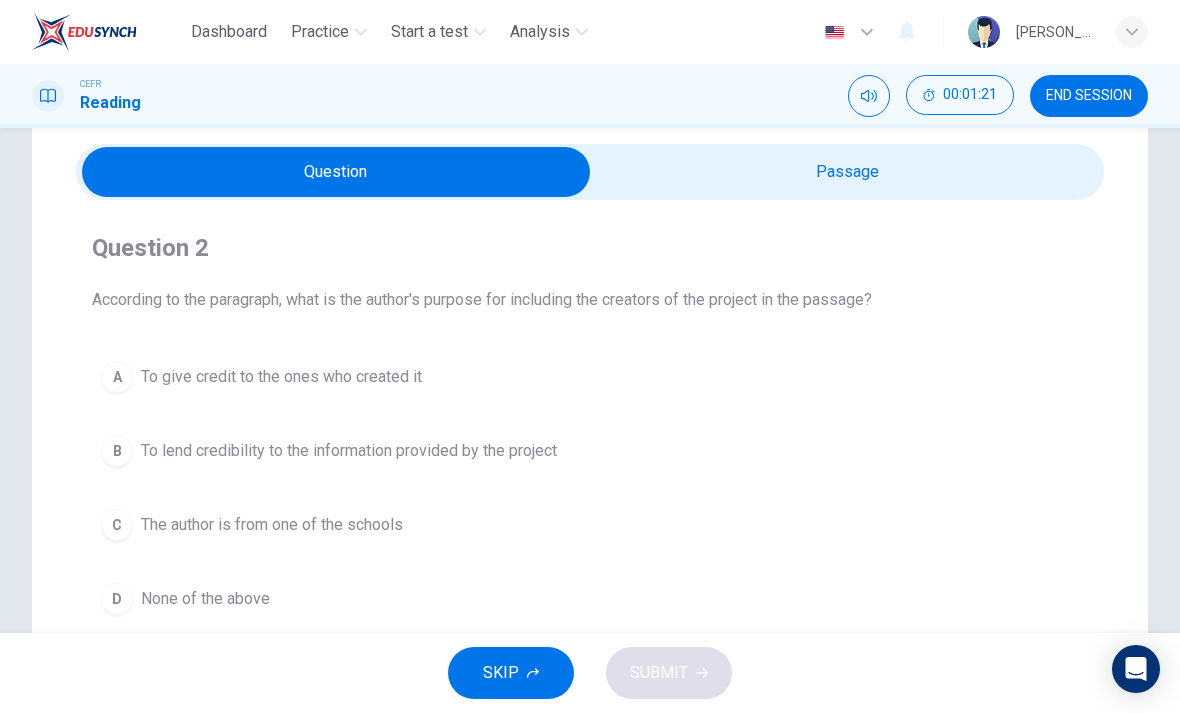 click at bounding box center (336, 172) 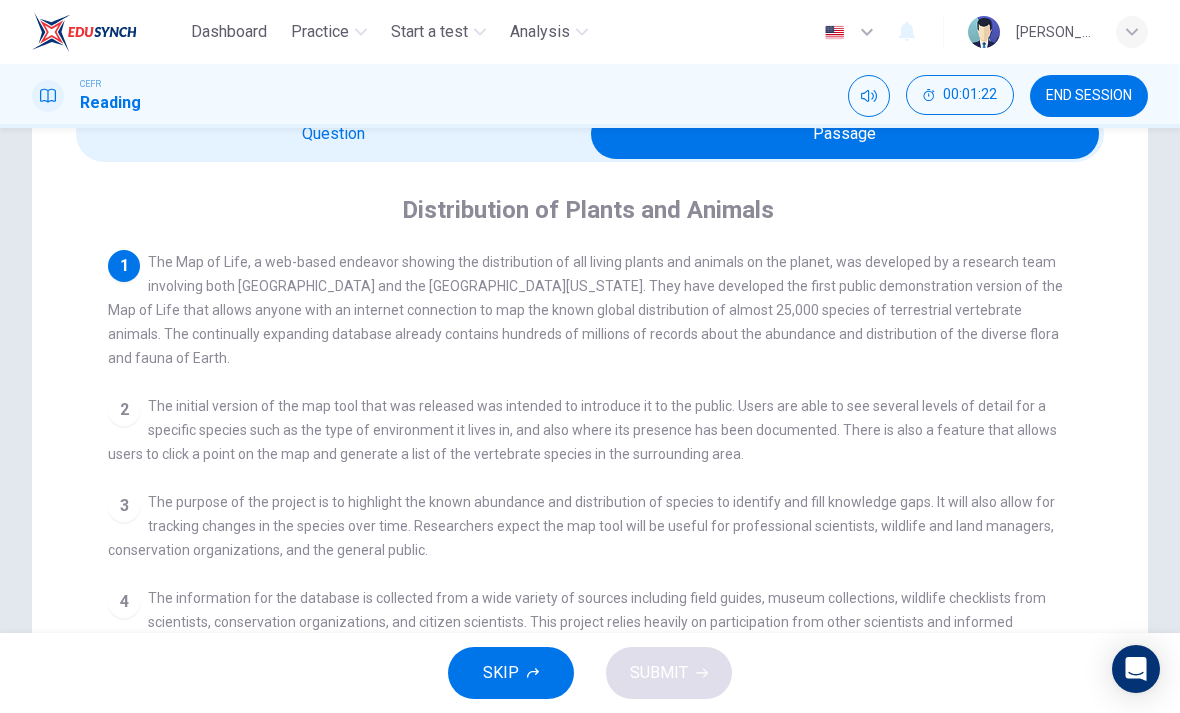 scroll, scrollTop: 187, scrollLeft: 0, axis: vertical 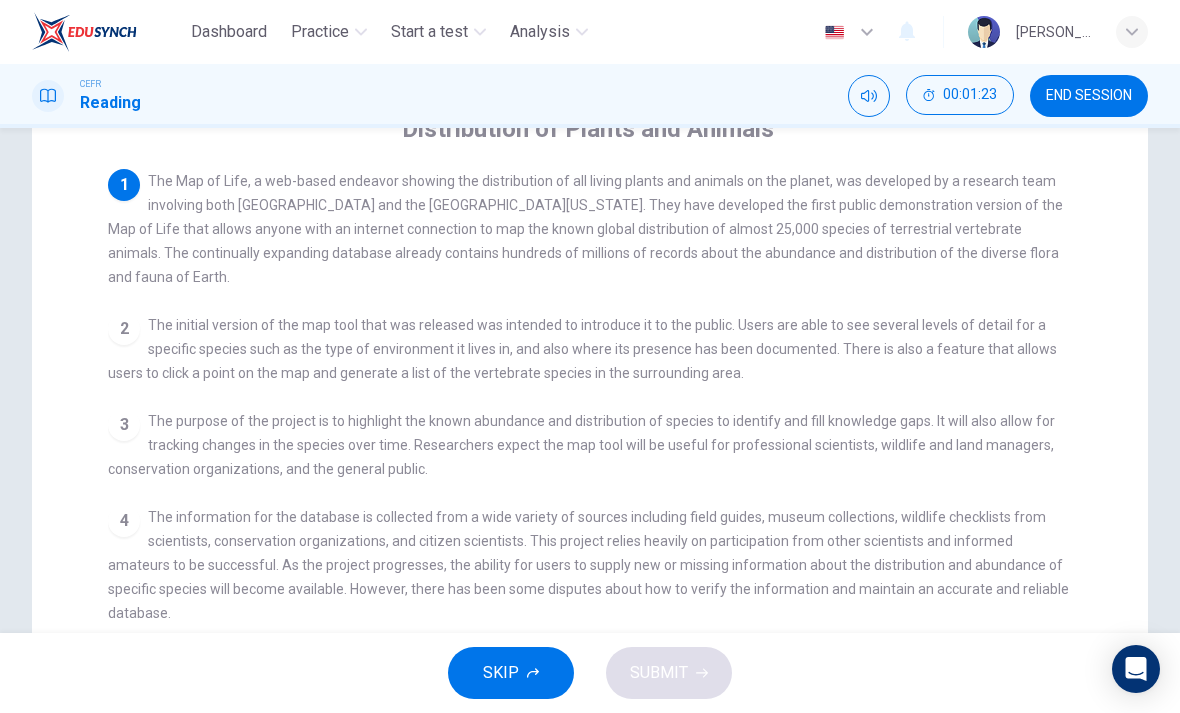 click on "2" at bounding box center (124, 329) 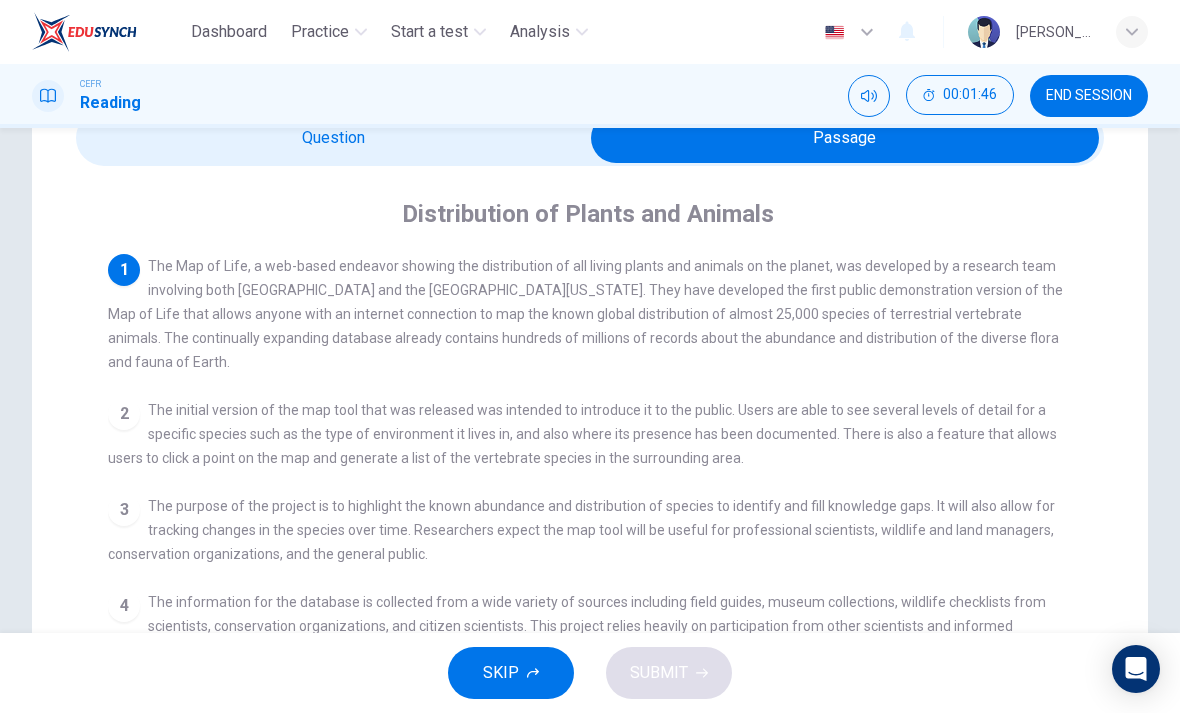 scroll, scrollTop: 101, scrollLeft: 0, axis: vertical 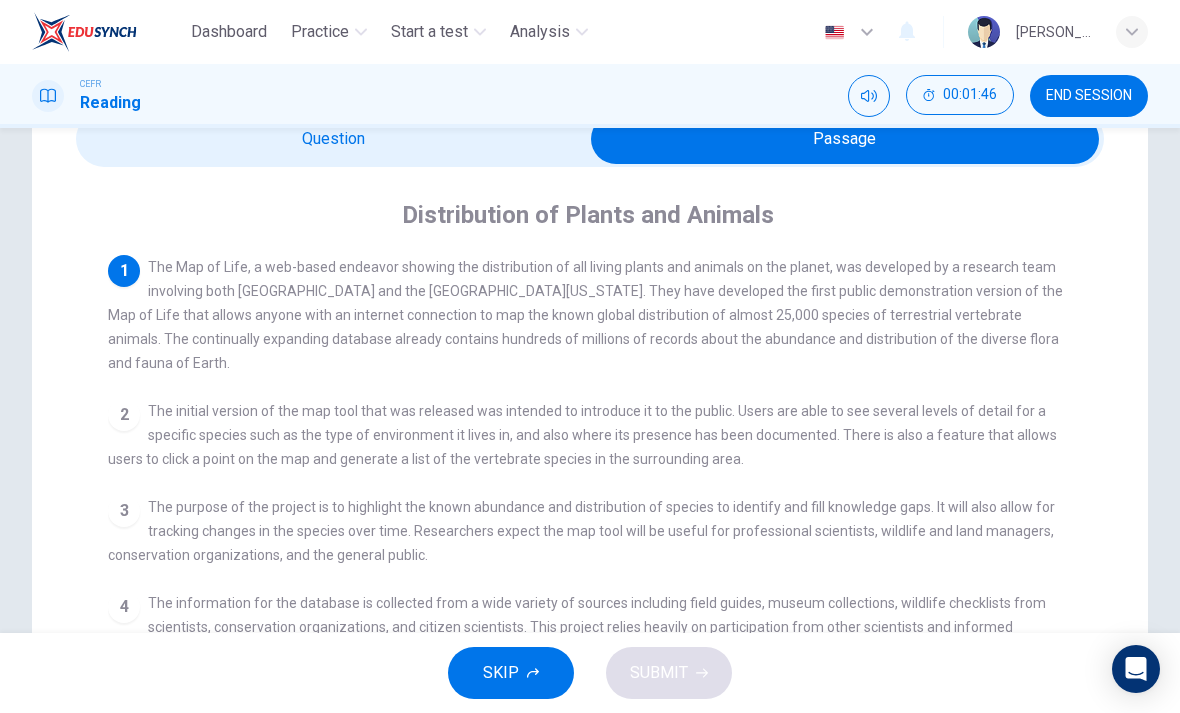 click at bounding box center [845, 139] 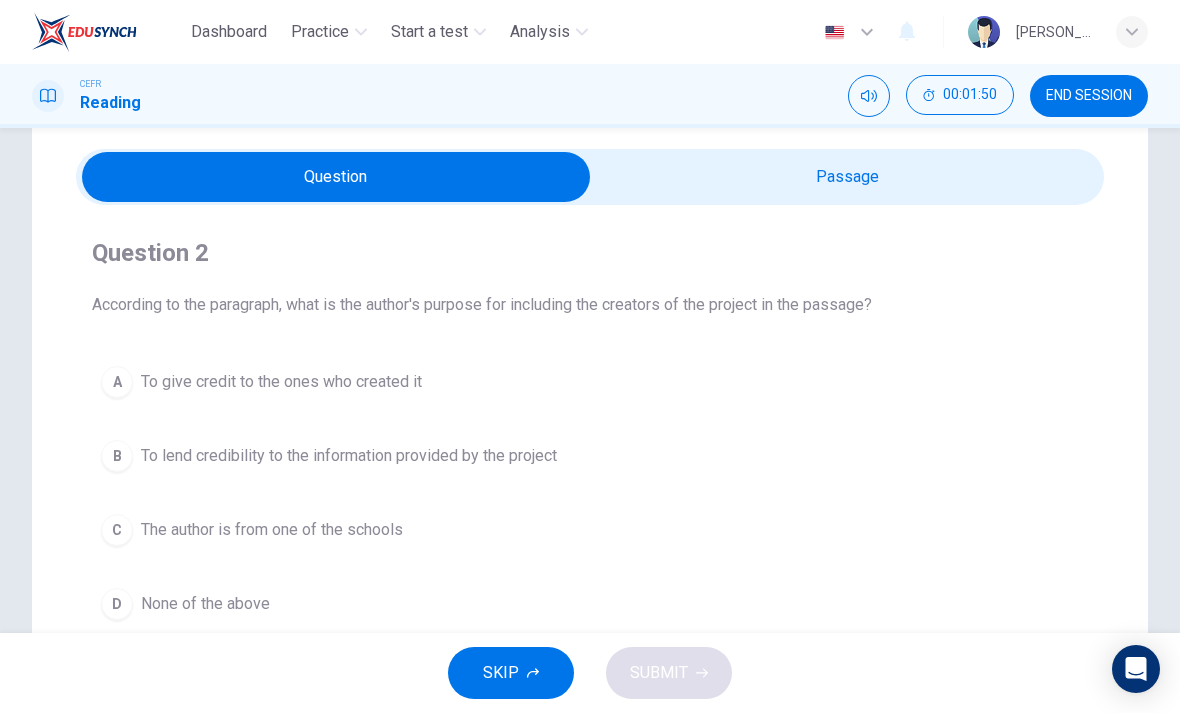 scroll, scrollTop: 61, scrollLeft: 0, axis: vertical 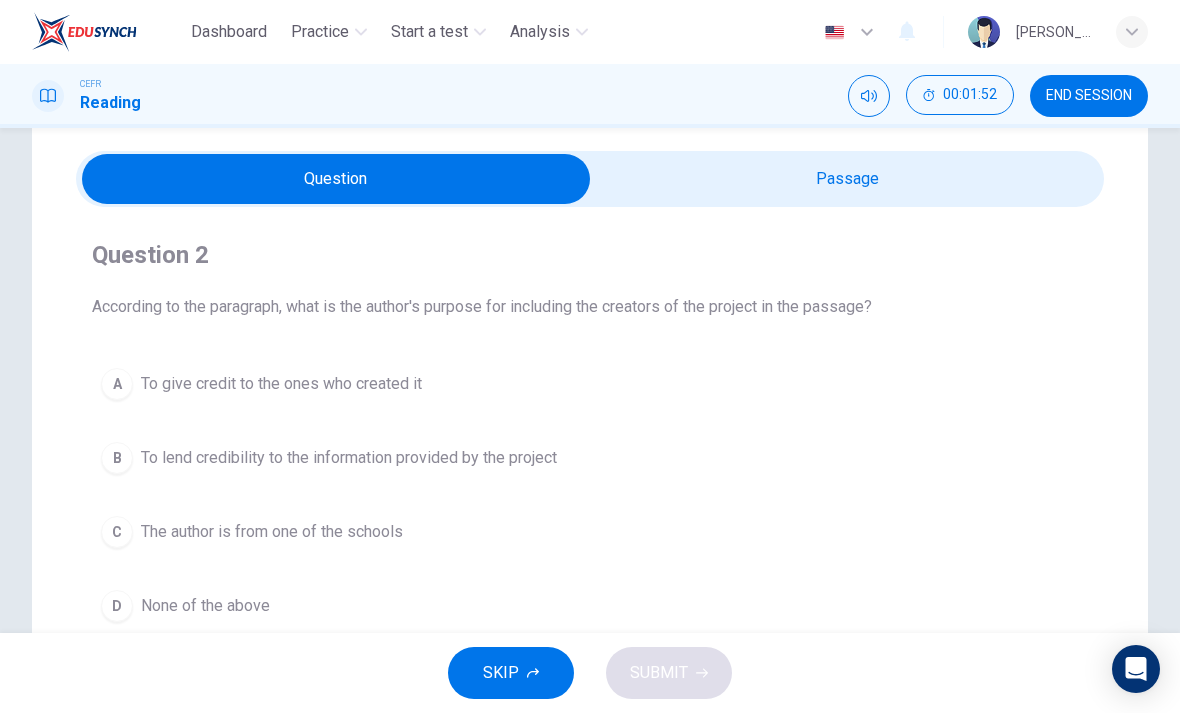 click at bounding box center [336, 179] 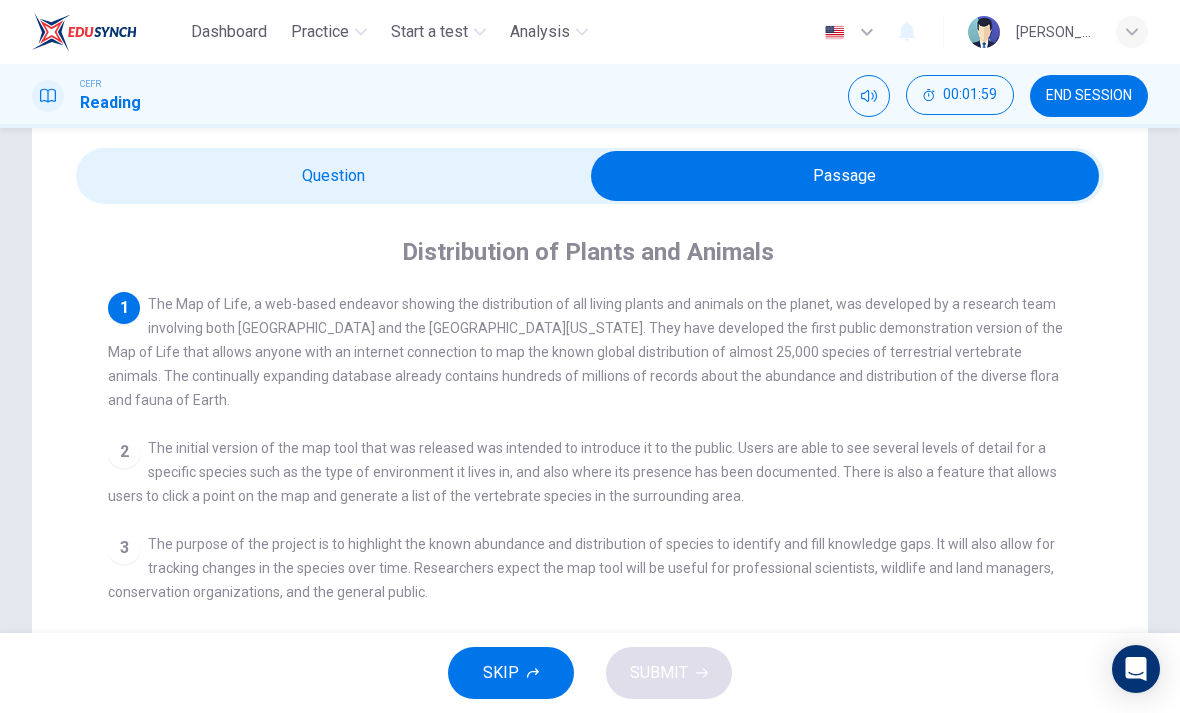 scroll, scrollTop: 57, scrollLeft: 0, axis: vertical 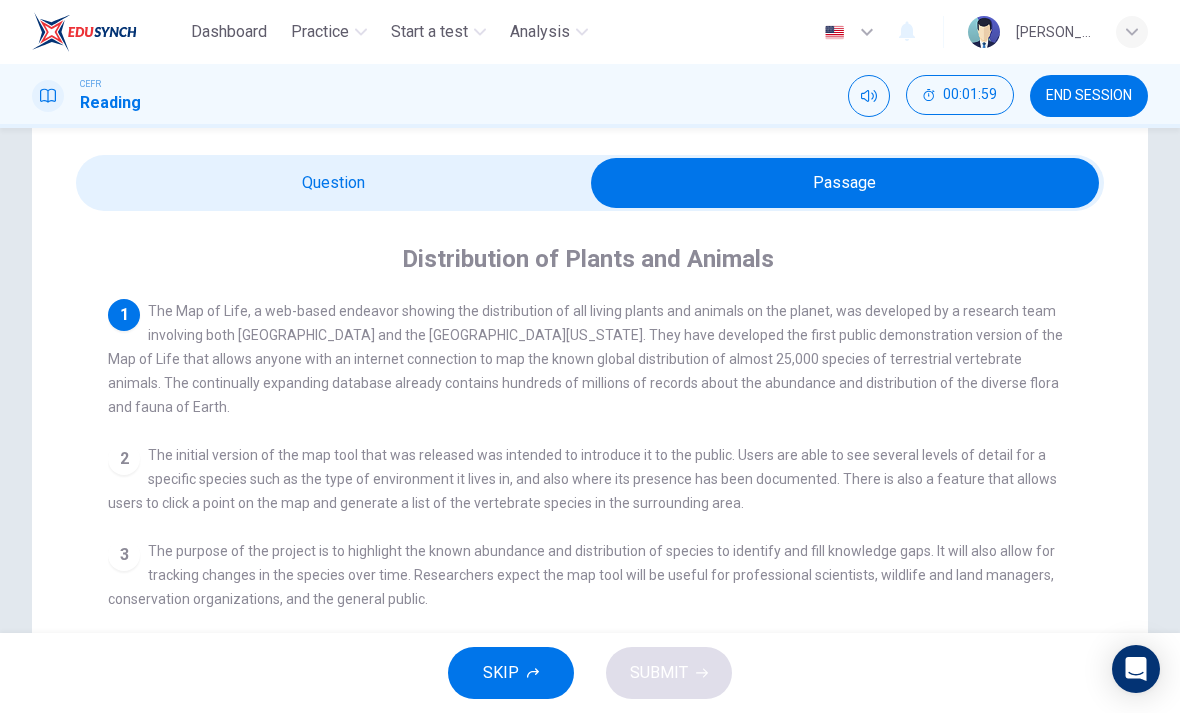 click at bounding box center [845, 183] 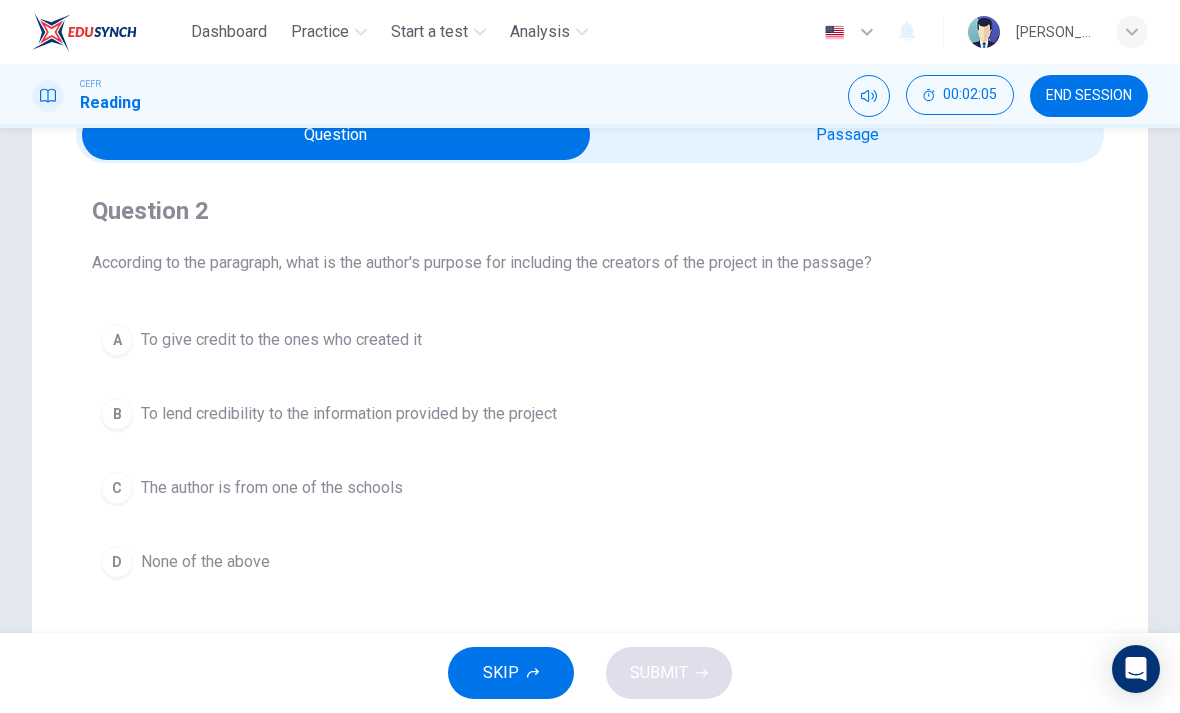 scroll, scrollTop: 104, scrollLeft: 0, axis: vertical 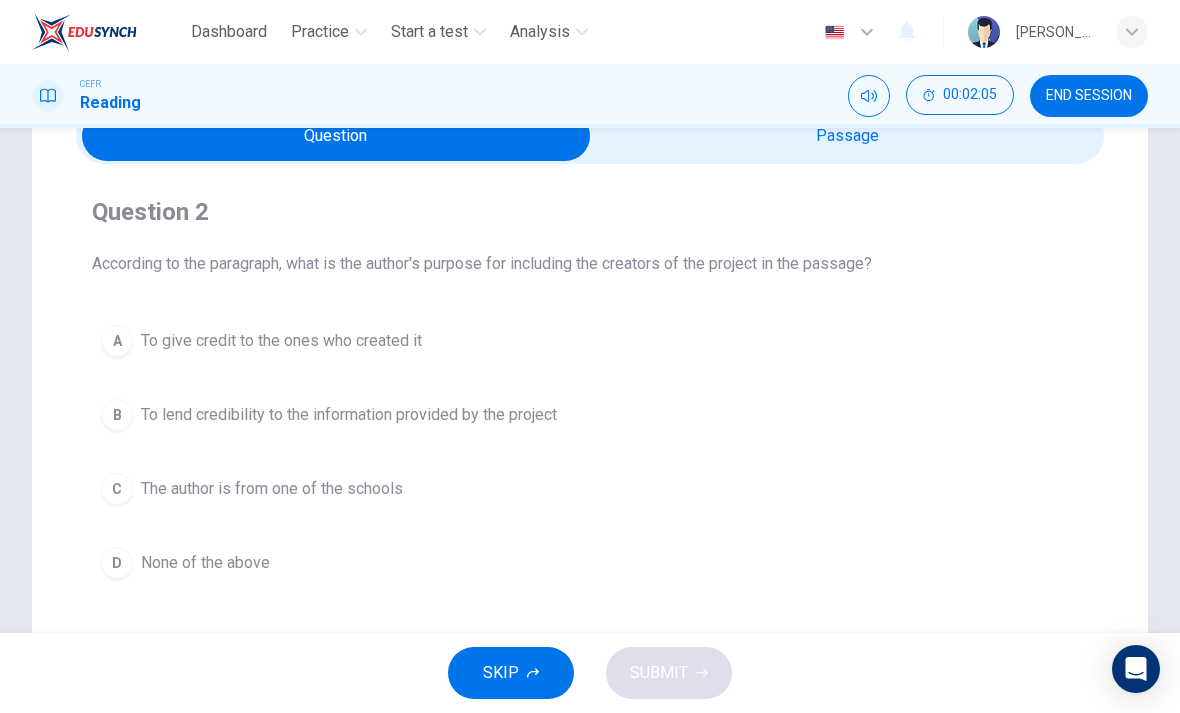 click at bounding box center (336, 136) 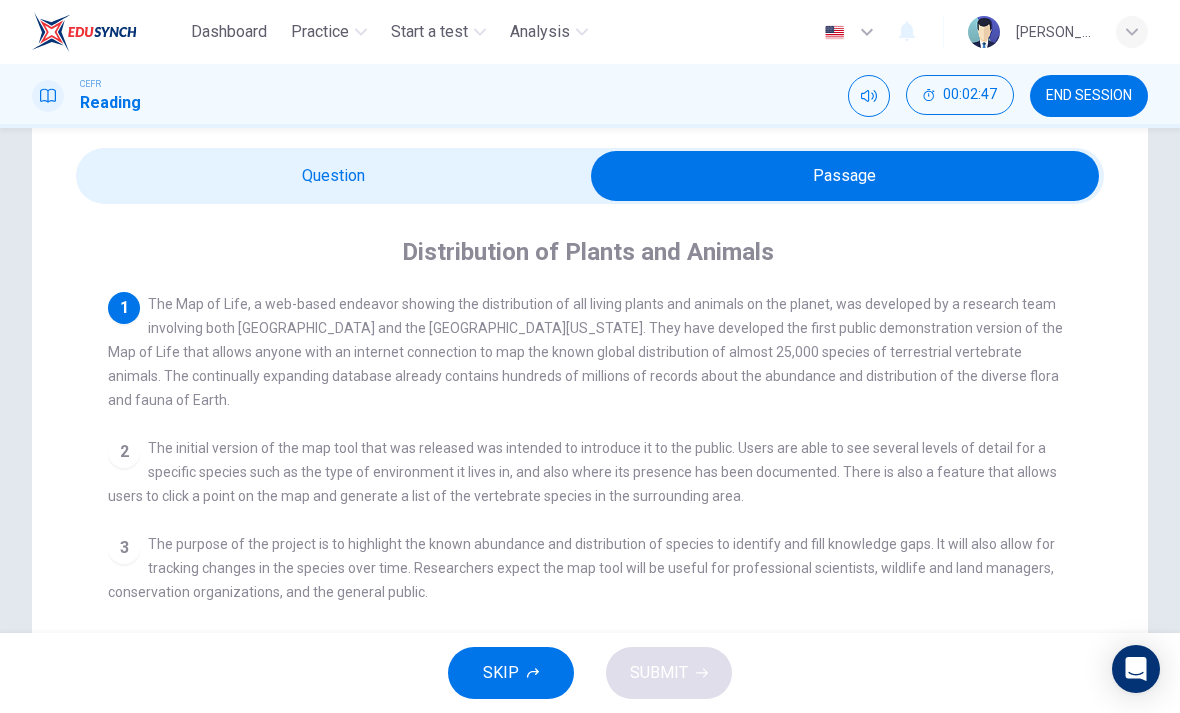 scroll, scrollTop: 67, scrollLeft: 0, axis: vertical 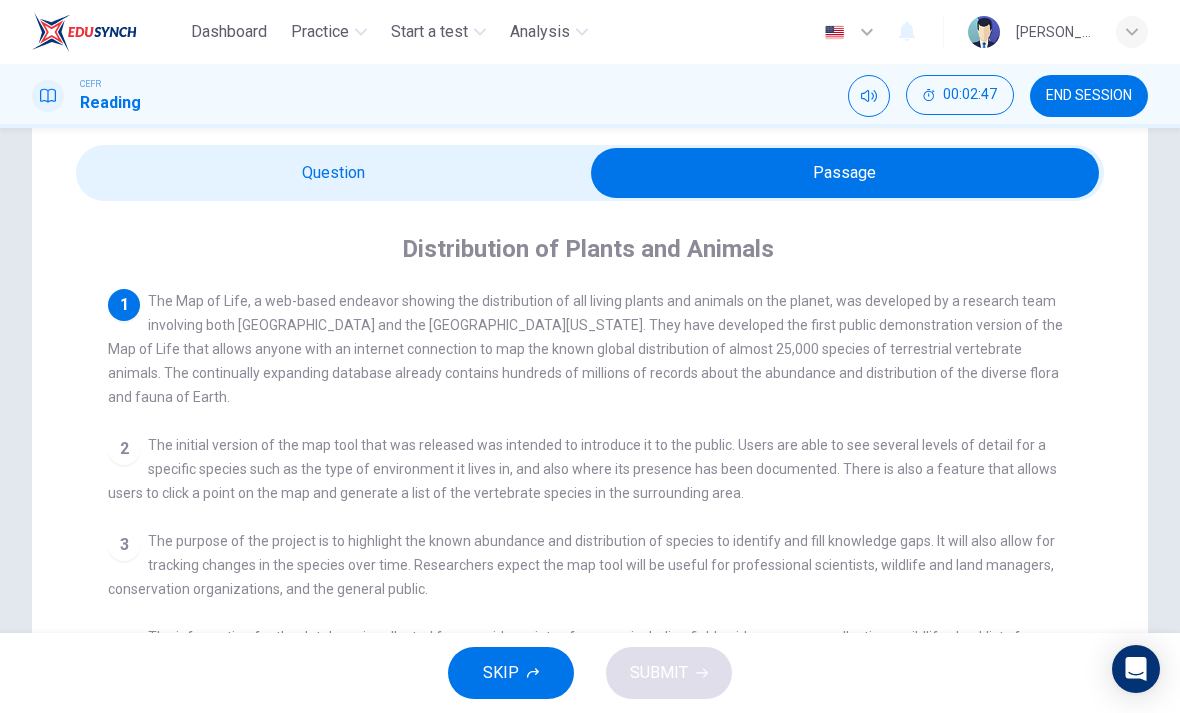 click at bounding box center (845, 173) 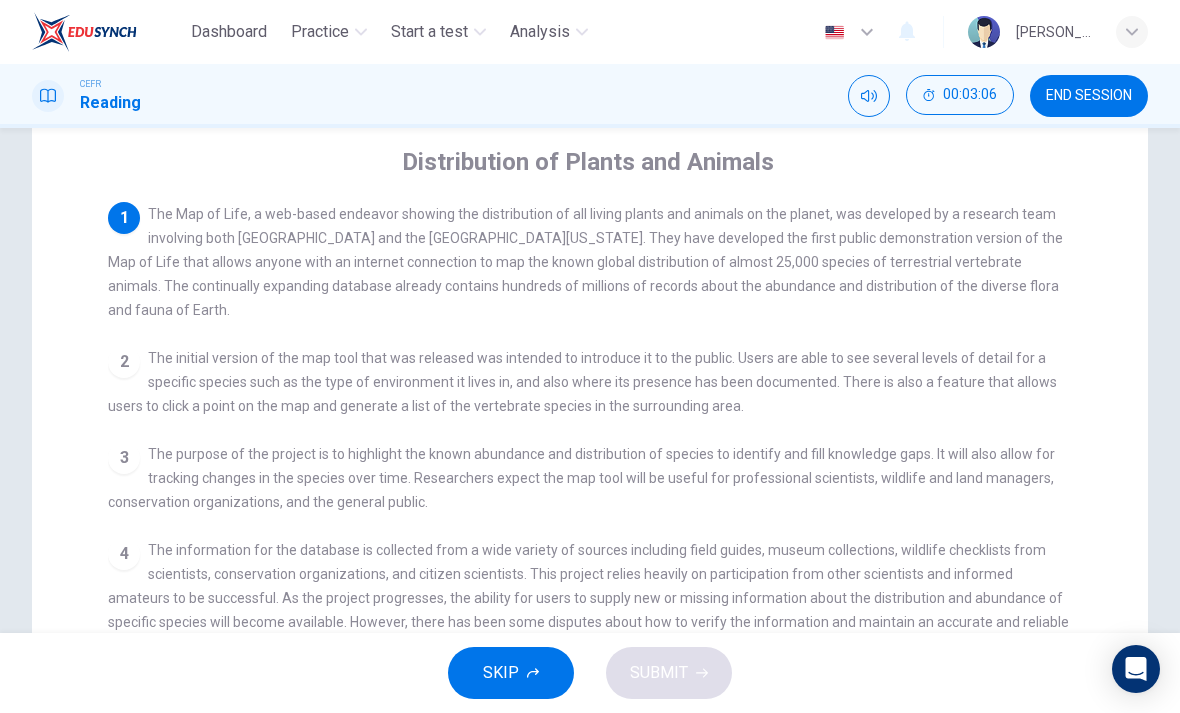 scroll, scrollTop: 153, scrollLeft: 0, axis: vertical 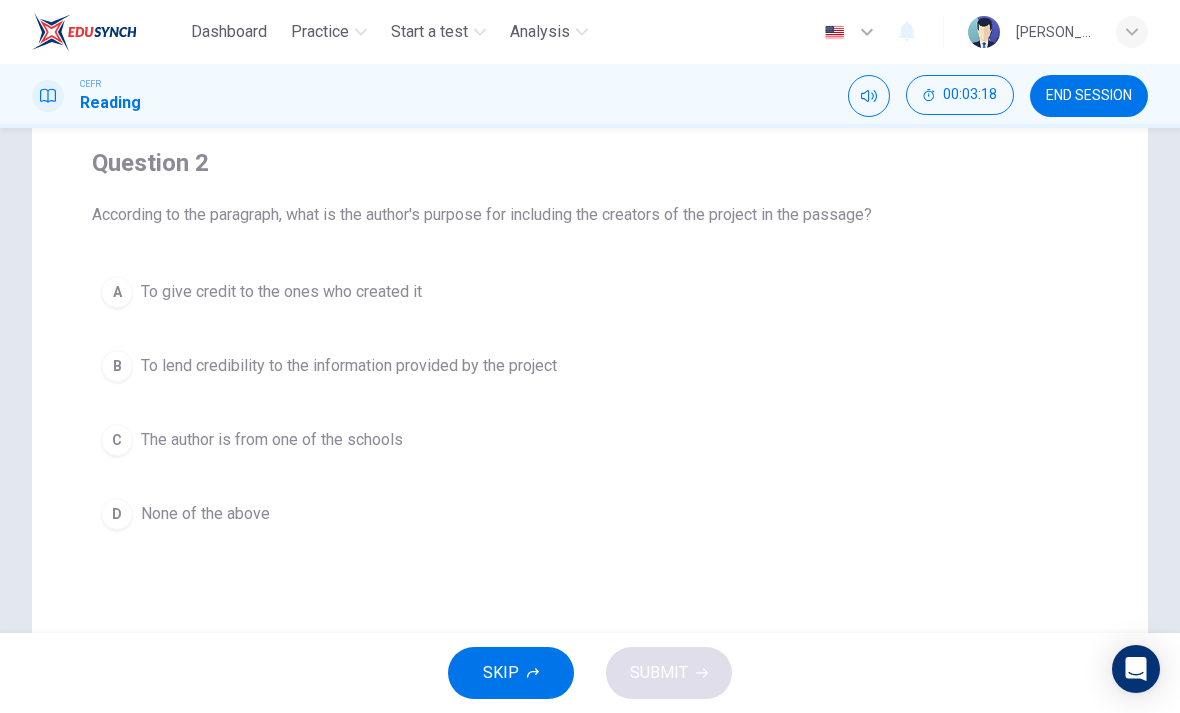 click on "A" at bounding box center [117, 292] 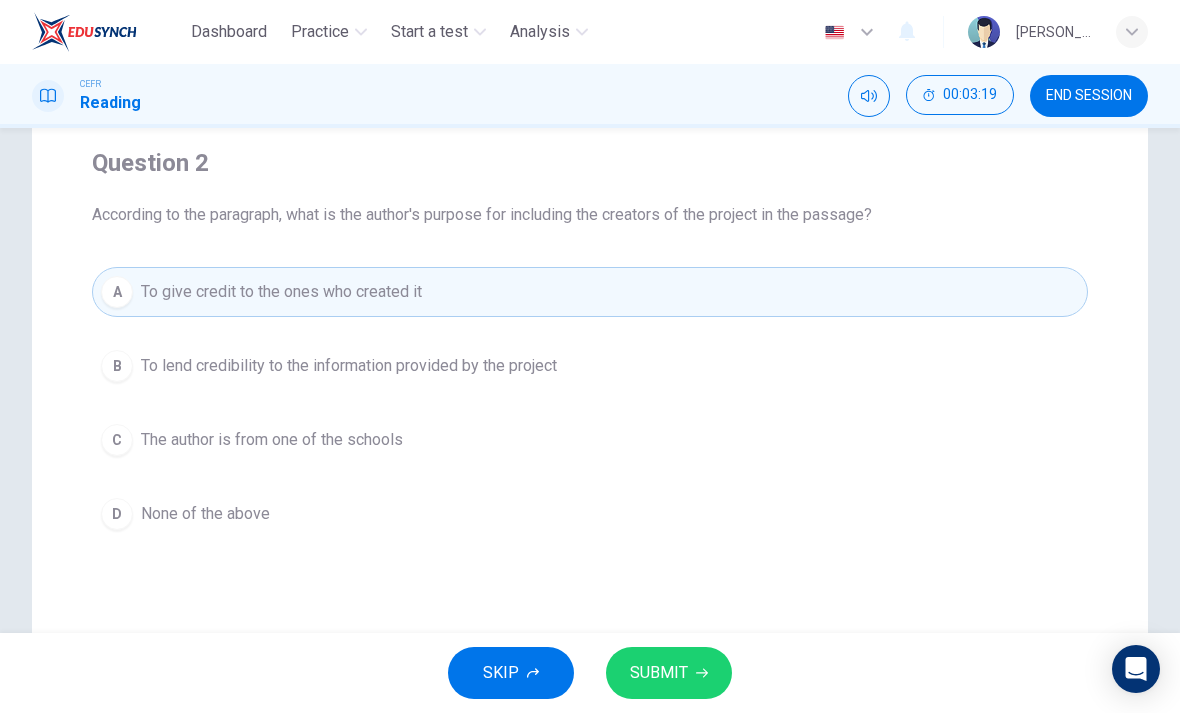 click on "SUBMIT" at bounding box center [669, 673] 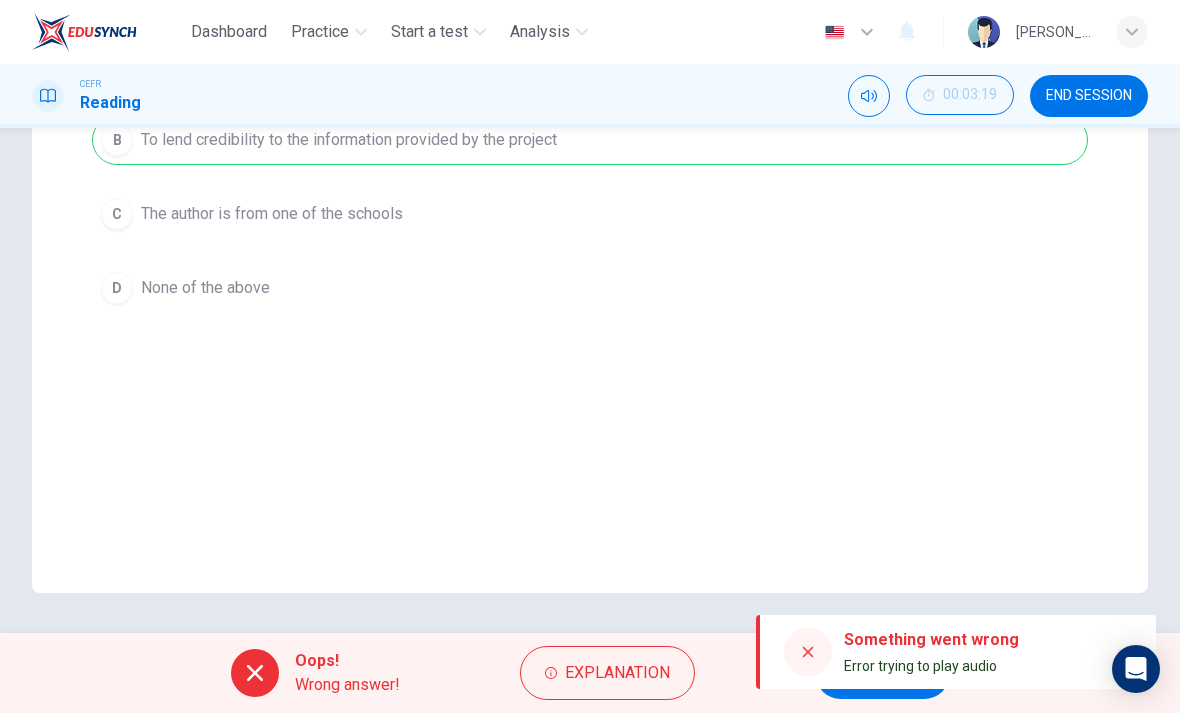 scroll, scrollTop: 379, scrollLeft: 0, axis: vertical 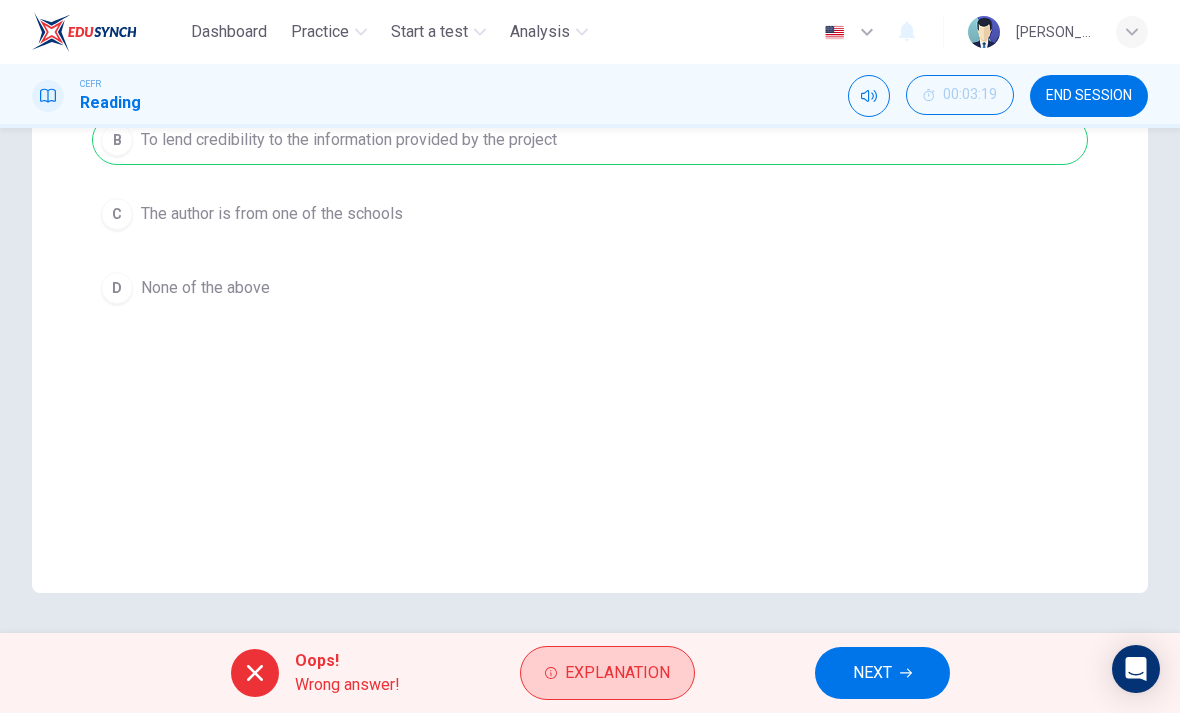 click on "Explanation" at bounding box center (617, 673) 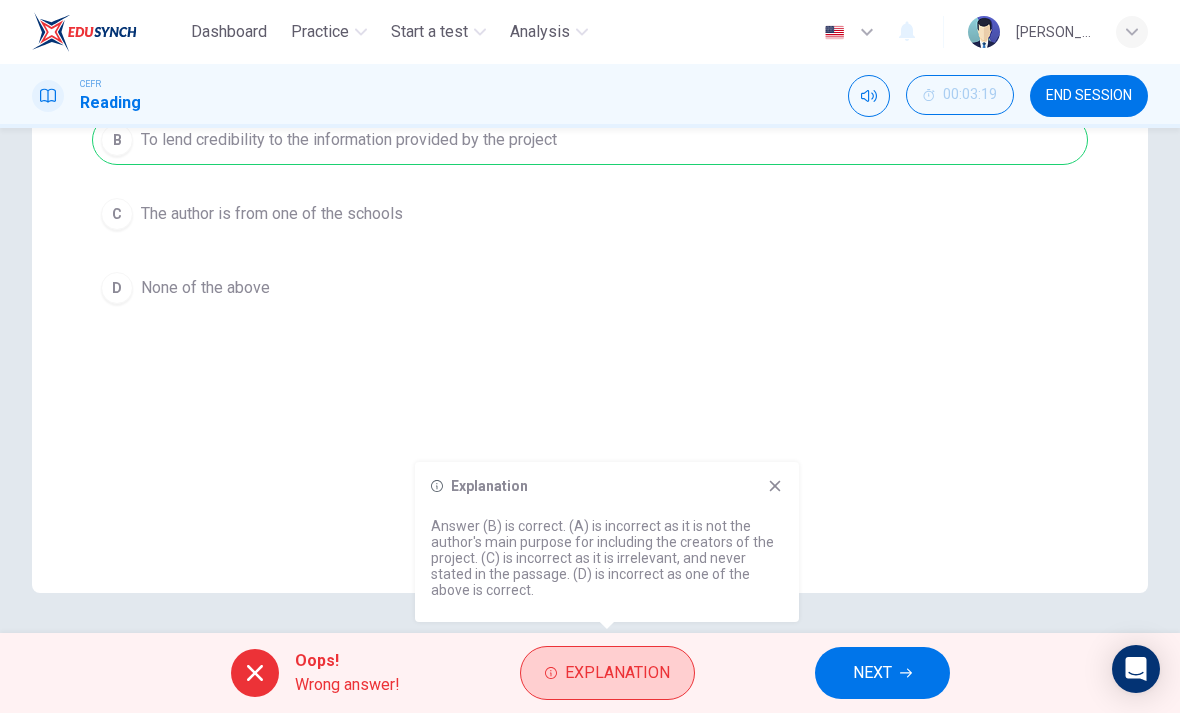 click on "Explanation" at bounding box center [617, 673] 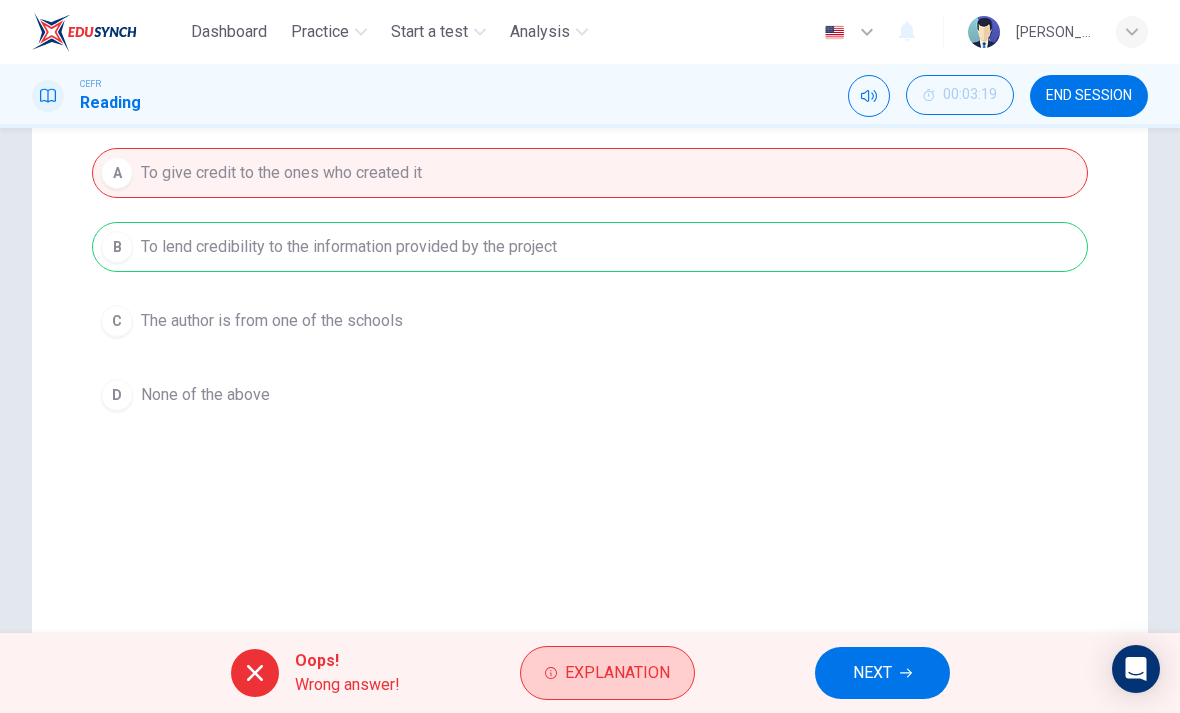 scroll, scrollTop: 233, scrollLeft: 0, axis: vertical 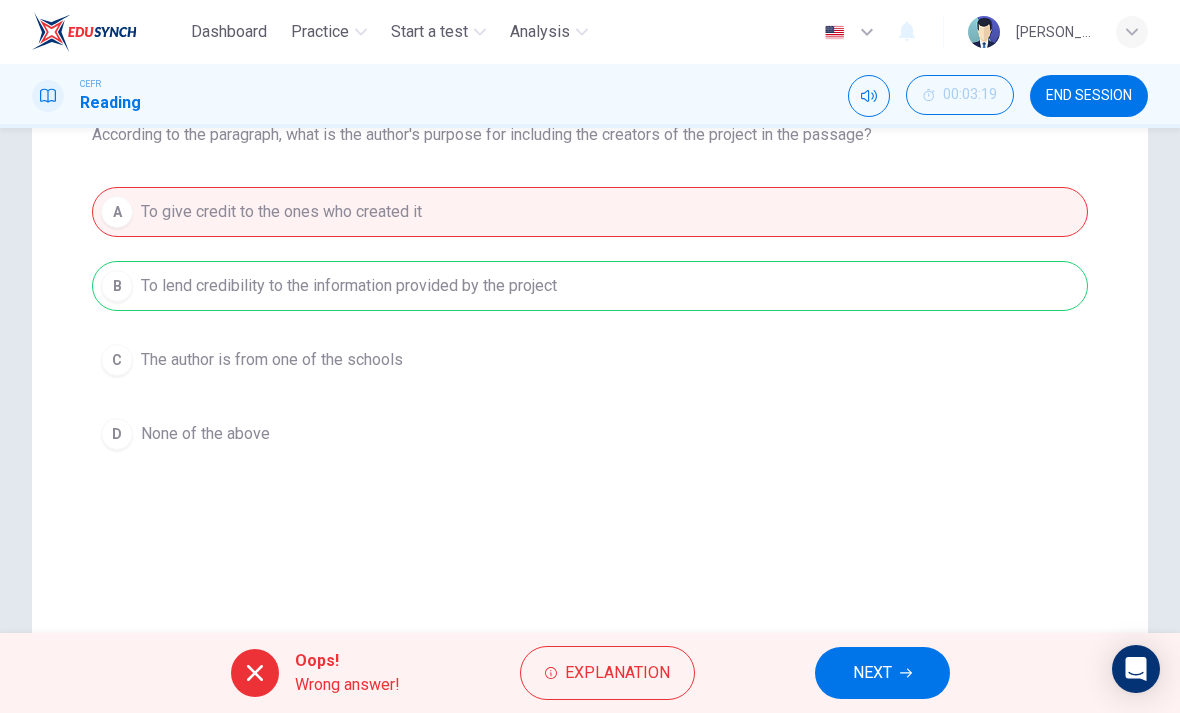 click on "NEXT" at bounding box center (882, 673) 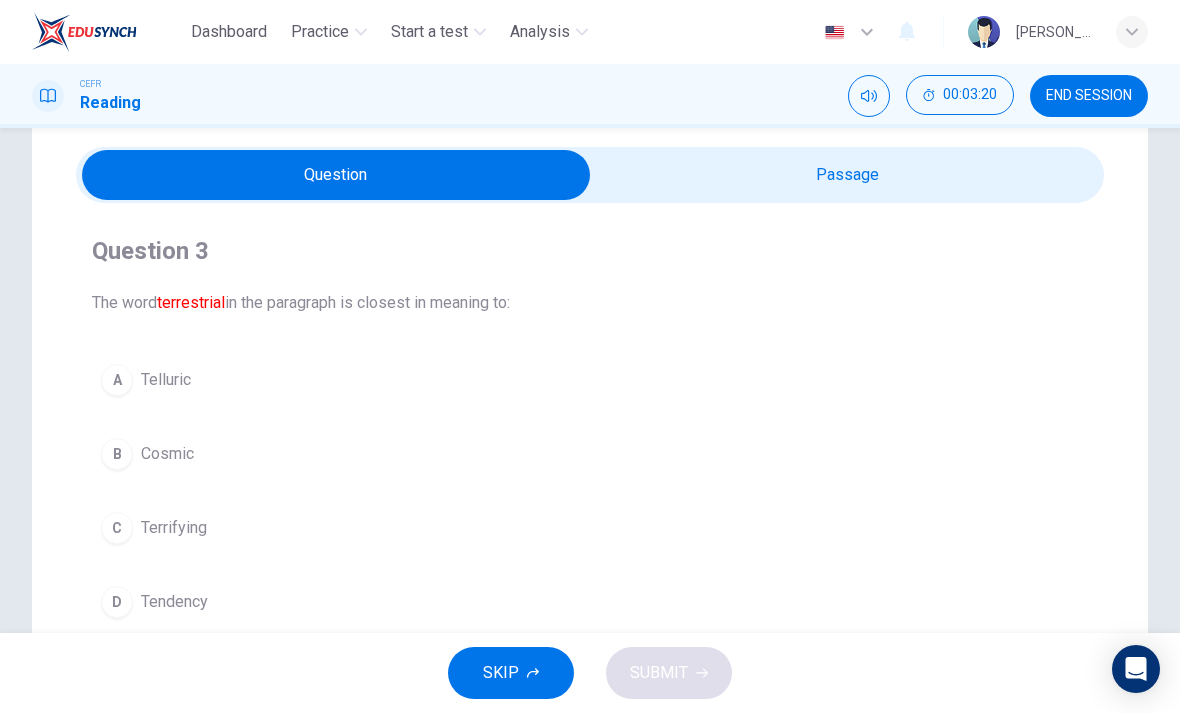 scroll, scrollTop: 50, scrollLeft: 0, axis: vertical 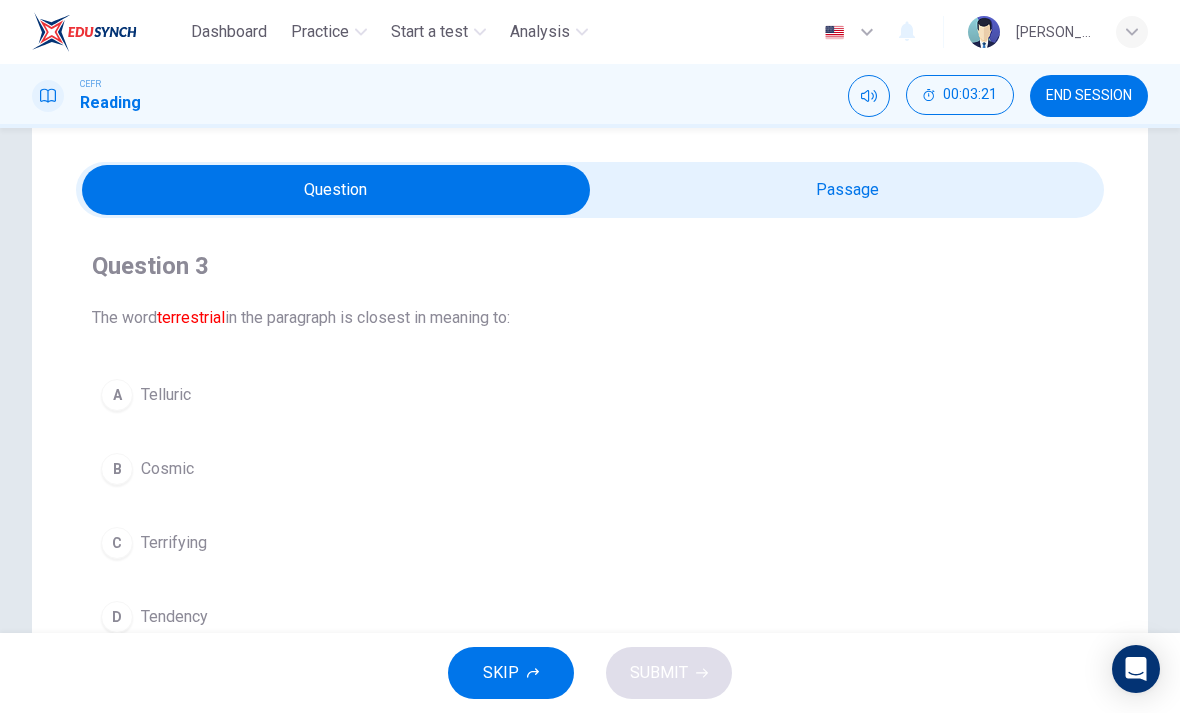 click at bounding box center (336, 190) 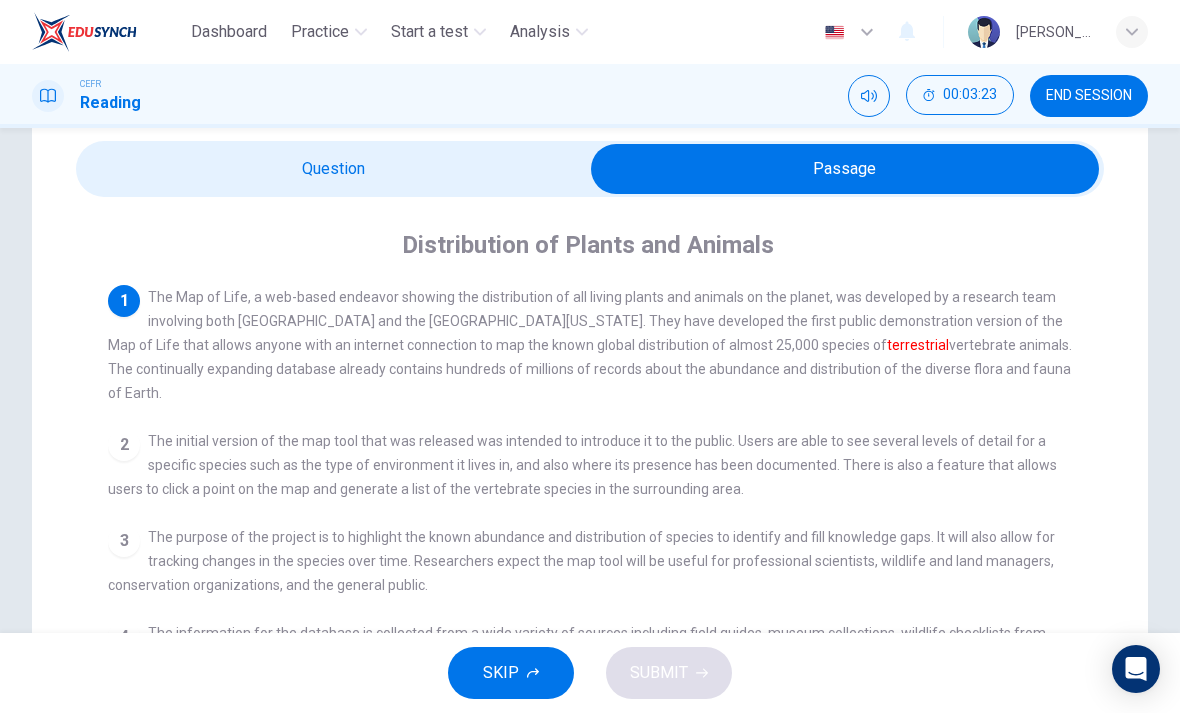 scroll, scrollTop: 77, scrollLeft: 0, axis: vertical 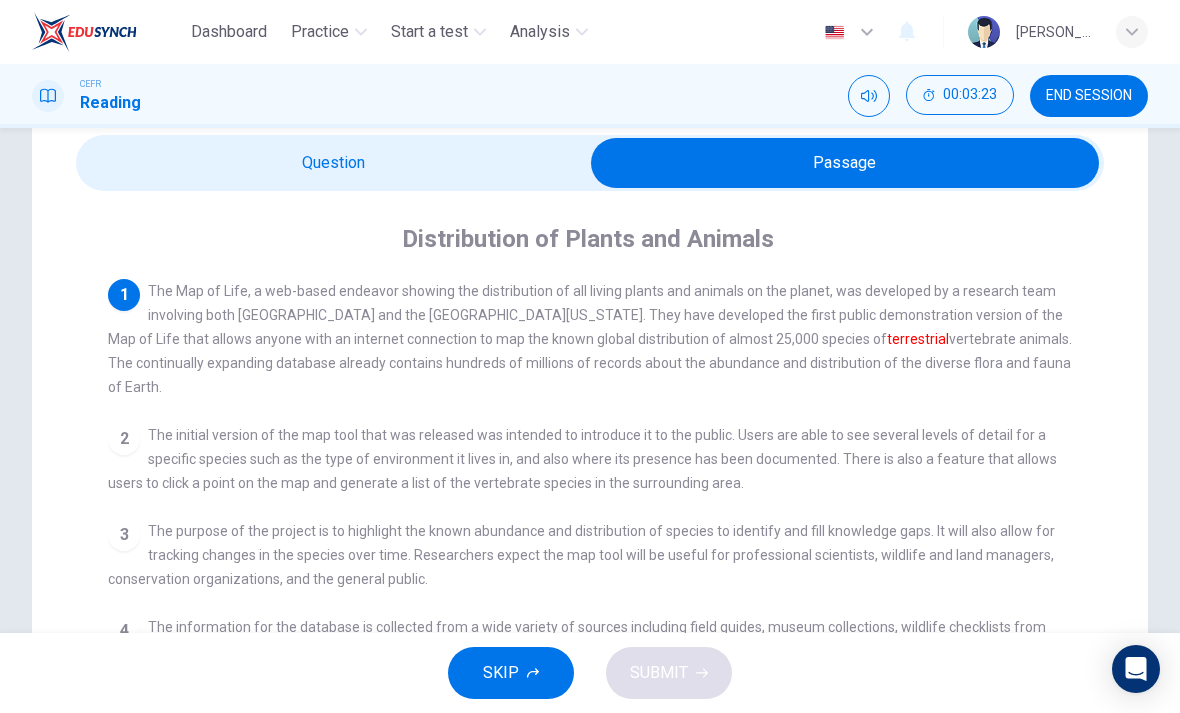 click at bounding box center (845, 163) 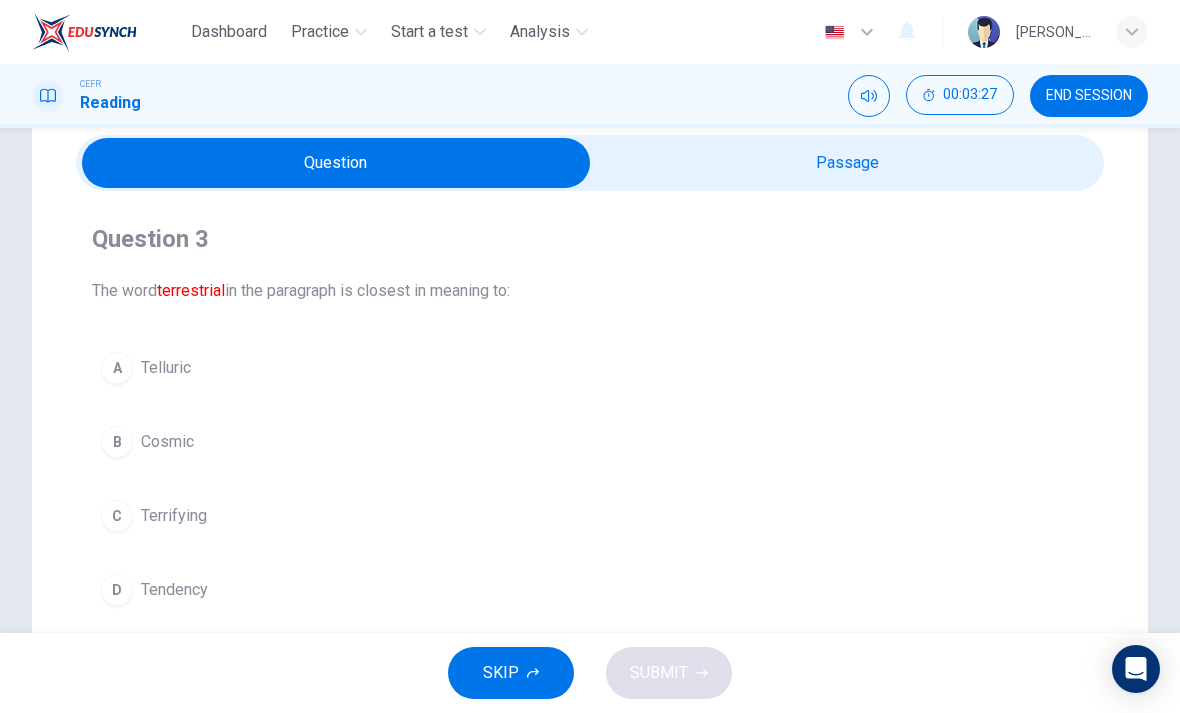 click at bounding box center (336, 163) 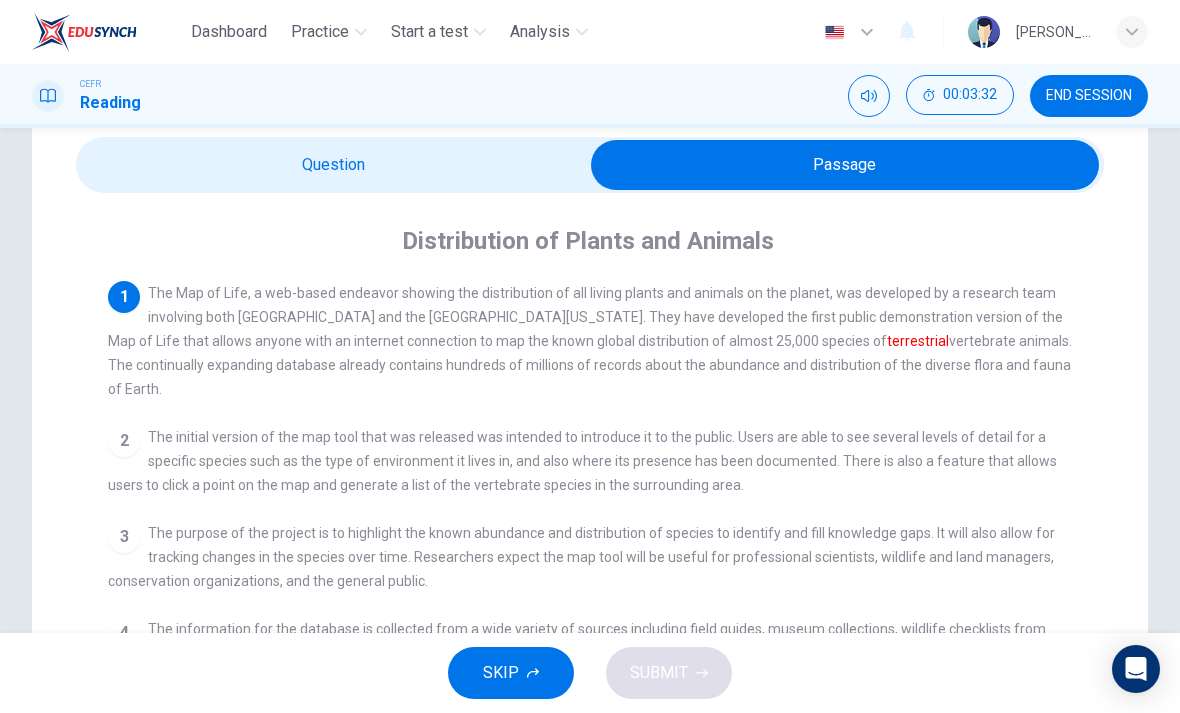 scroll, scrollTop: 73, scrollLeft: 0, axis: vertical 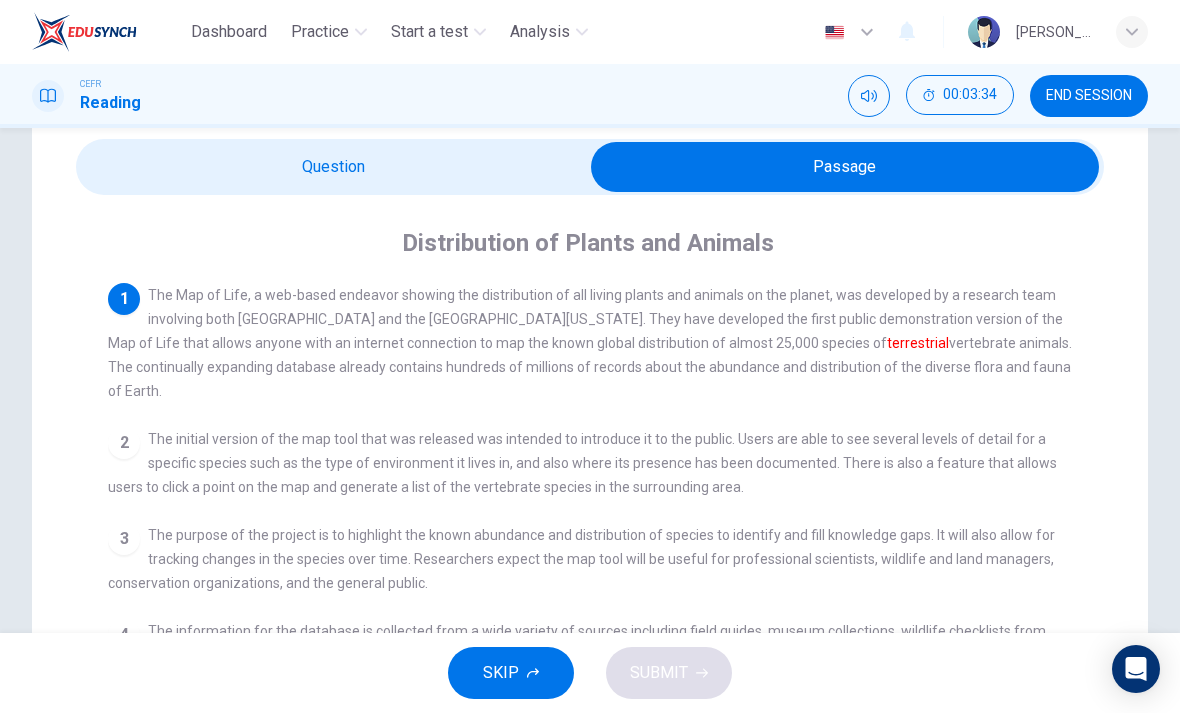 click at bounding box center (845, 167) 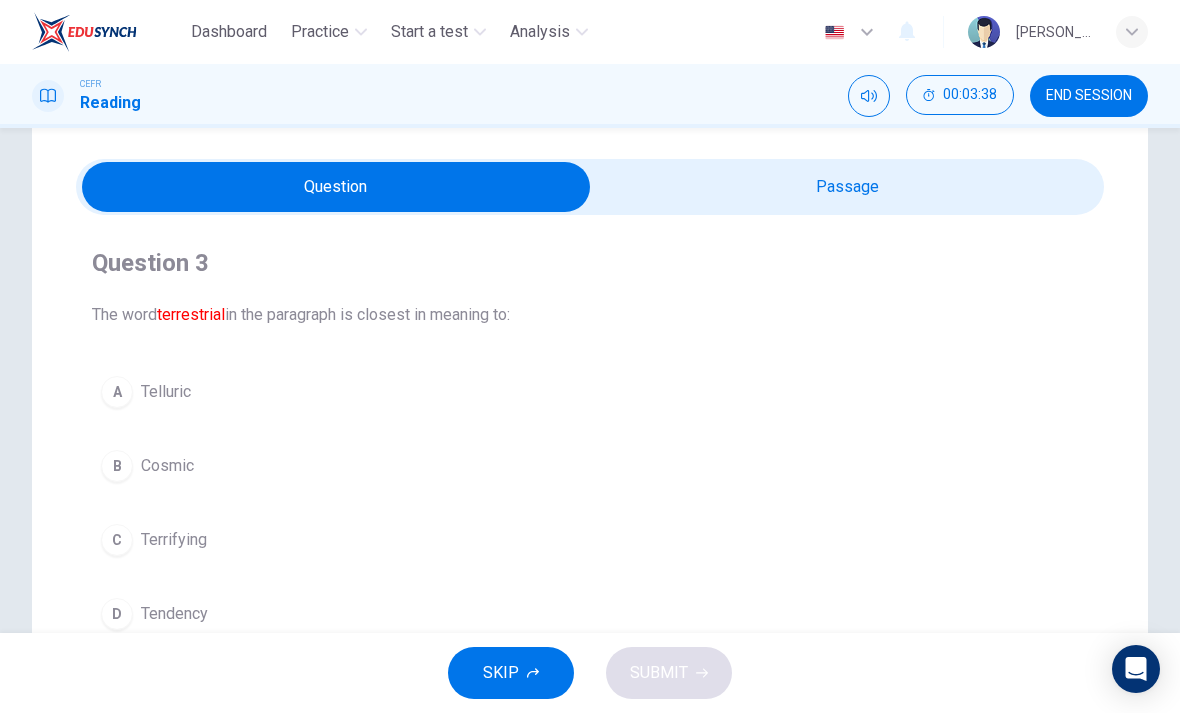 scroll, scrollTop: 32, scrollLeft: 0, axis: vertical 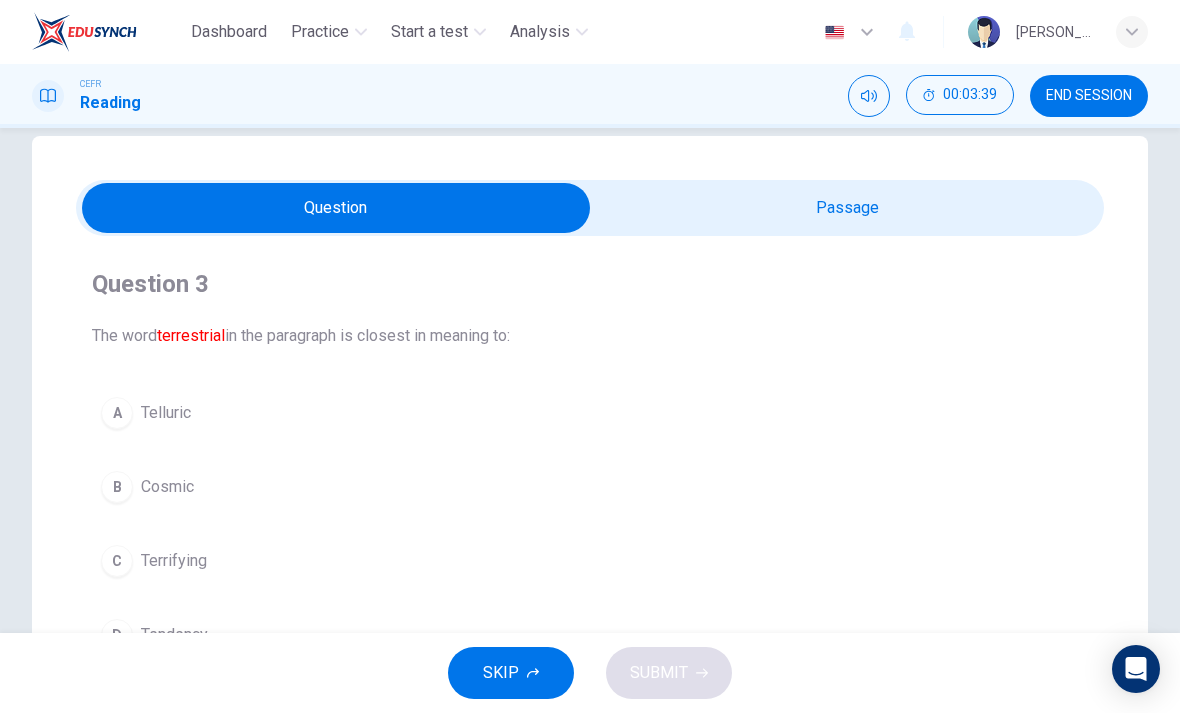 click at bounding box center (336, 208) 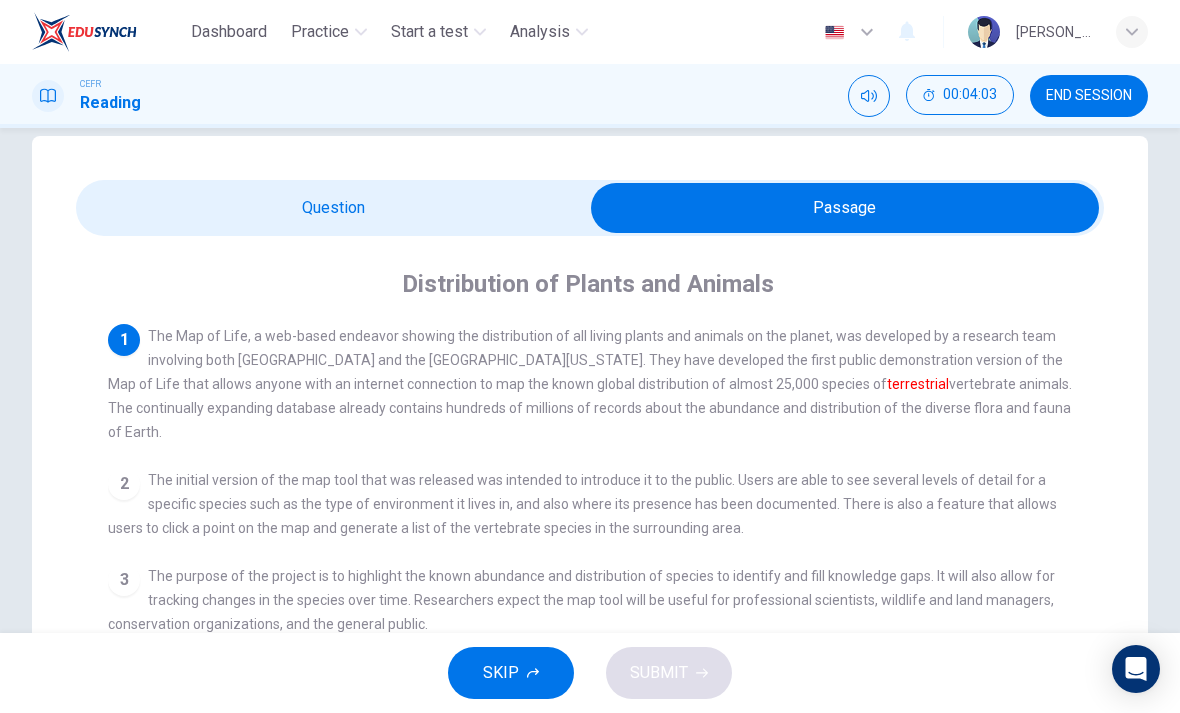 click on "SKIP SUBMIT" at bounding box center (590, 673) 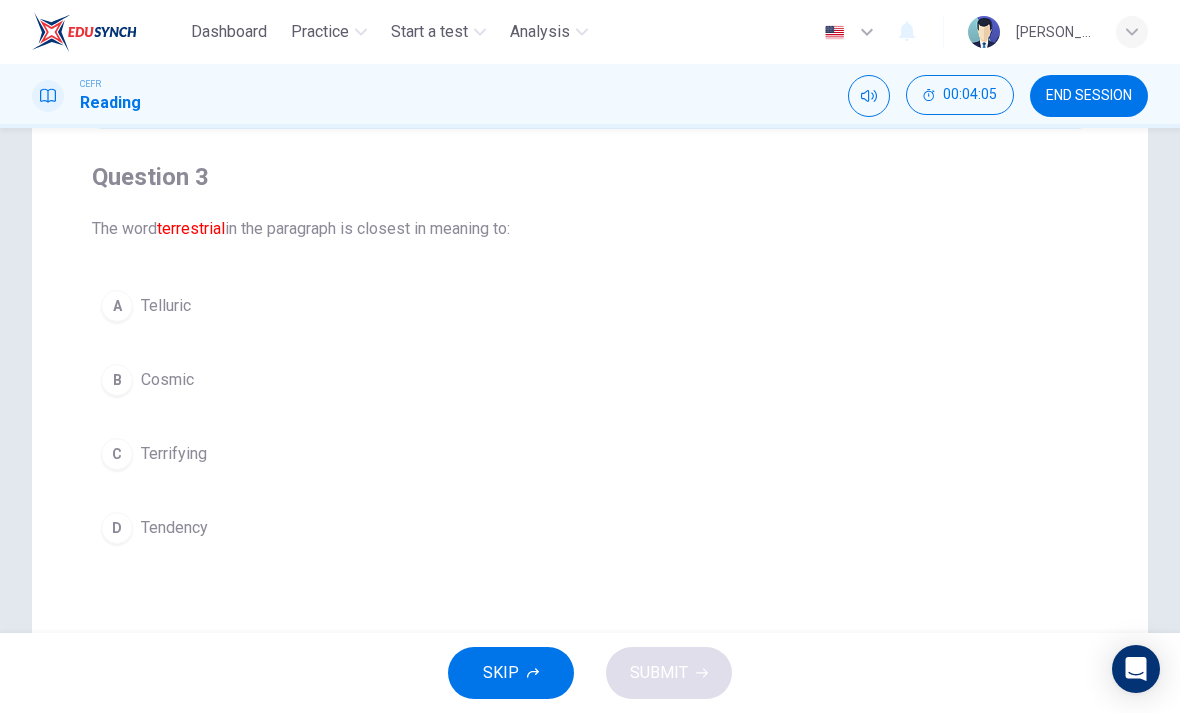 scroll, scrollTop: 171, scrollLeft: 0, axis: vertical 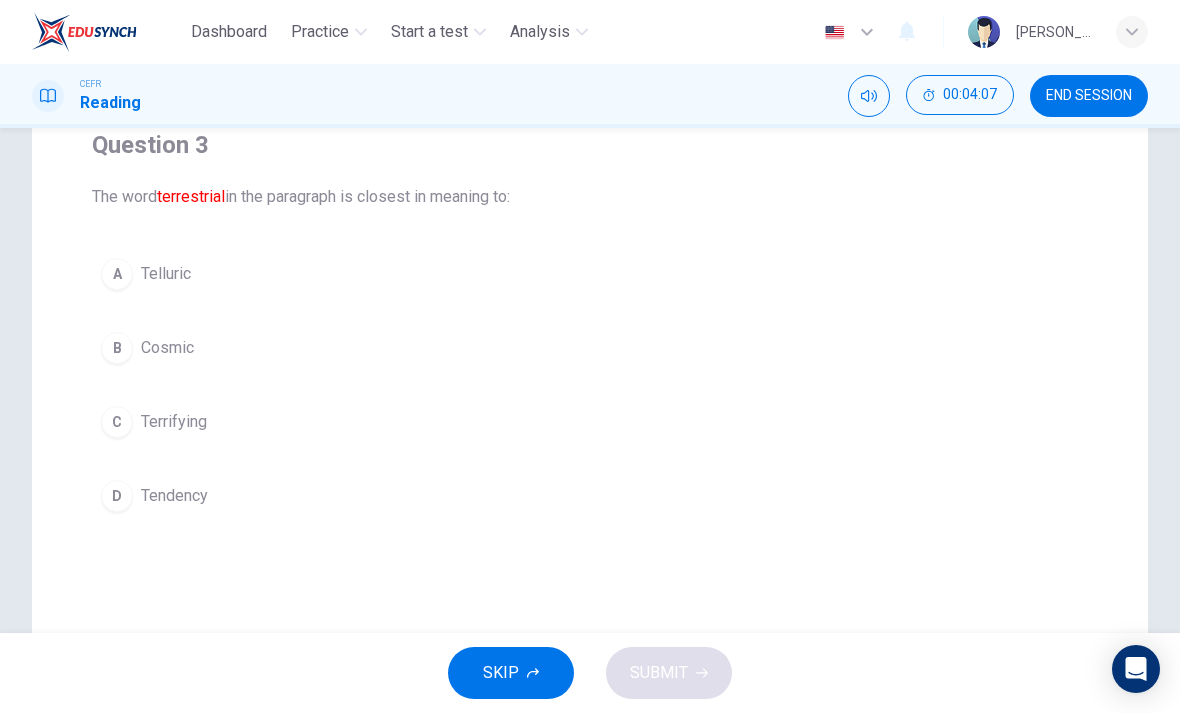 click on "B Cosmic" at bounding box center [590, 348] 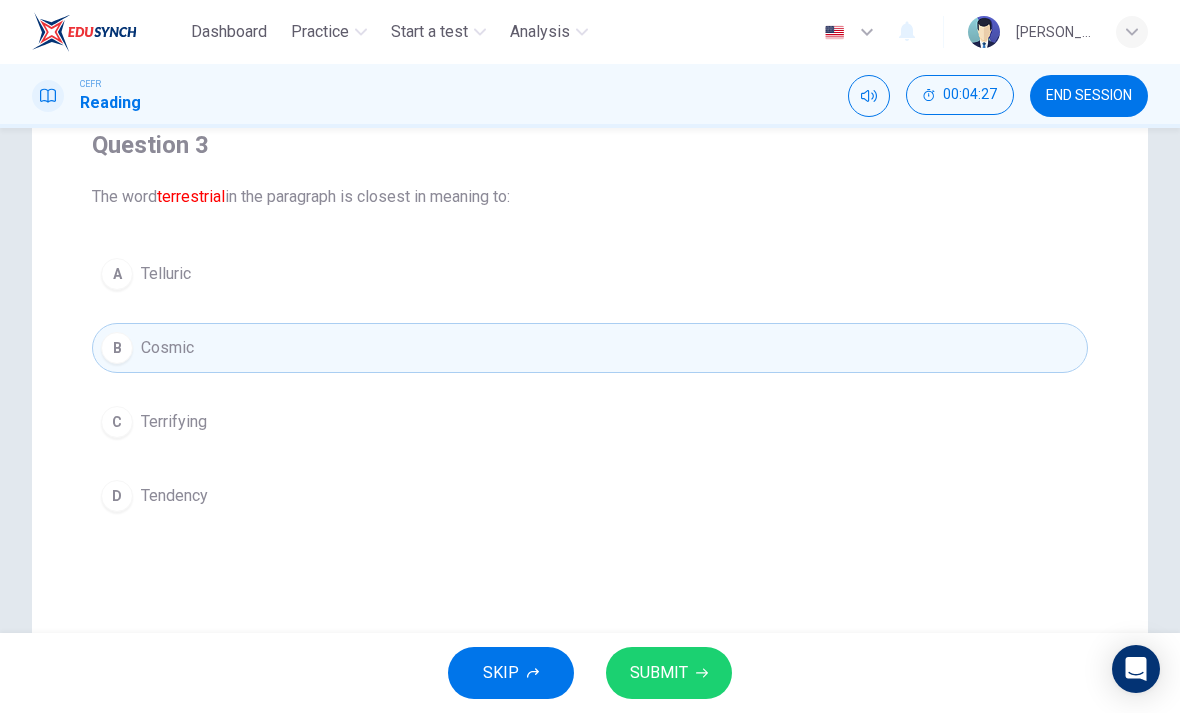 click on "SUBMIT" at bounding box center [659, 673] 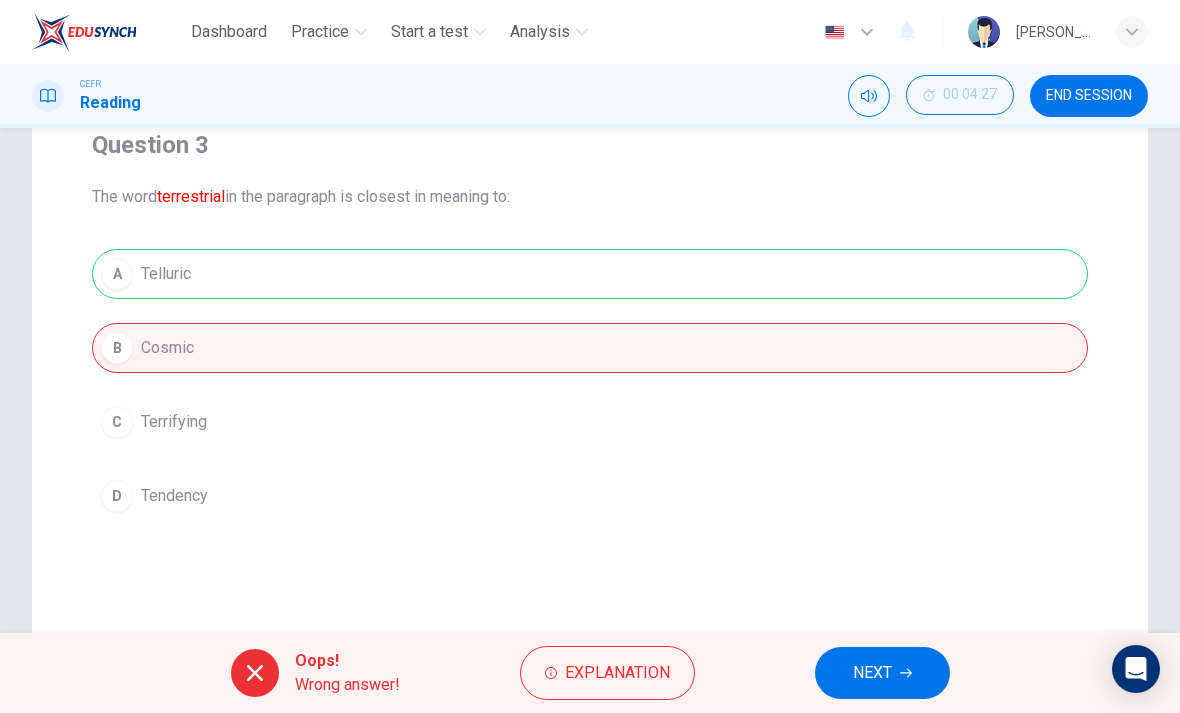 click on "Explanation" at bounding box center (617, 673) 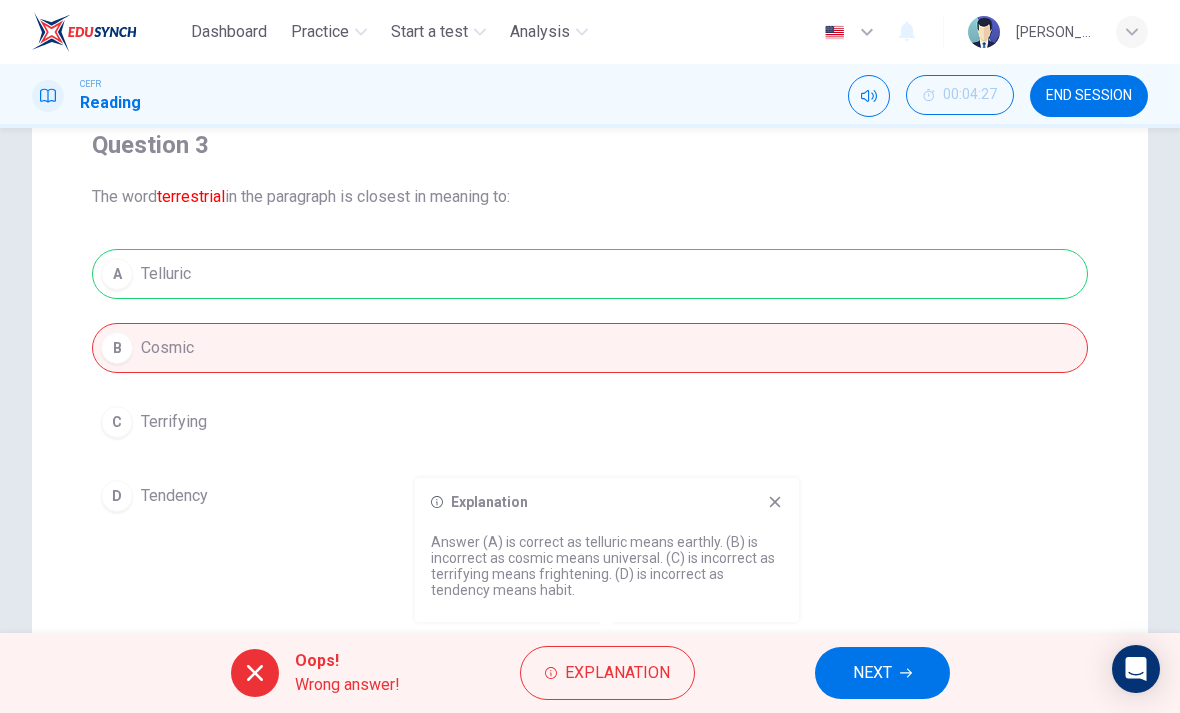 click on "Explanation" at bounding box center (617, 673) 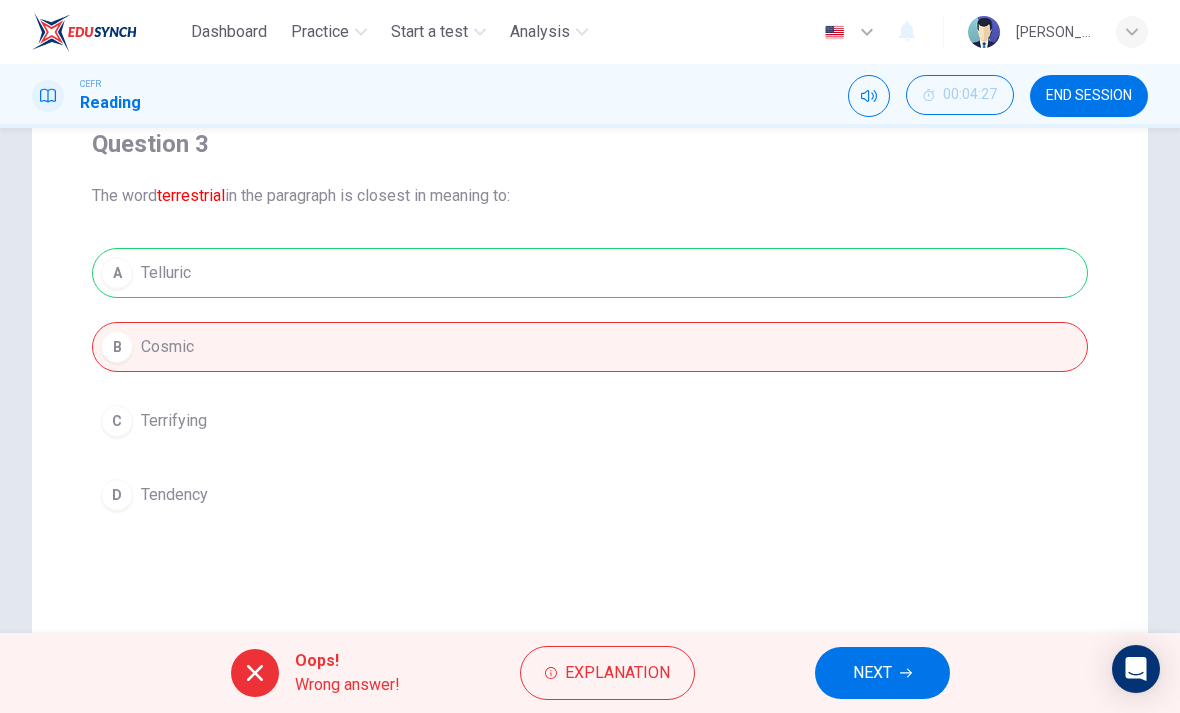 scroll, scrollTop: 155, scrollLeft: 0, axis: vertical 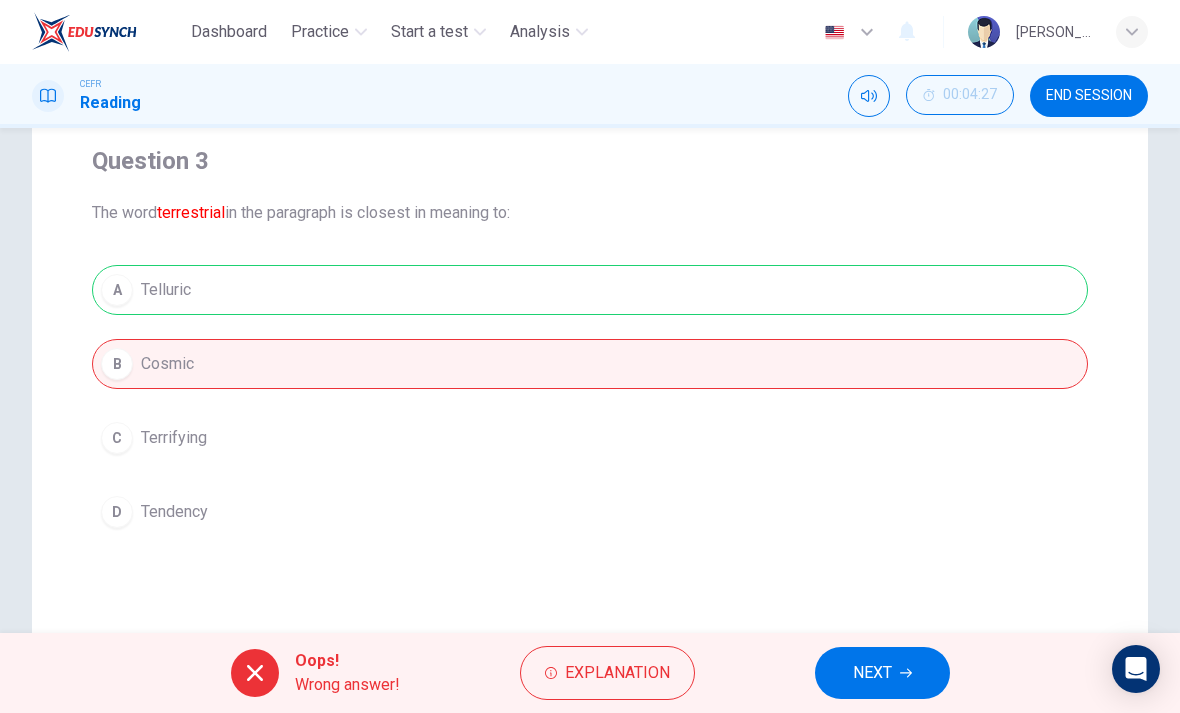 click on "NEXT" at bounding box center (882, 673) 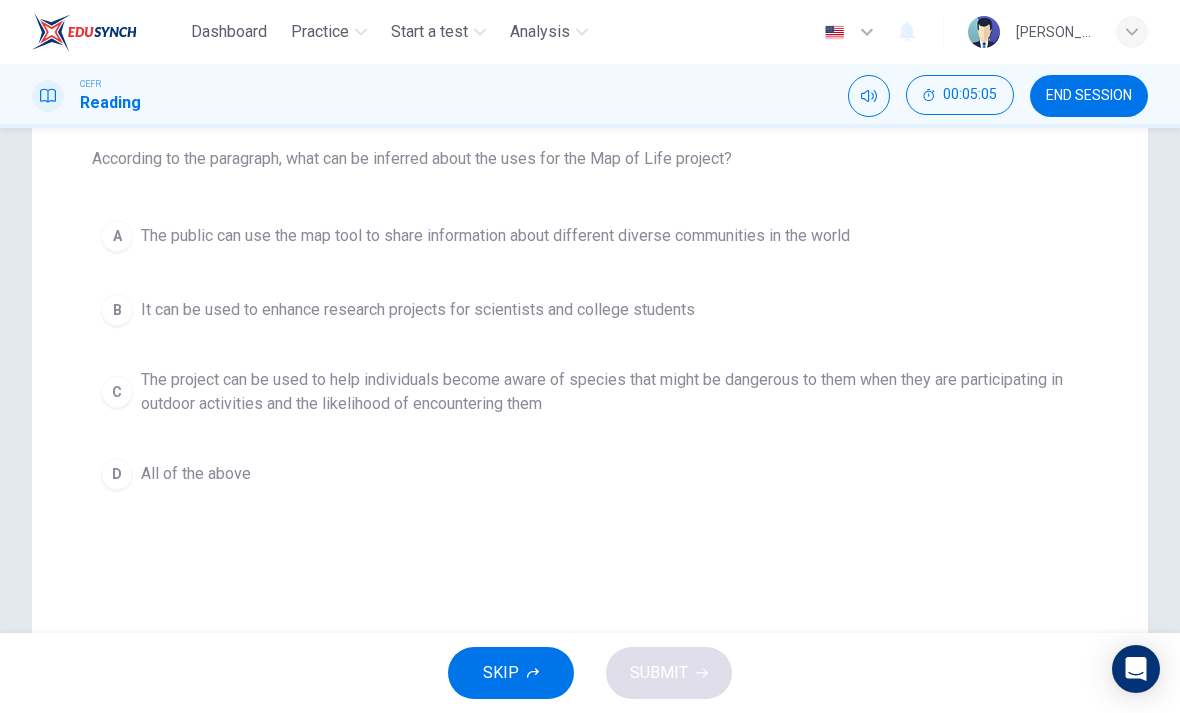 scroll, scrollTop: 210, scrollLeft: 0, axis: vertical 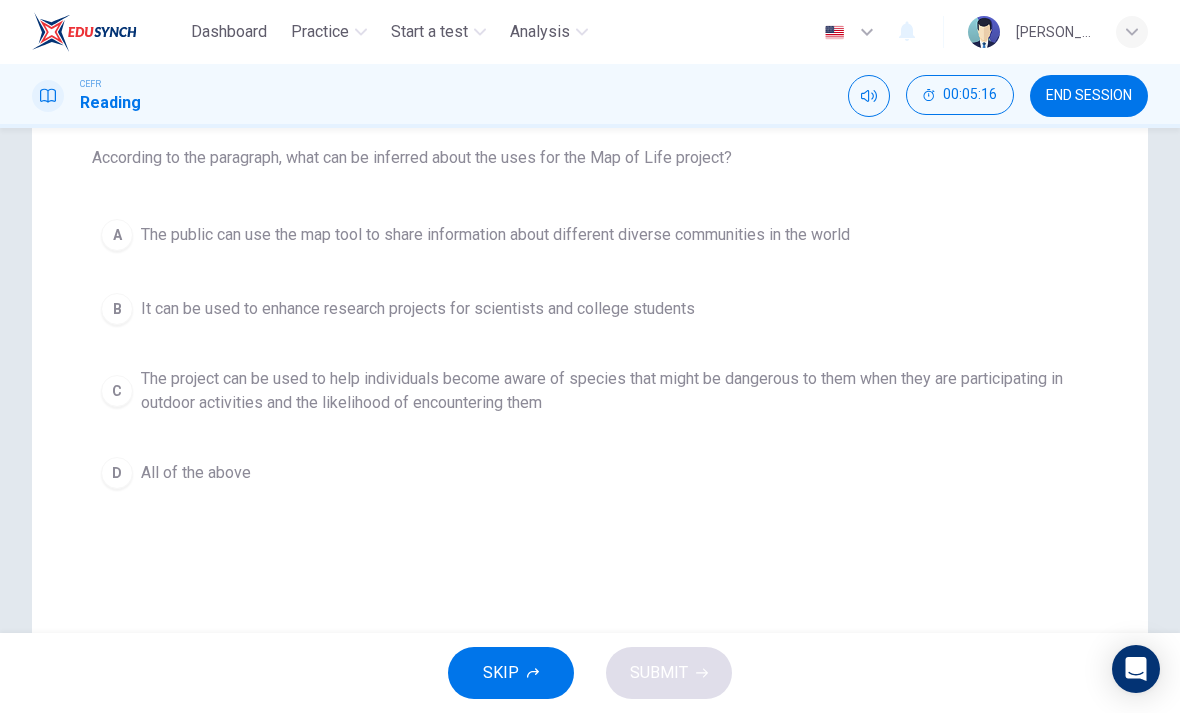 click on "C" at bounding box center (117, 391) 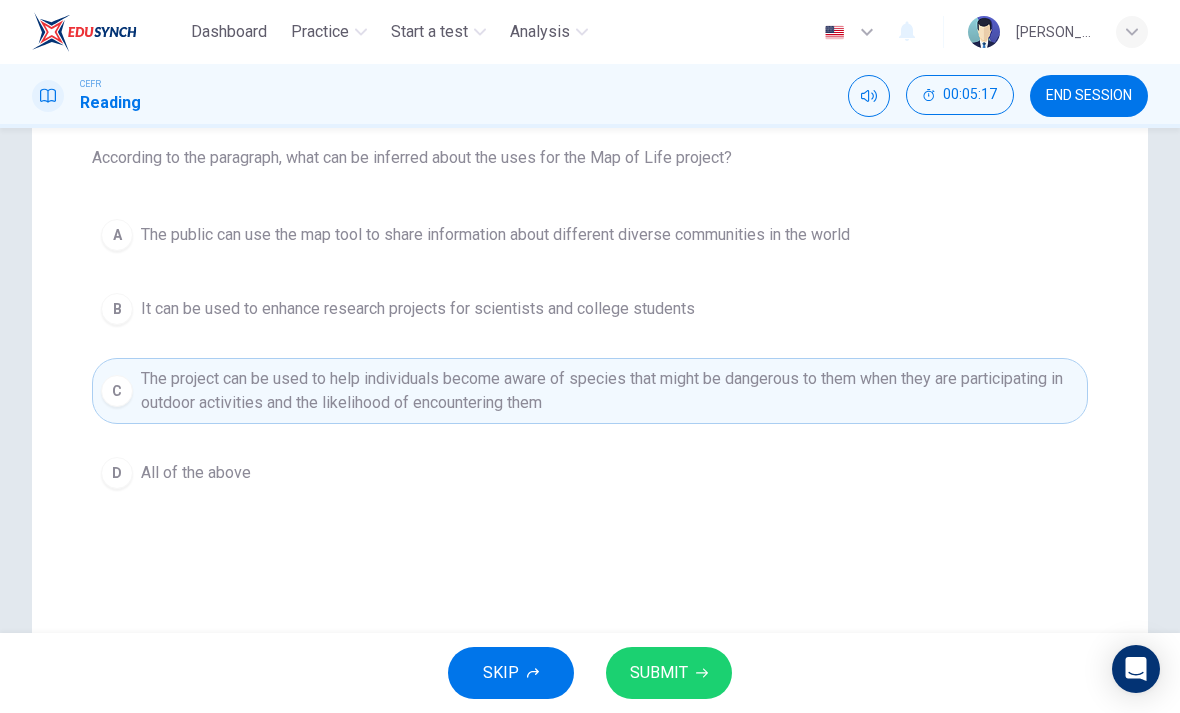 click 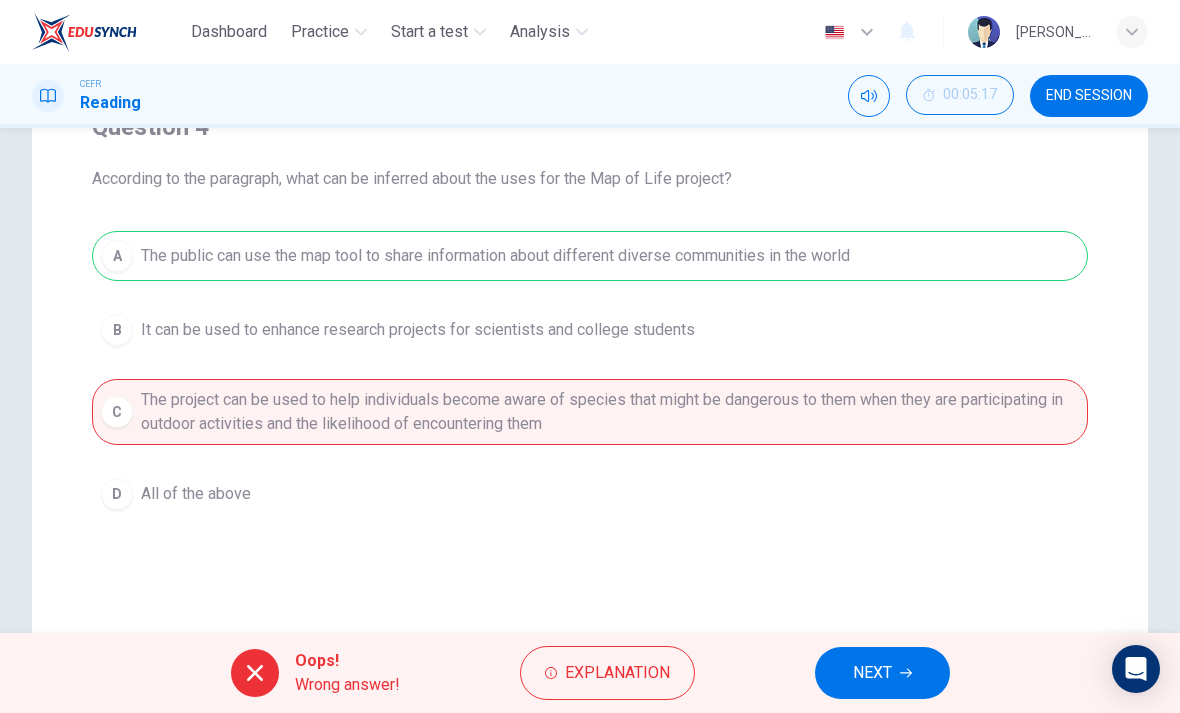 scroll, scrollTop: 187, scrollLeft: 0, axis: vertical 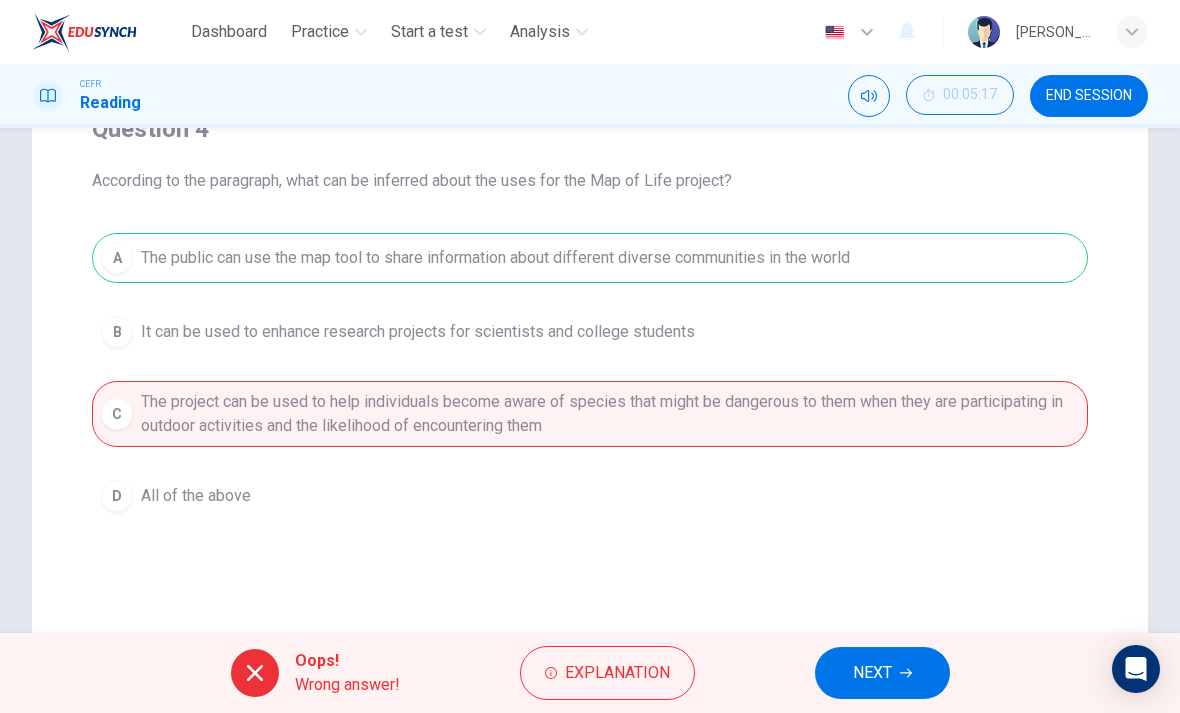 click on "NEXT" at bounding box center [872, 673] 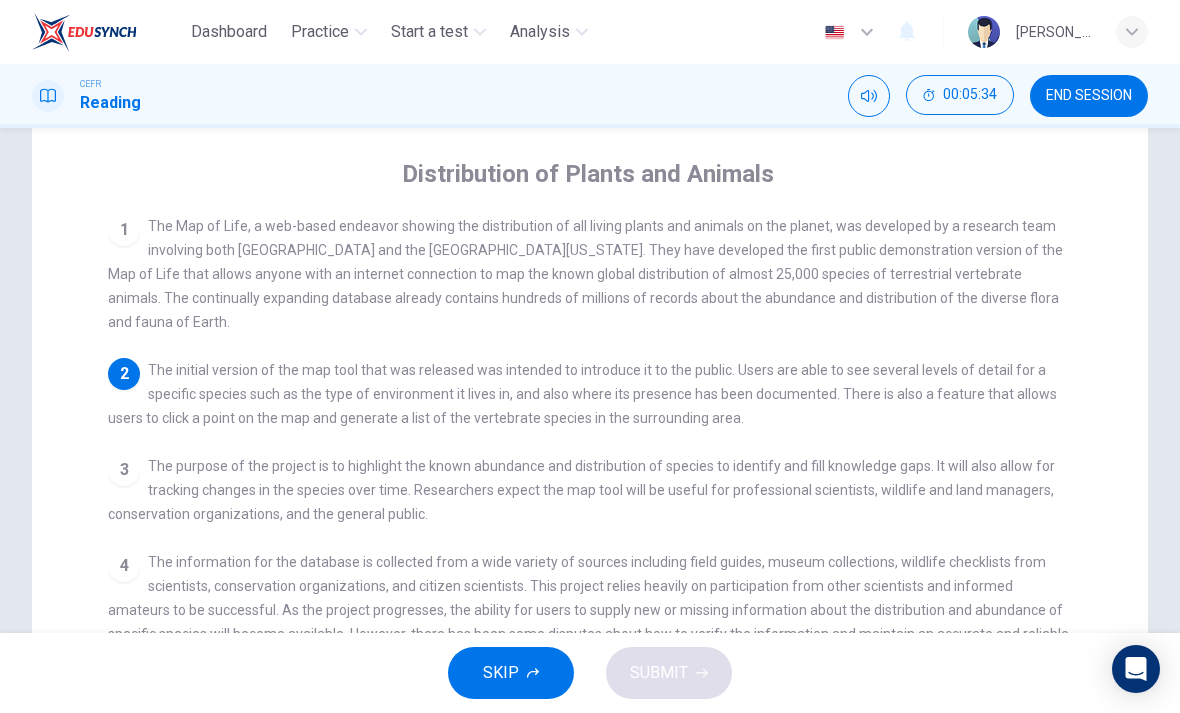 scroll, scrollTop: 150, scrollLeft: 0, axis: vertical 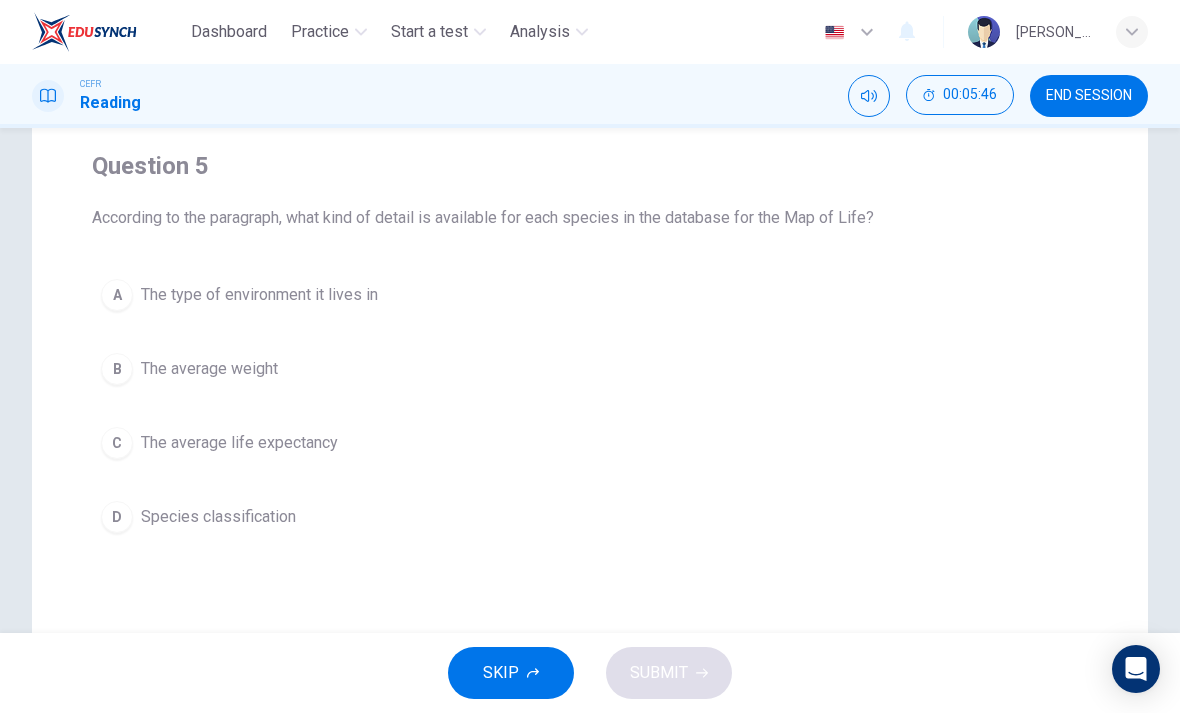 click on "A" at bounding box center (117, 295) 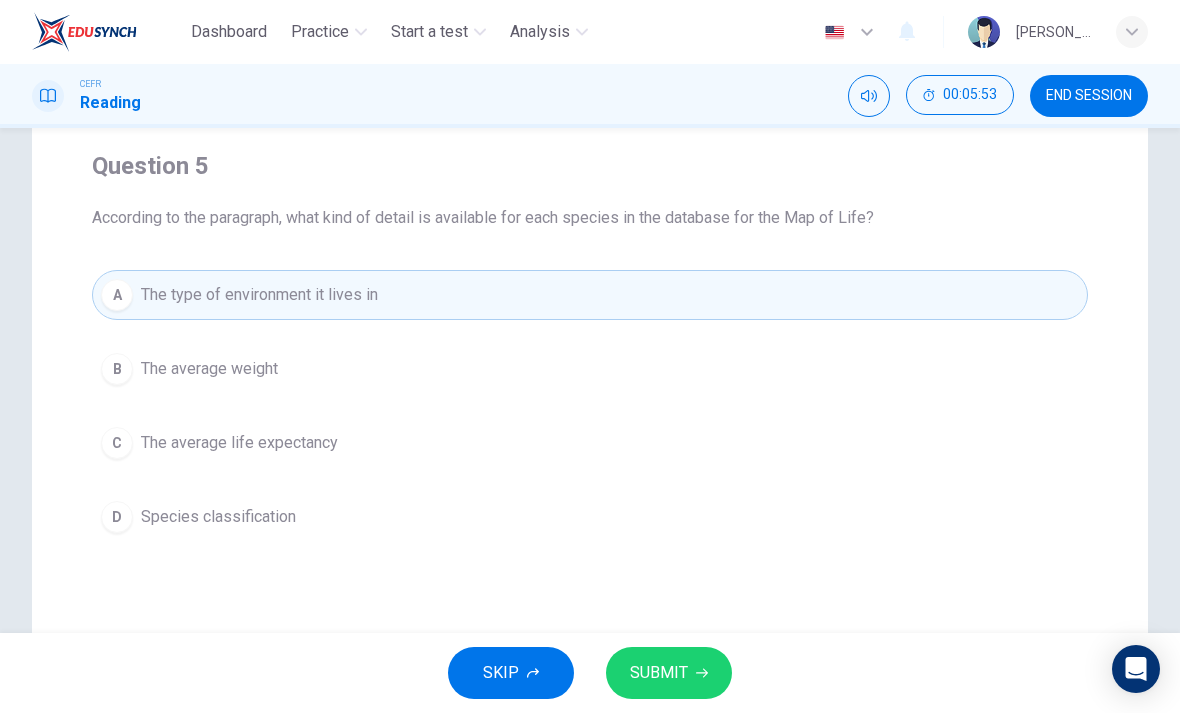 click 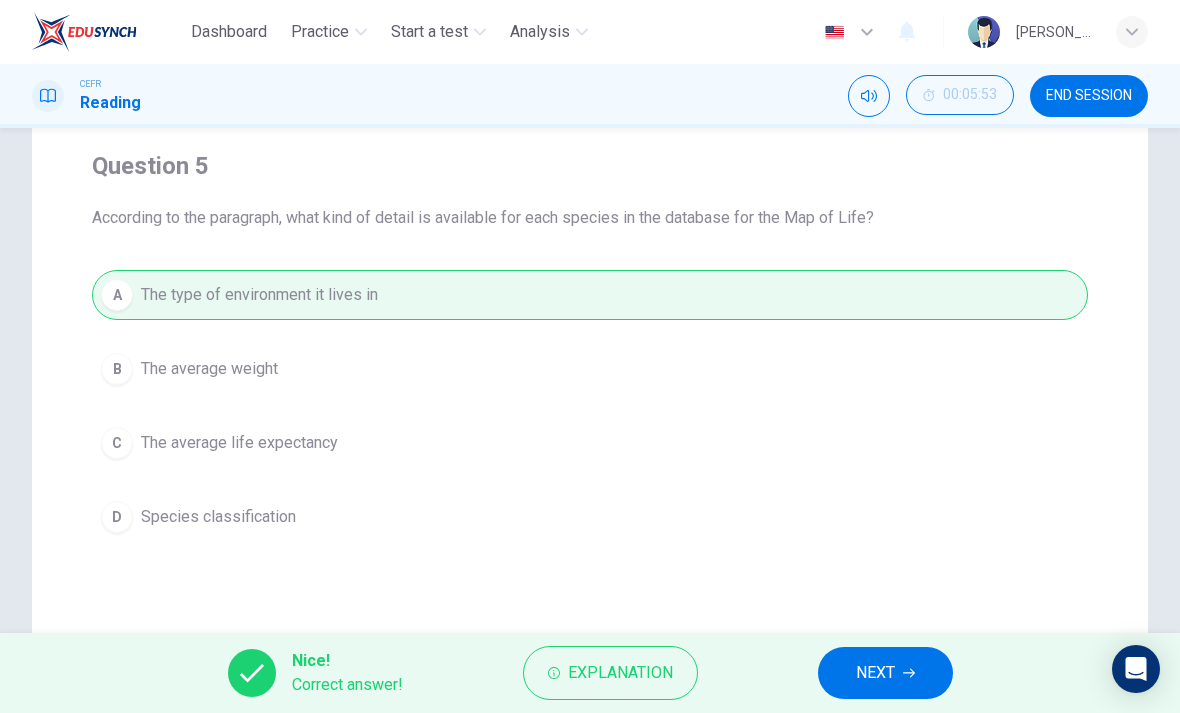 click on "NEXT" at bounding box center (875, 673) 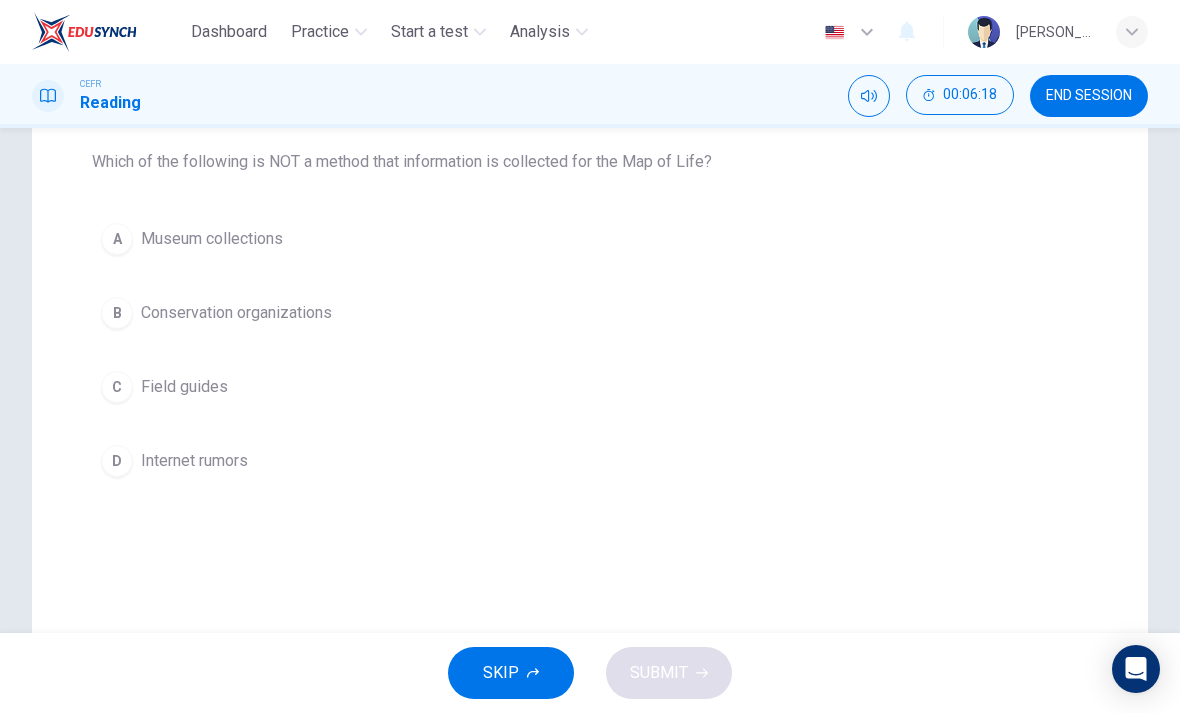 scroll, scrollTop: 207, scrollLeft: 0, axis: vertical 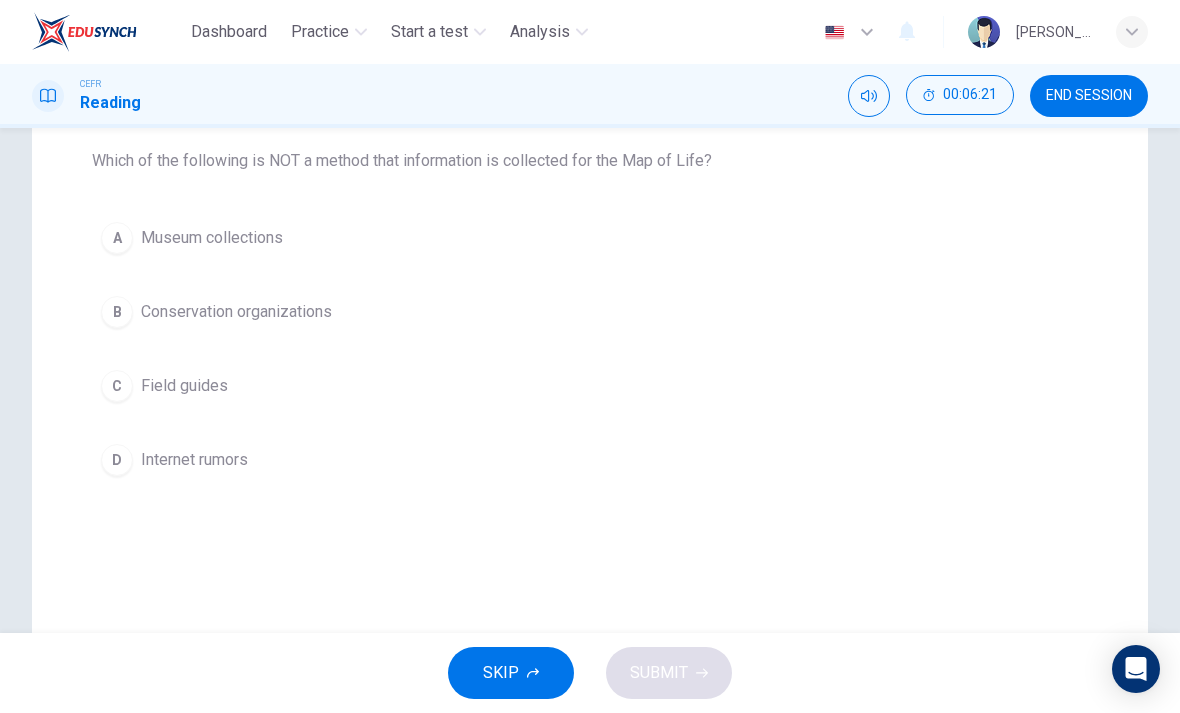 click on "D" at bounding box center (117, 460) 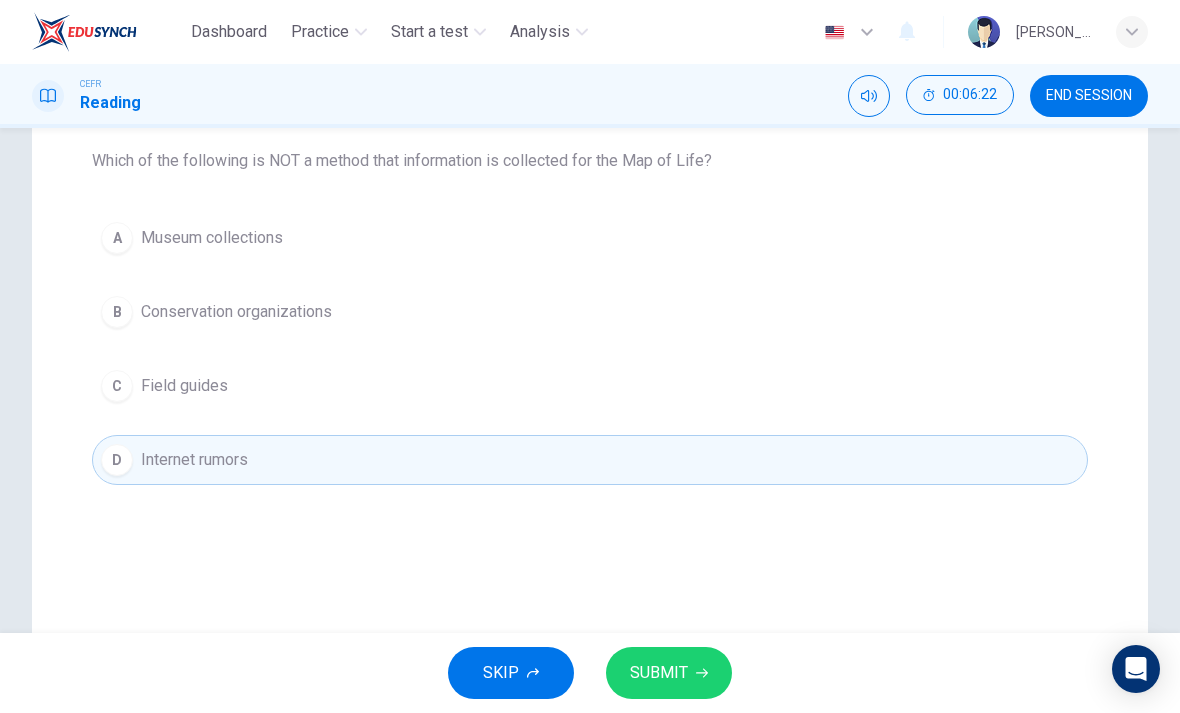 click on "SUBMIT" at bounding box center (669, 673) 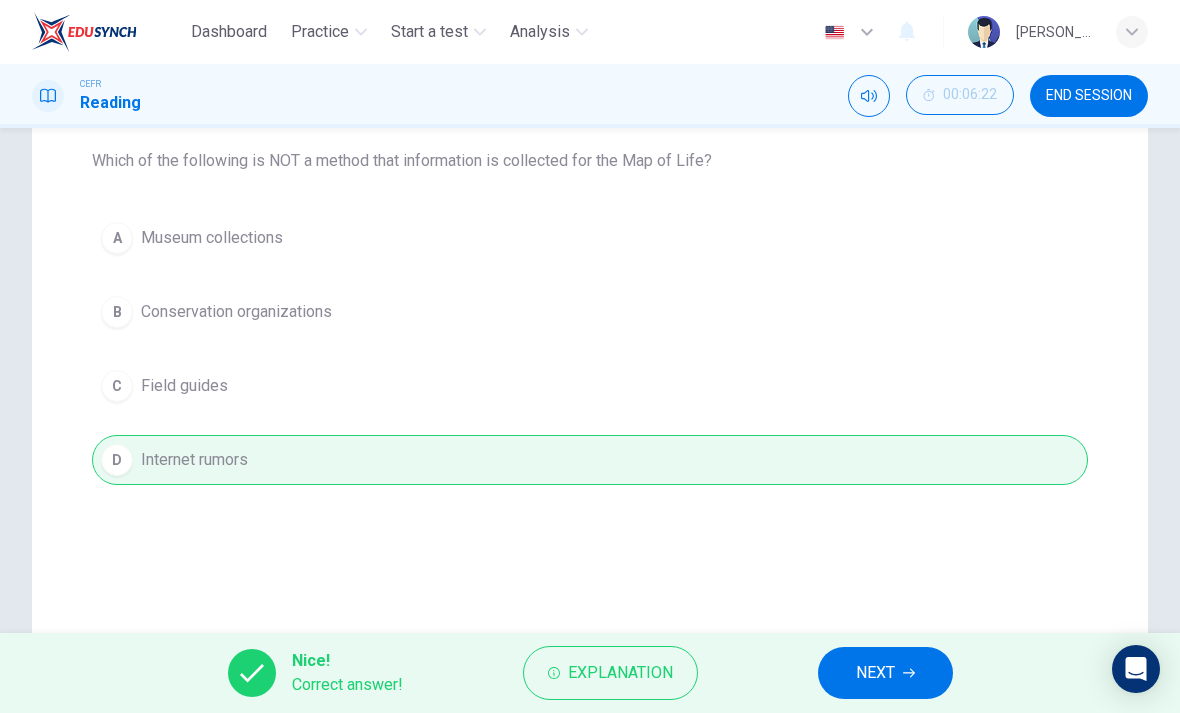 click on "NEXT" at bounding box center (875, 673) 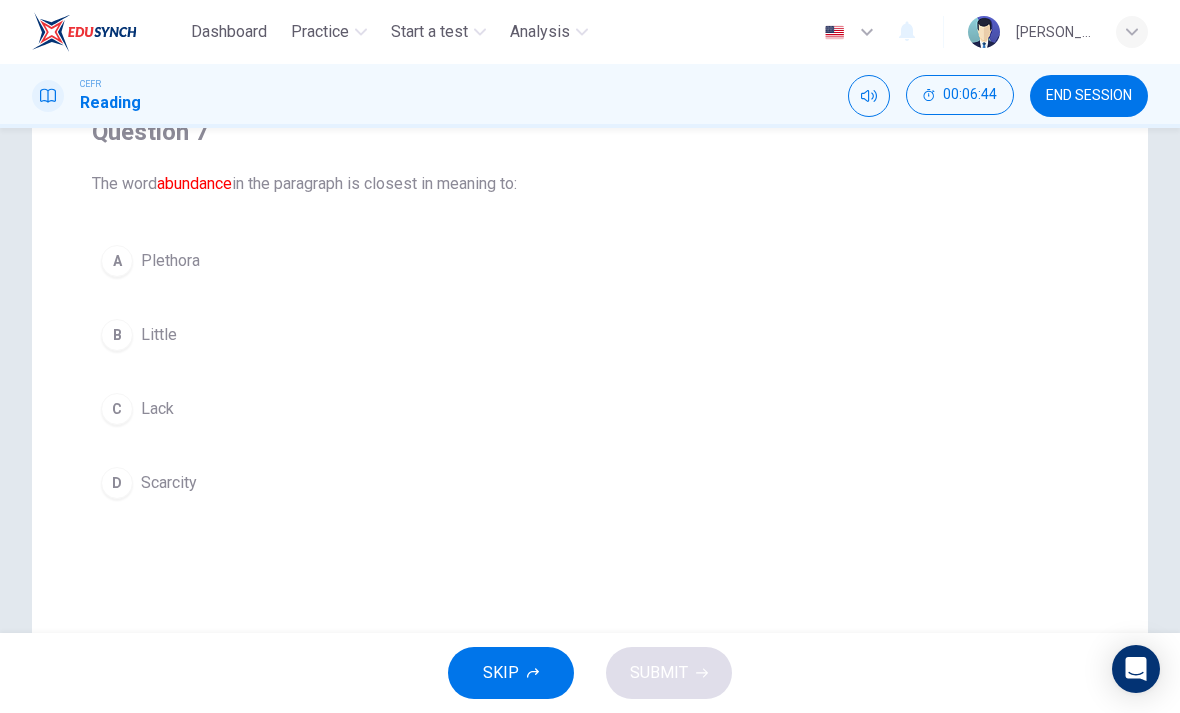 scroll, scrollTop: 185, scrollLeft: 0, axis: vertical 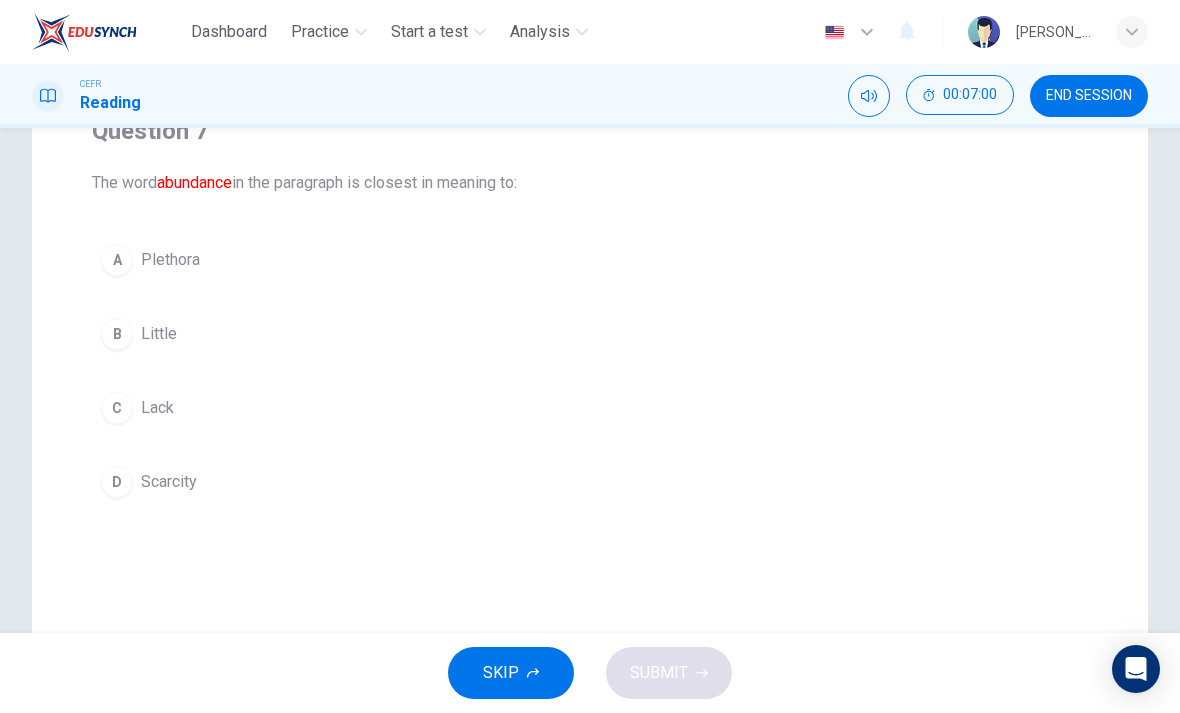 click on "A Plethora" at bounding box center [590, 260] 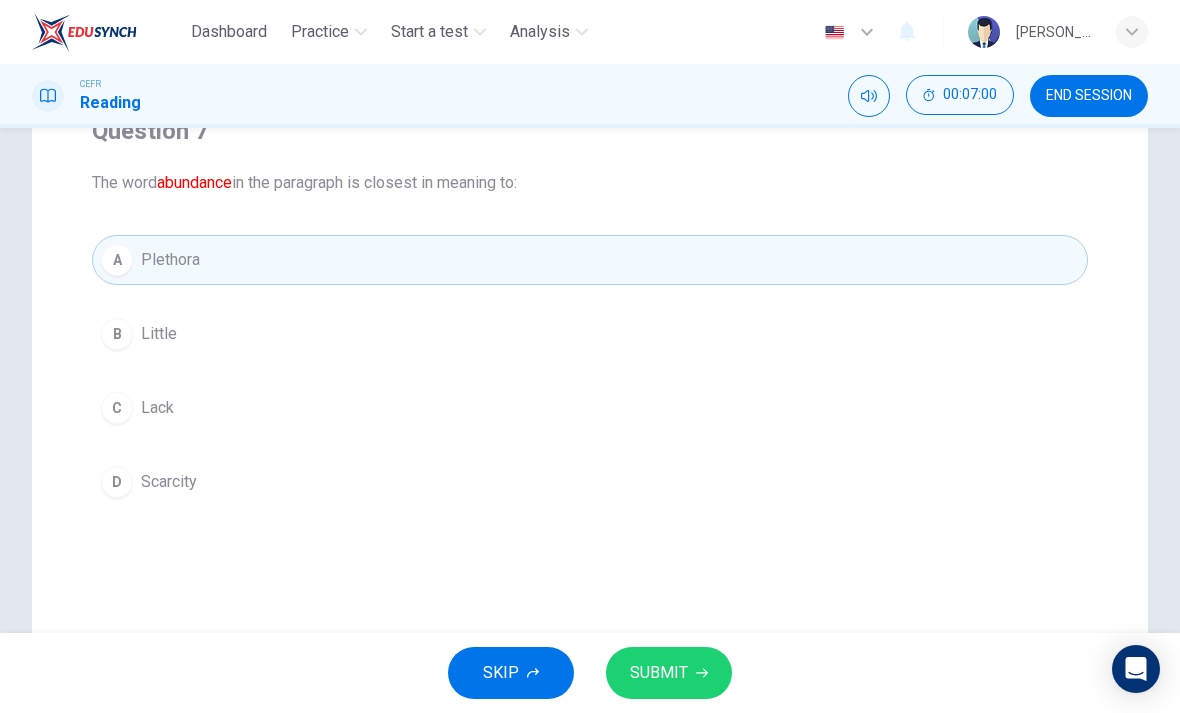 click on "SUBMIT" at bounding box center (659, 673) 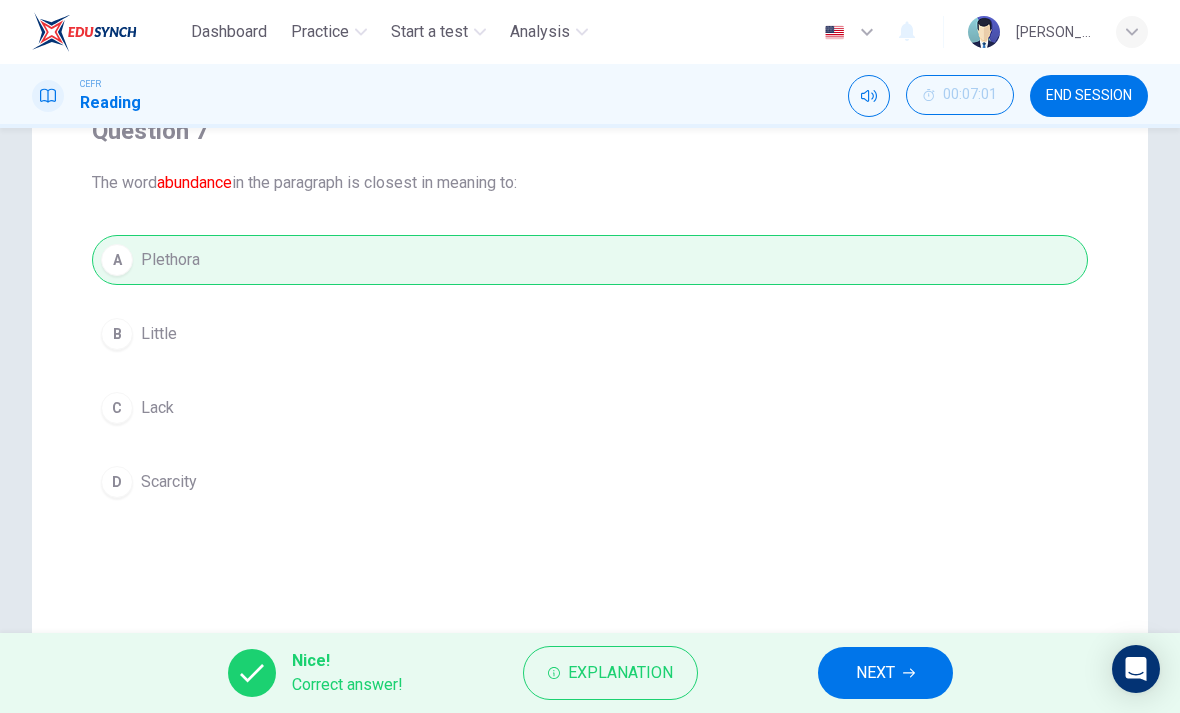 click on "NEXT" at bounding box center (885, 673) 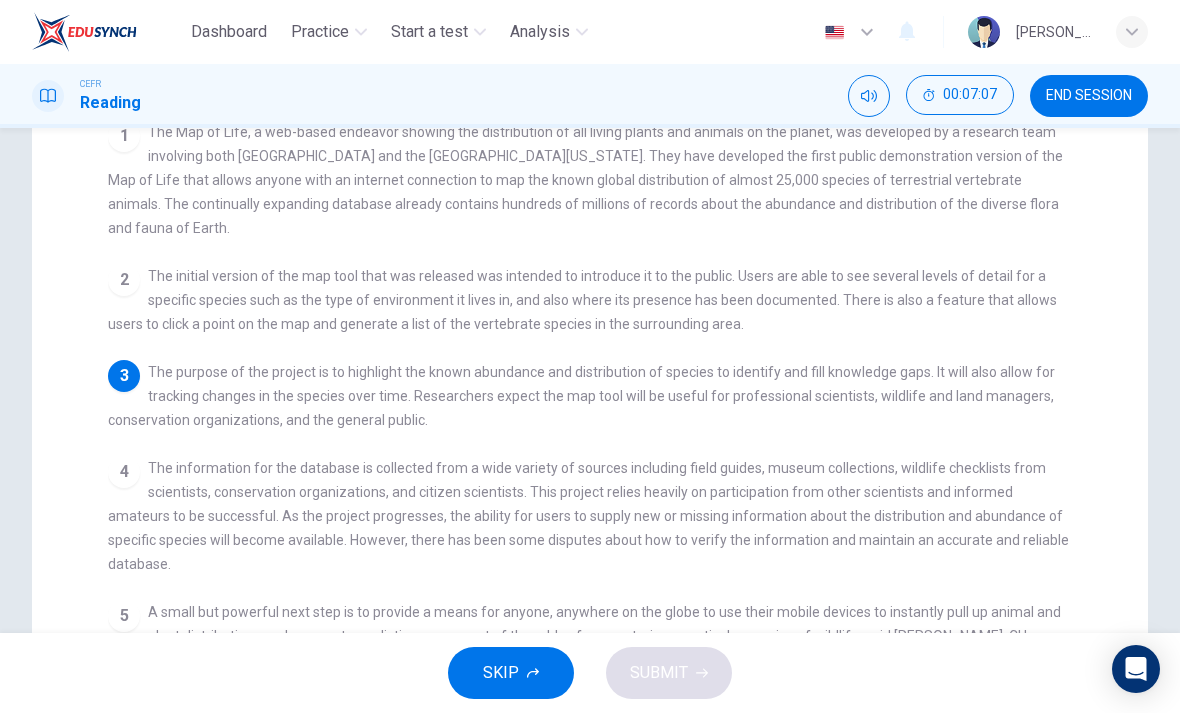 scroll, scrollTop: 238, scrollLeft: 0, axis: vertical 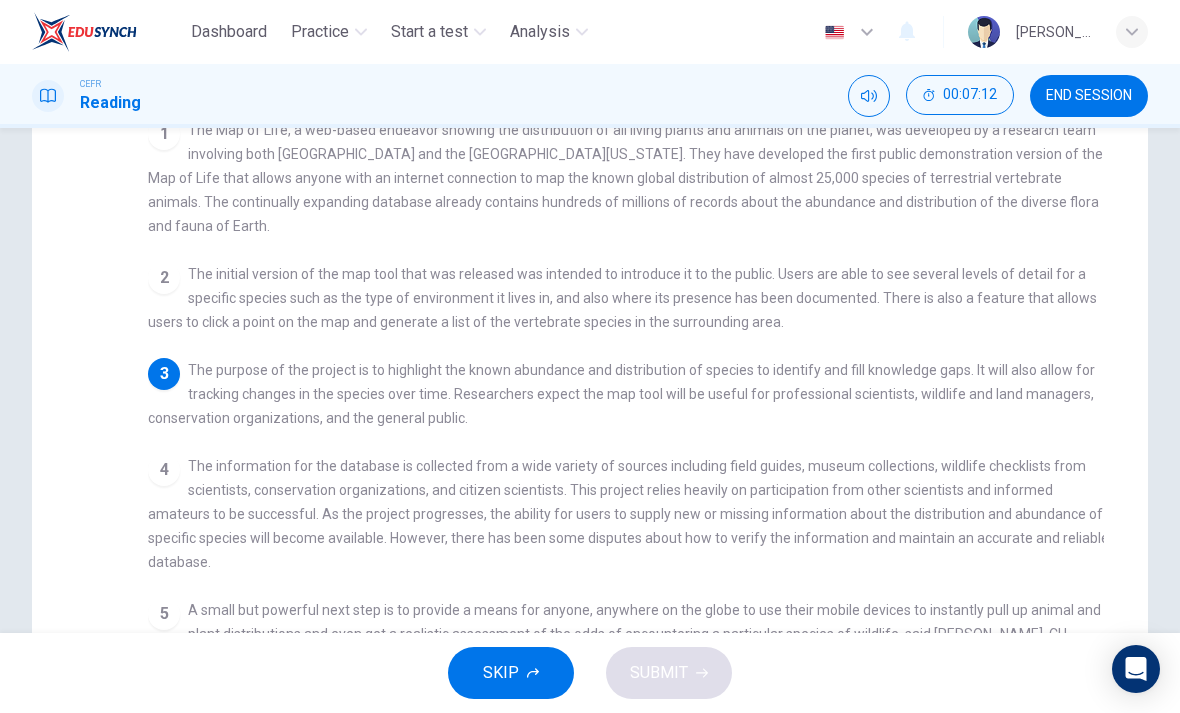 checkbox on "false" 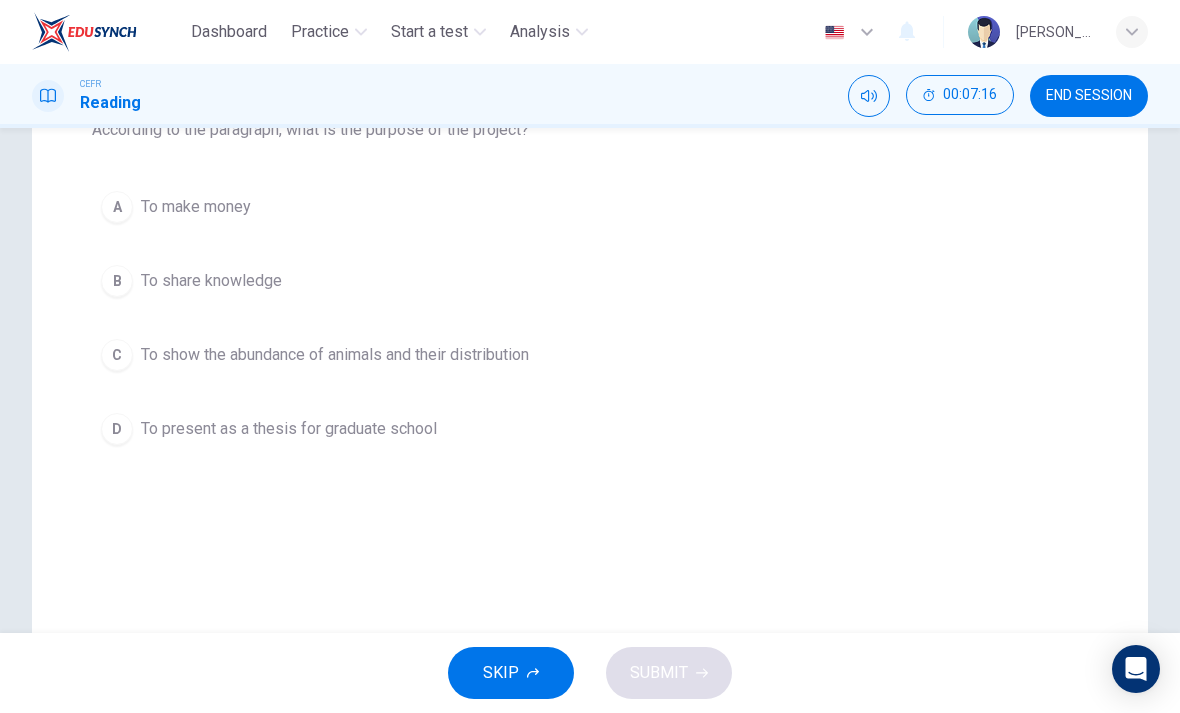 click on "C" at bounding box center [117, 355] 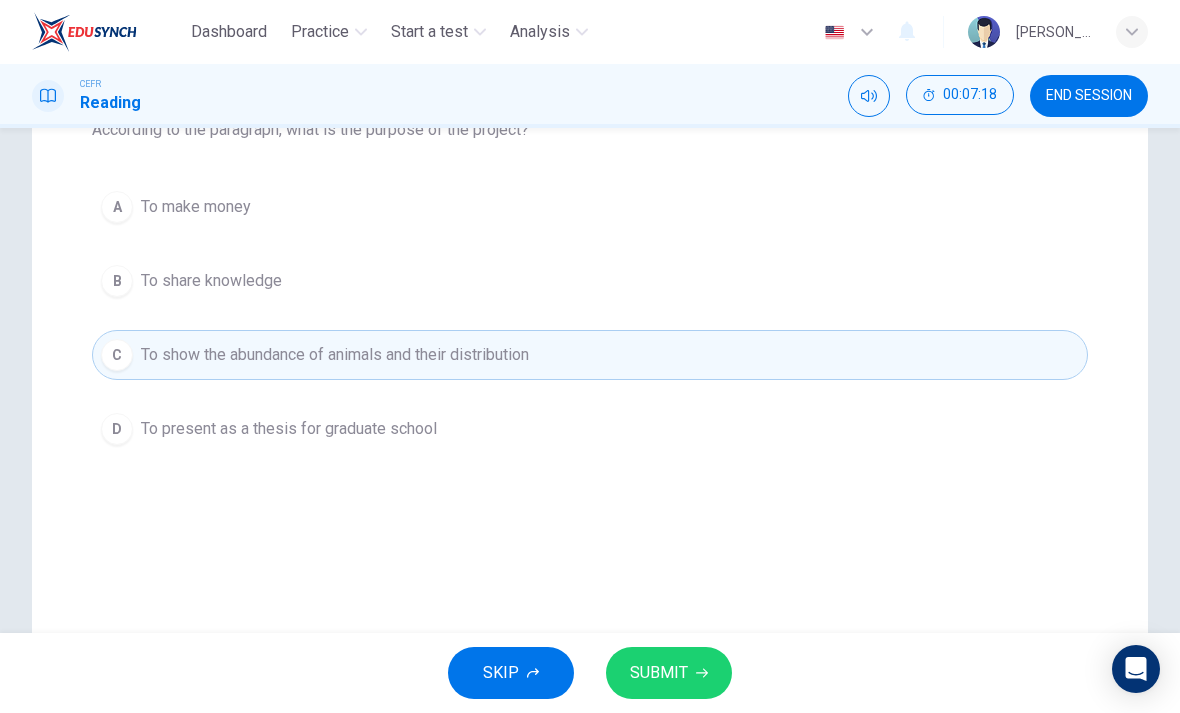 click 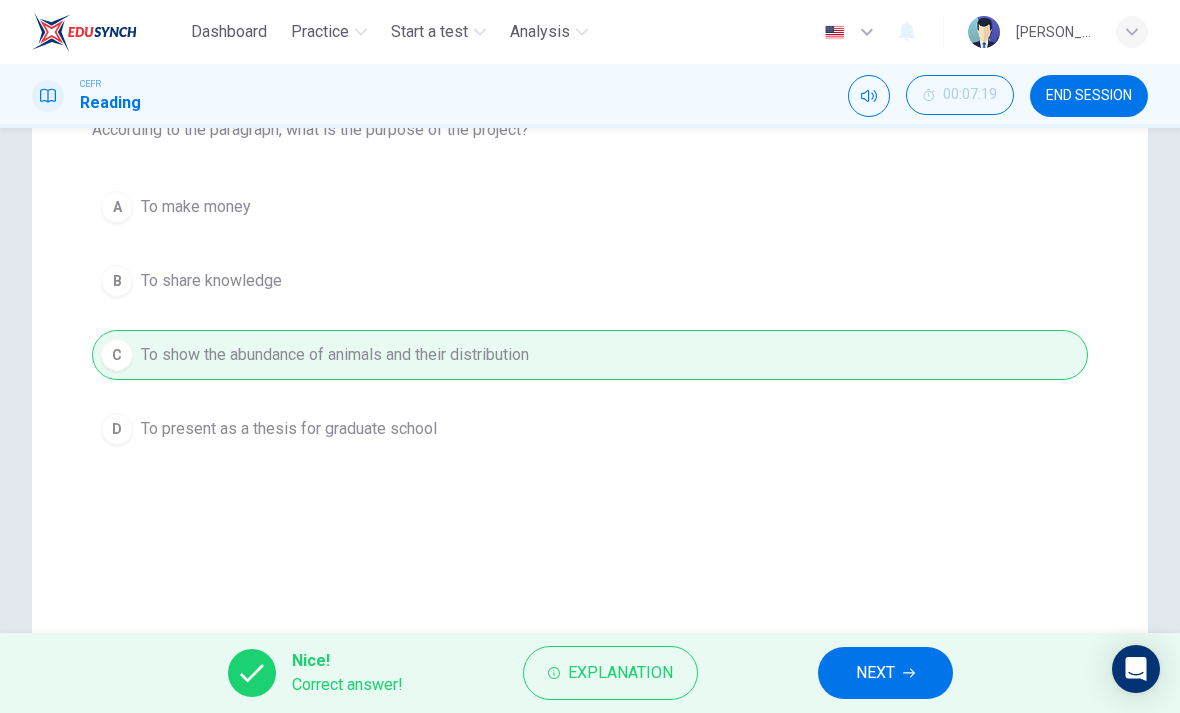 click on "NEXT" at bounding box center [885, 673] 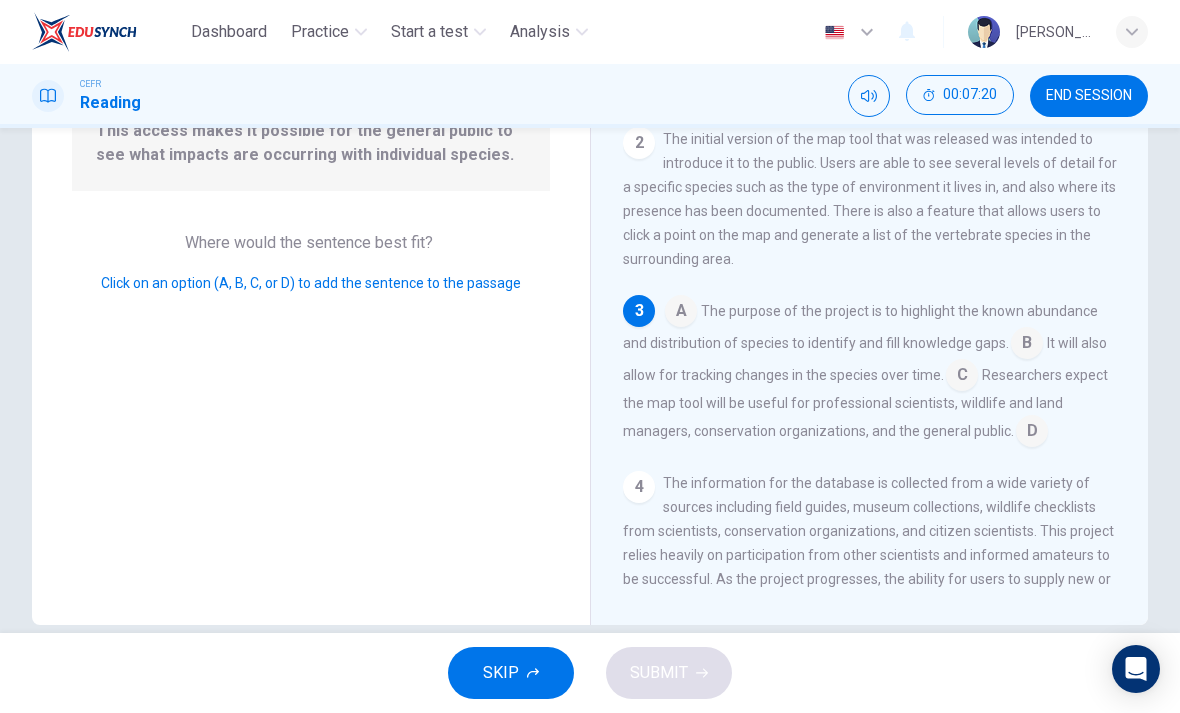 scroll, scrollTop: 132, scrollLeft: 0, axis: vertical 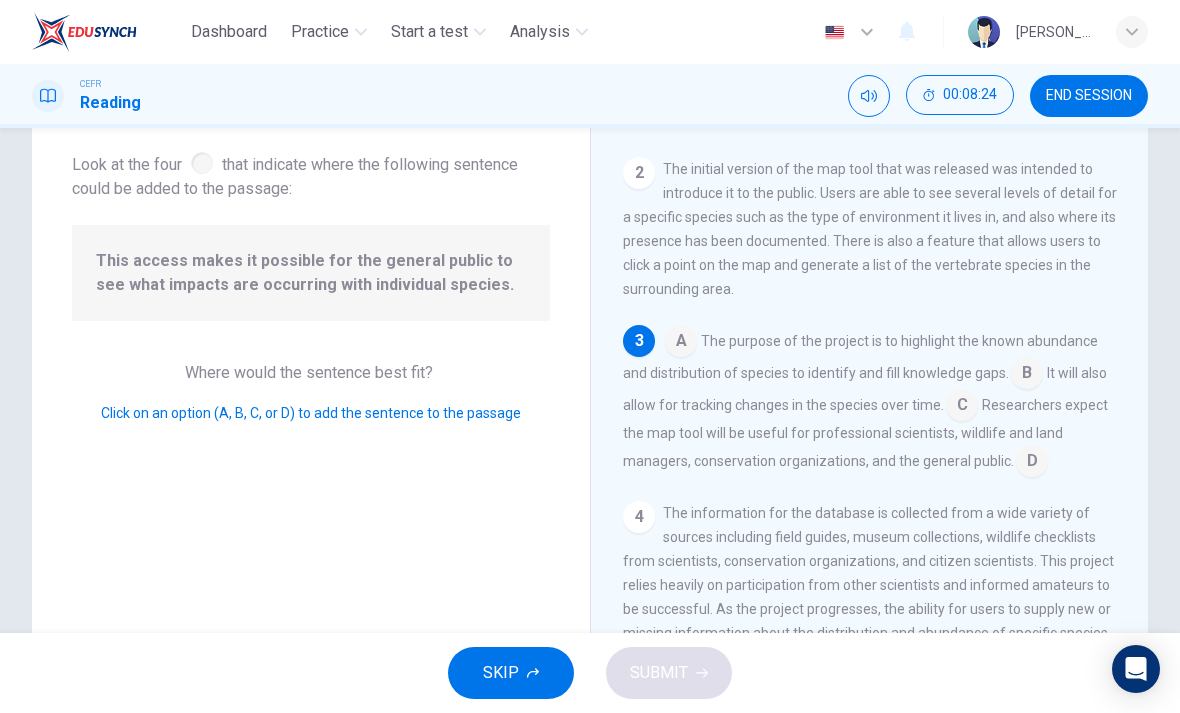 click at bounding box center (1027, 375) 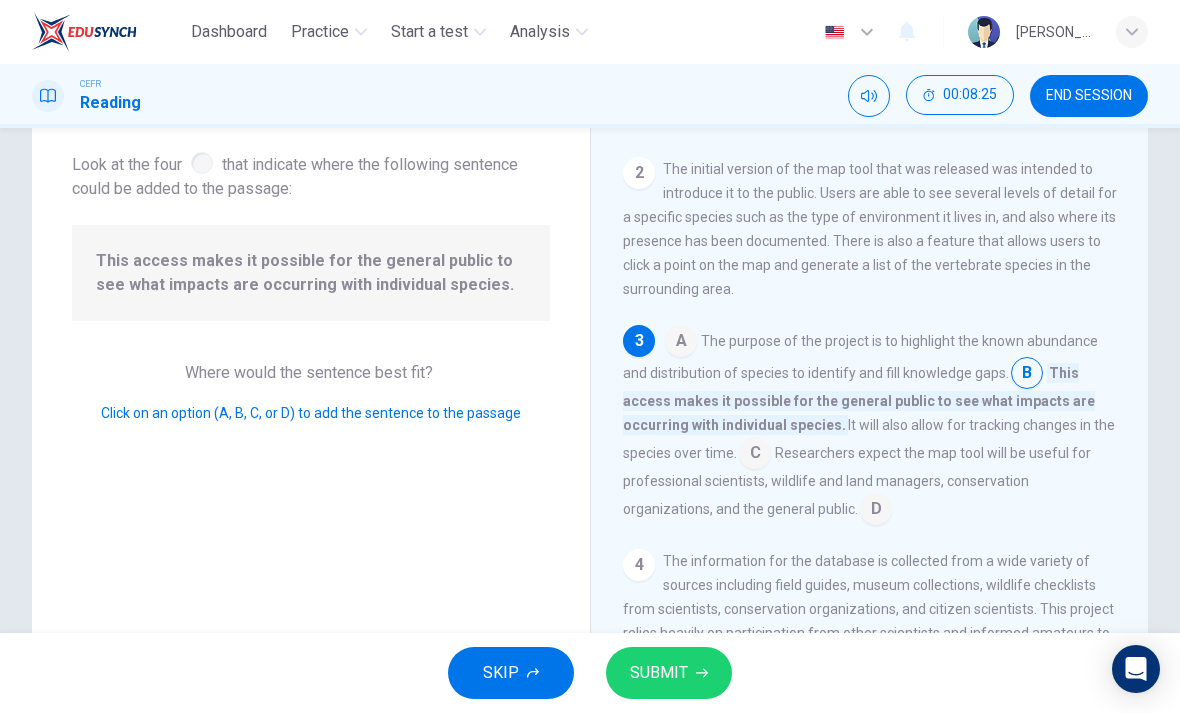 click on "SUBMIT" at bounding box center [669, 673] 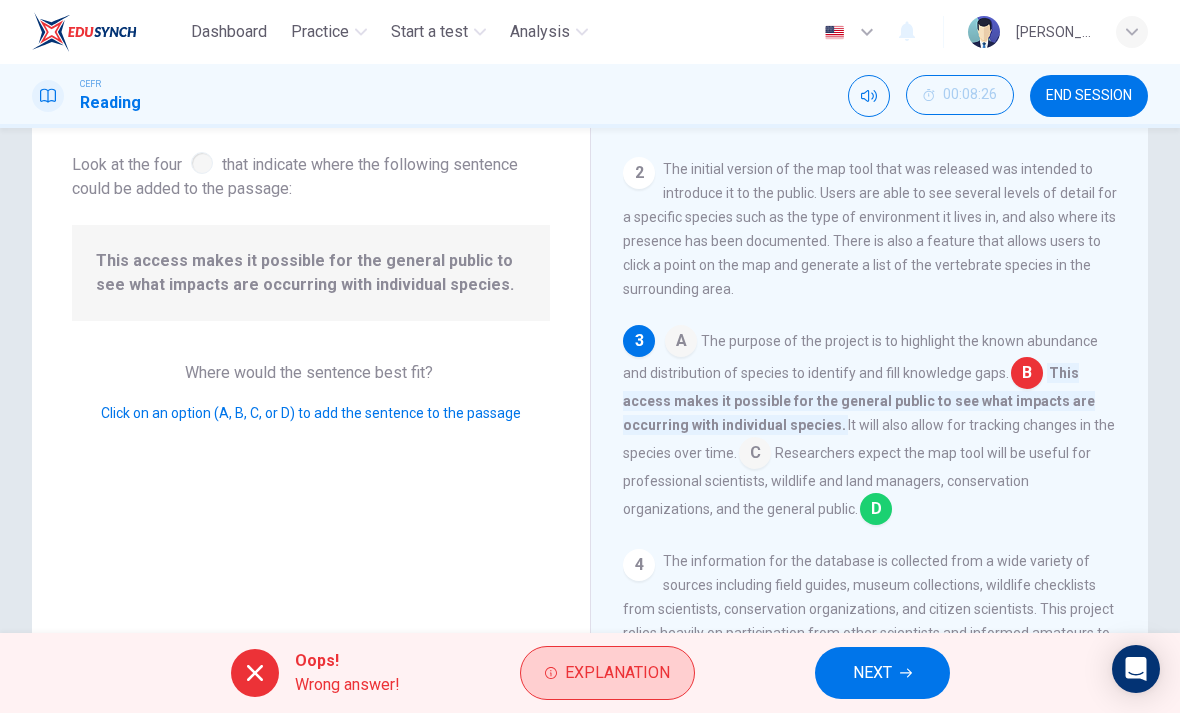 click on "Explanation" at bounding box center [617, 673] 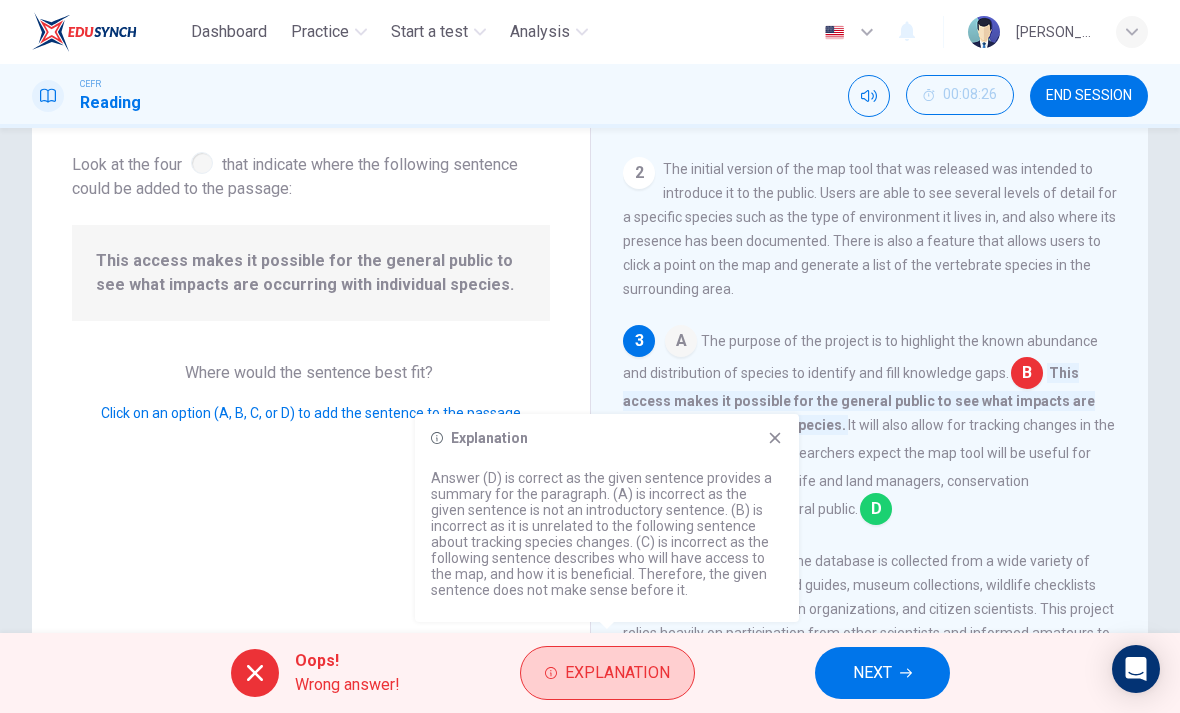 click on "Explanation" at bounding box center (617, 673) 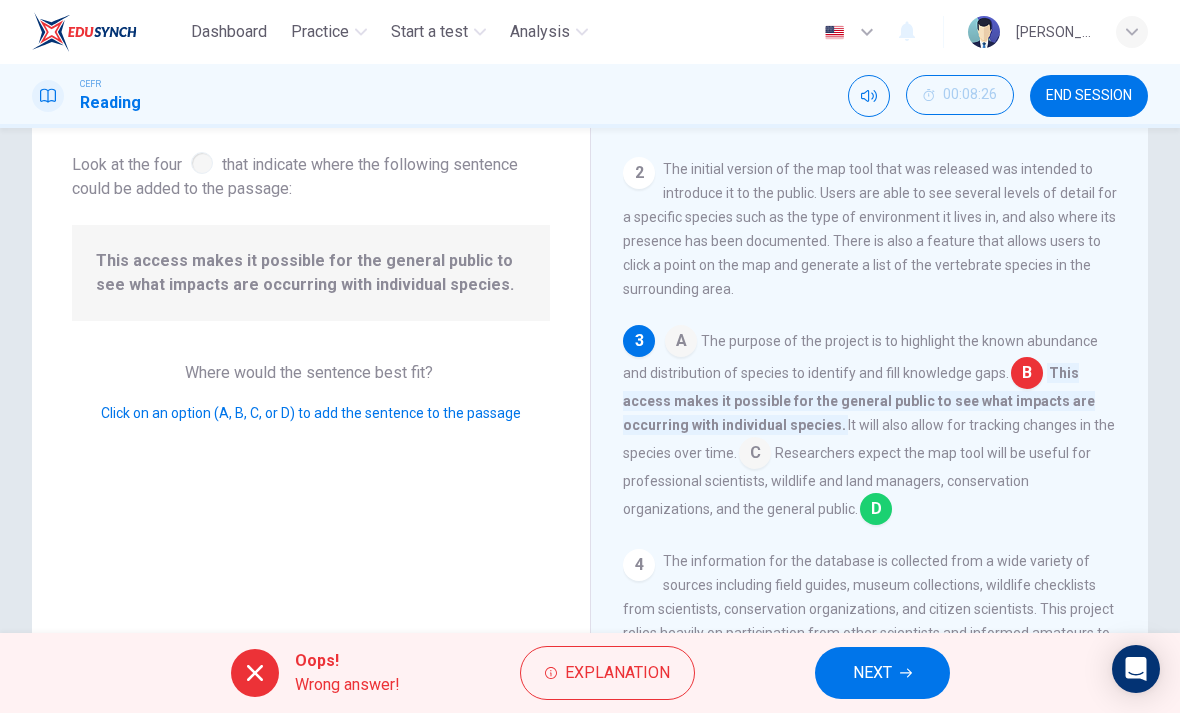 click on "NEXT" at bounding box center (872, 673) 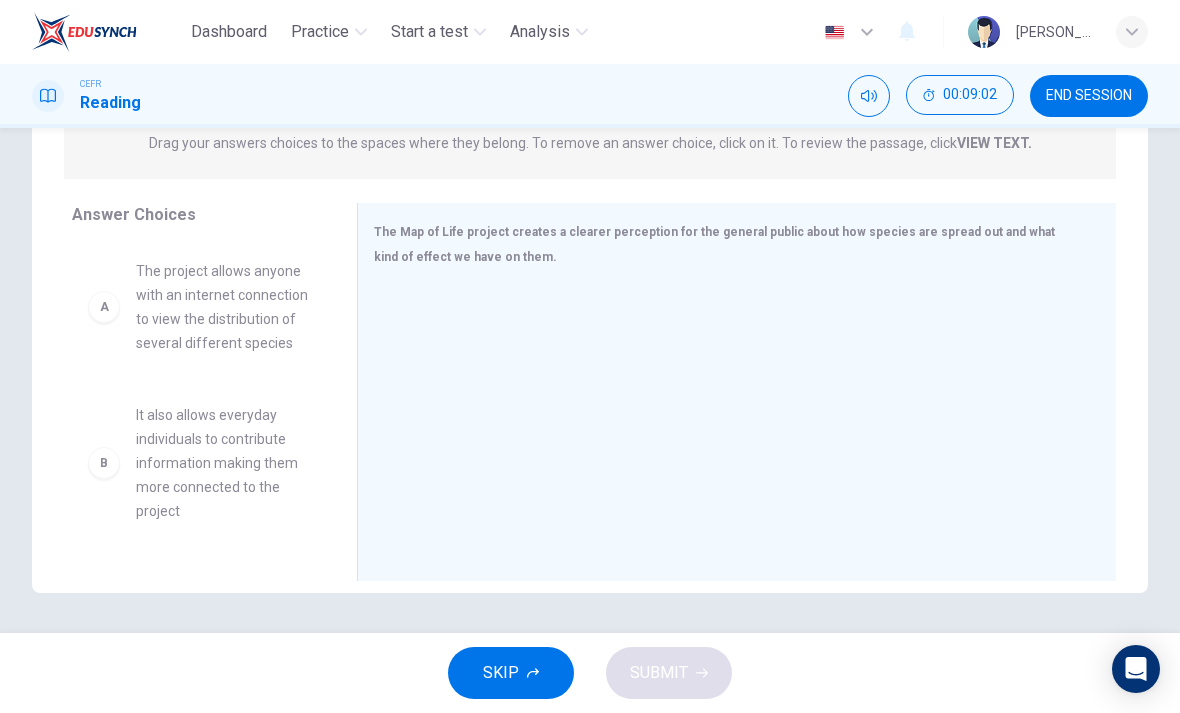 scroll, scrollTop: 270, scrollLeft: 0, axis: vertical 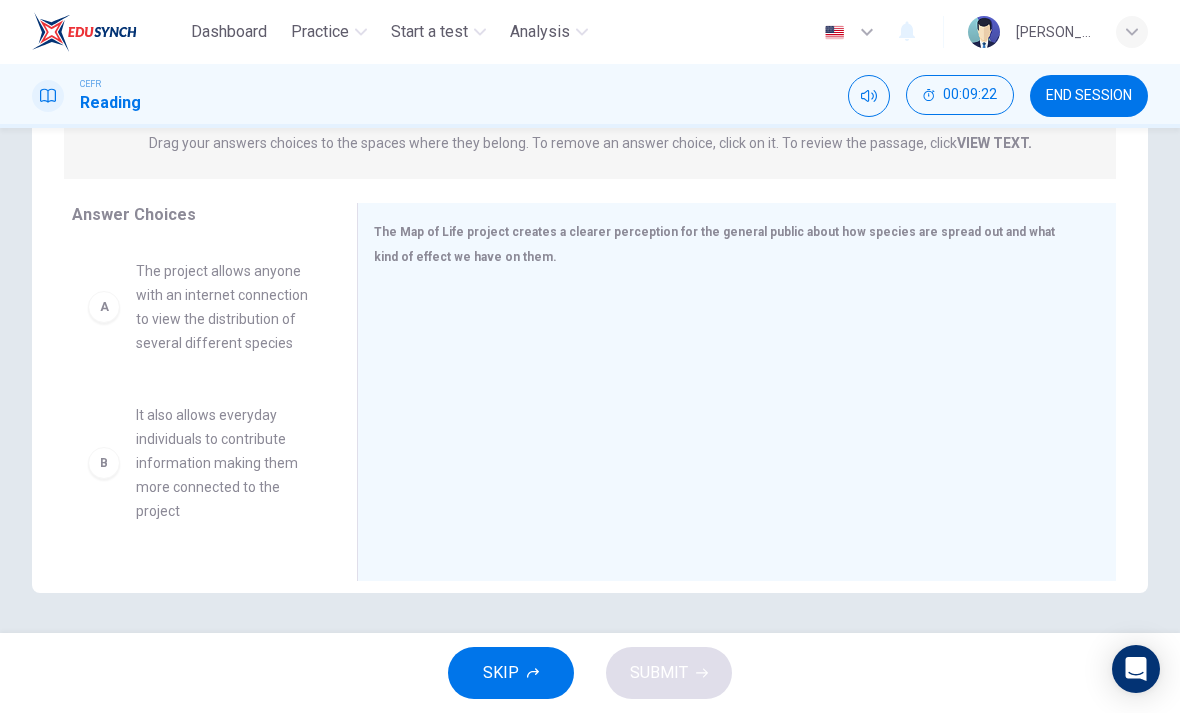 click on "It also allows everyday individuals to contribute information making them more connected to the project" at bounding box center [222, 463] 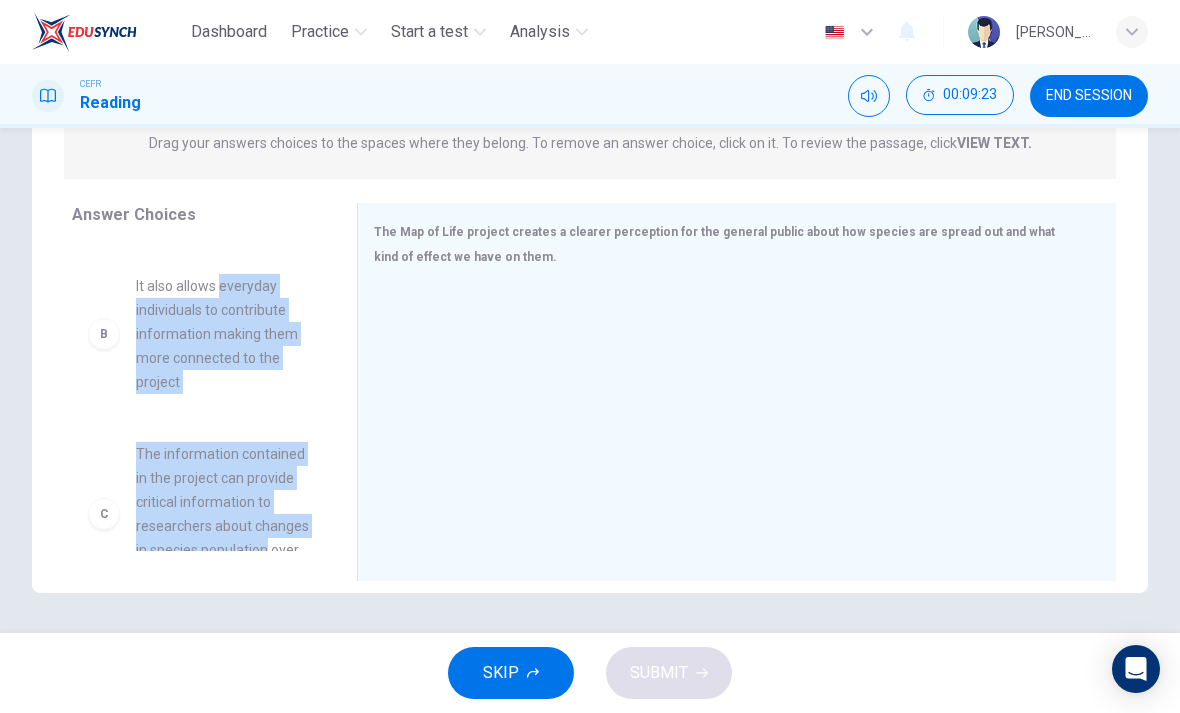 scroll, scrollTop: 135, scrollLeft: 0, axis: vertical 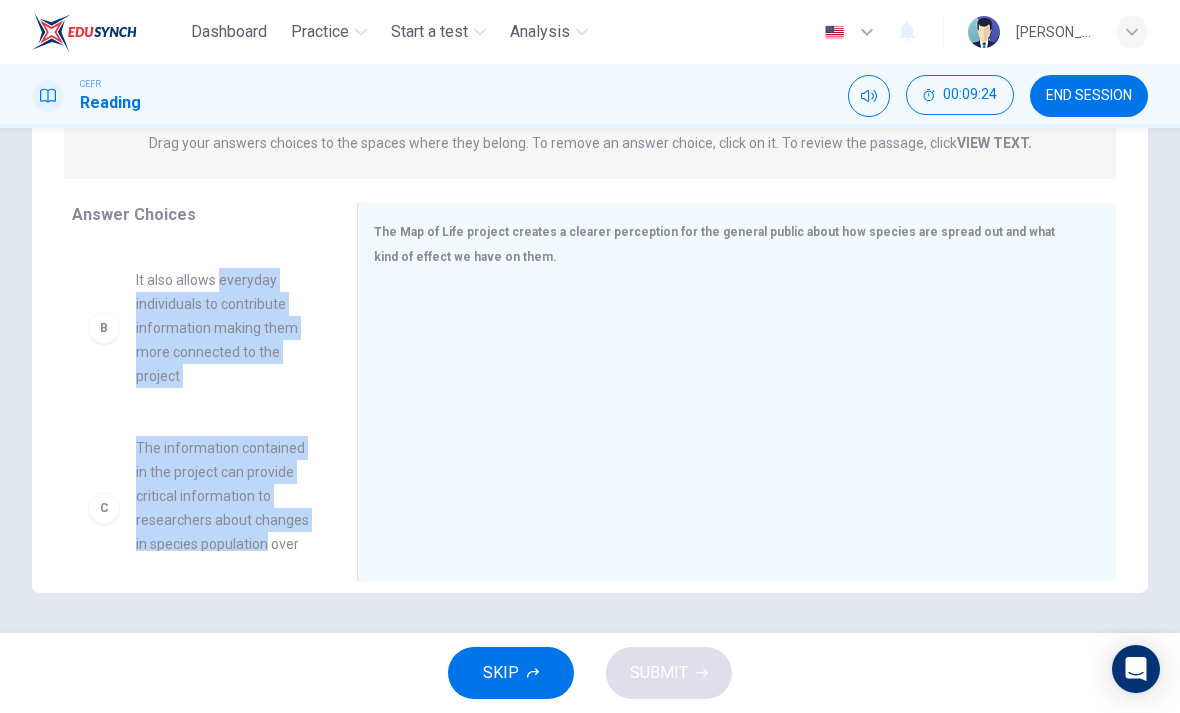 click on "B It also allows everyday individuals to contribute information making them more connected to the project" at bounding box center (198, 328) 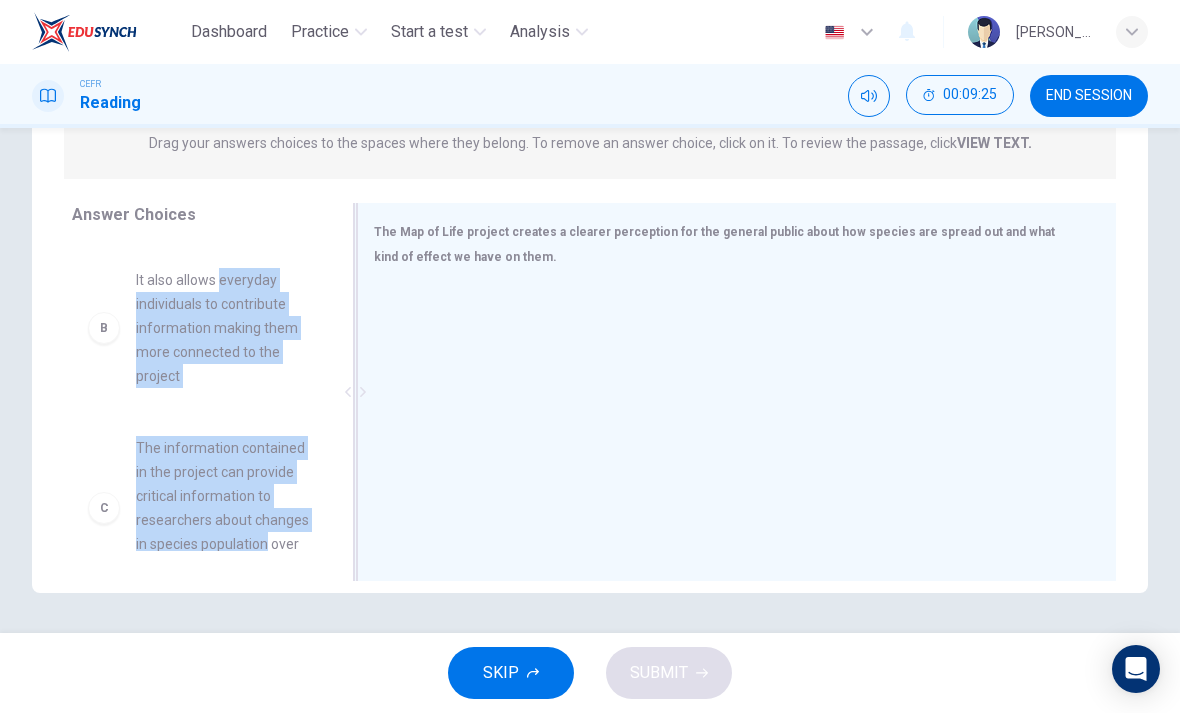 click at bounding box center (729, 419) 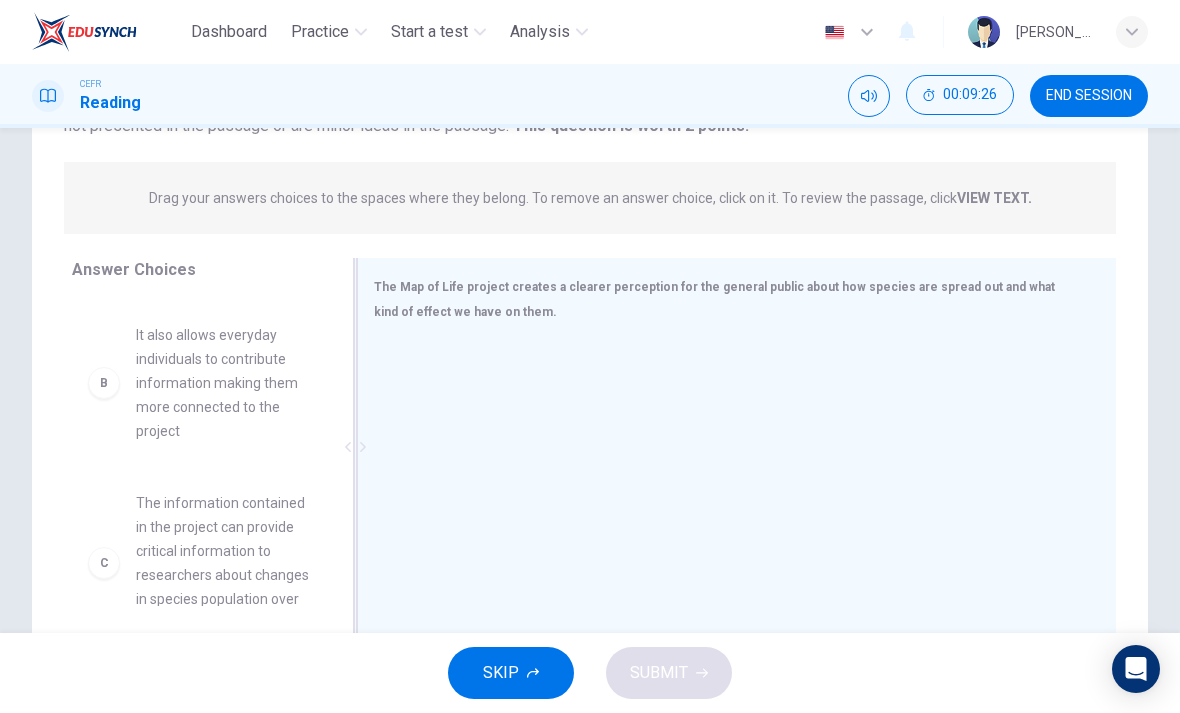 scroll, scrollTop: 213, scrollLeft: 0, axis: vertical 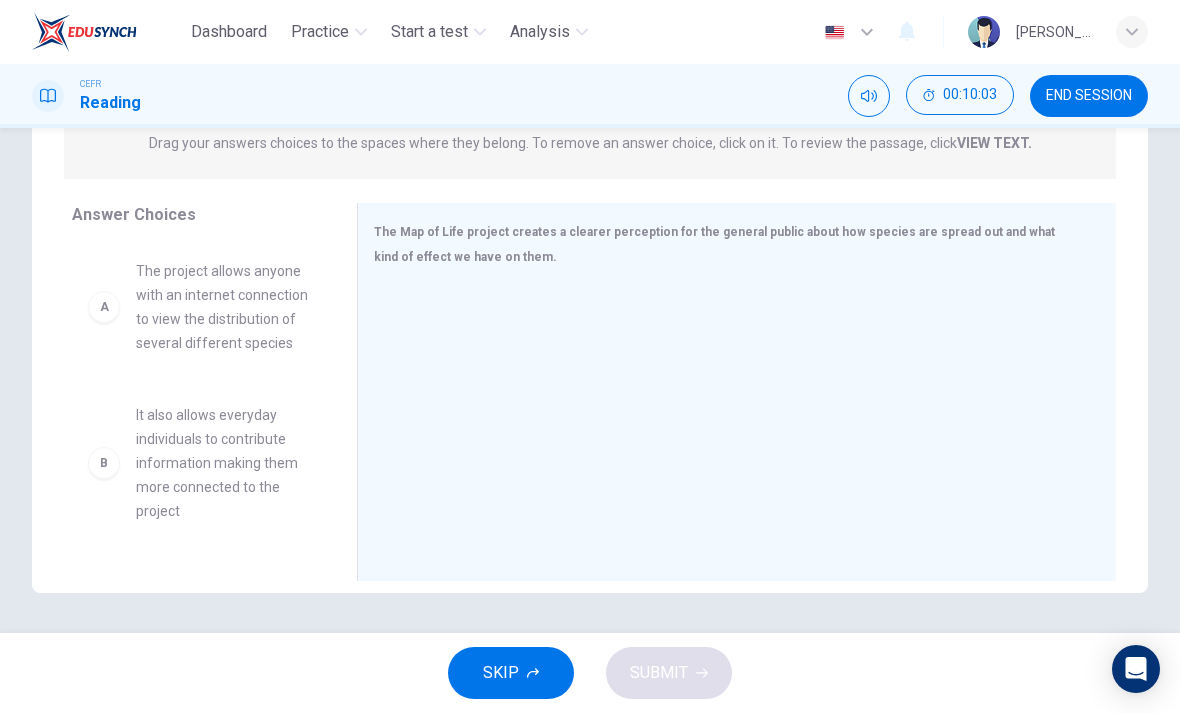 click on "A" at bounding box center [104, 307] 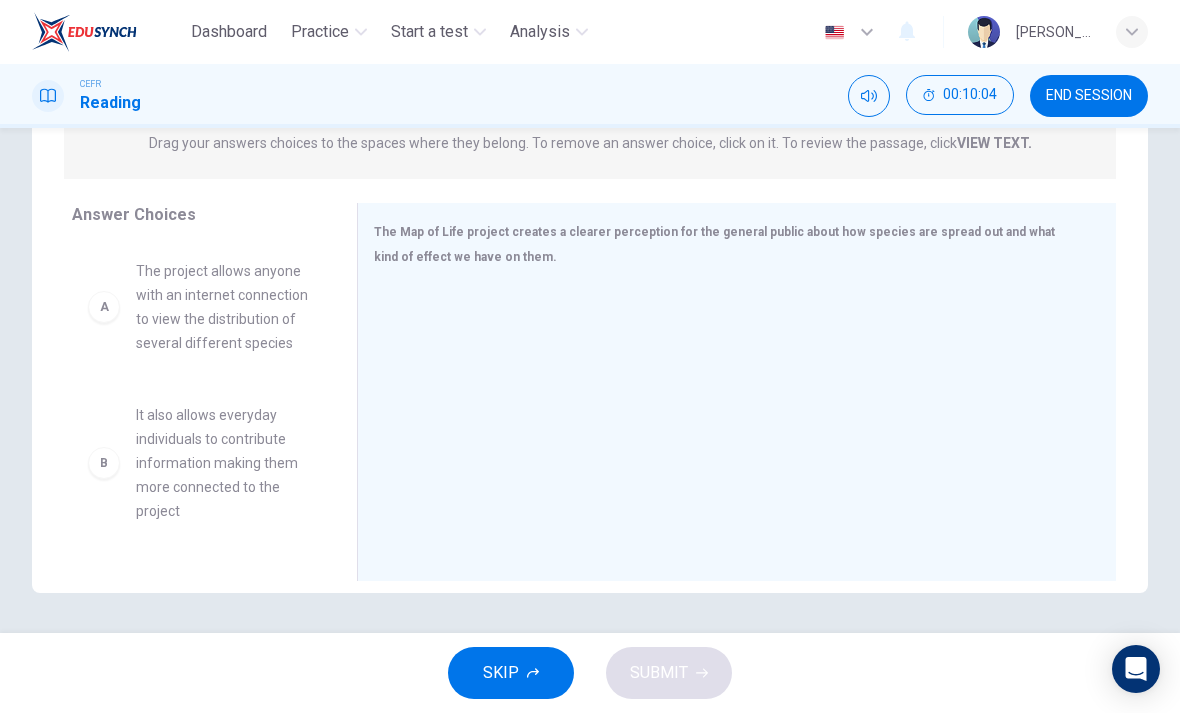 click on "A" at bounding box center [104, 307] 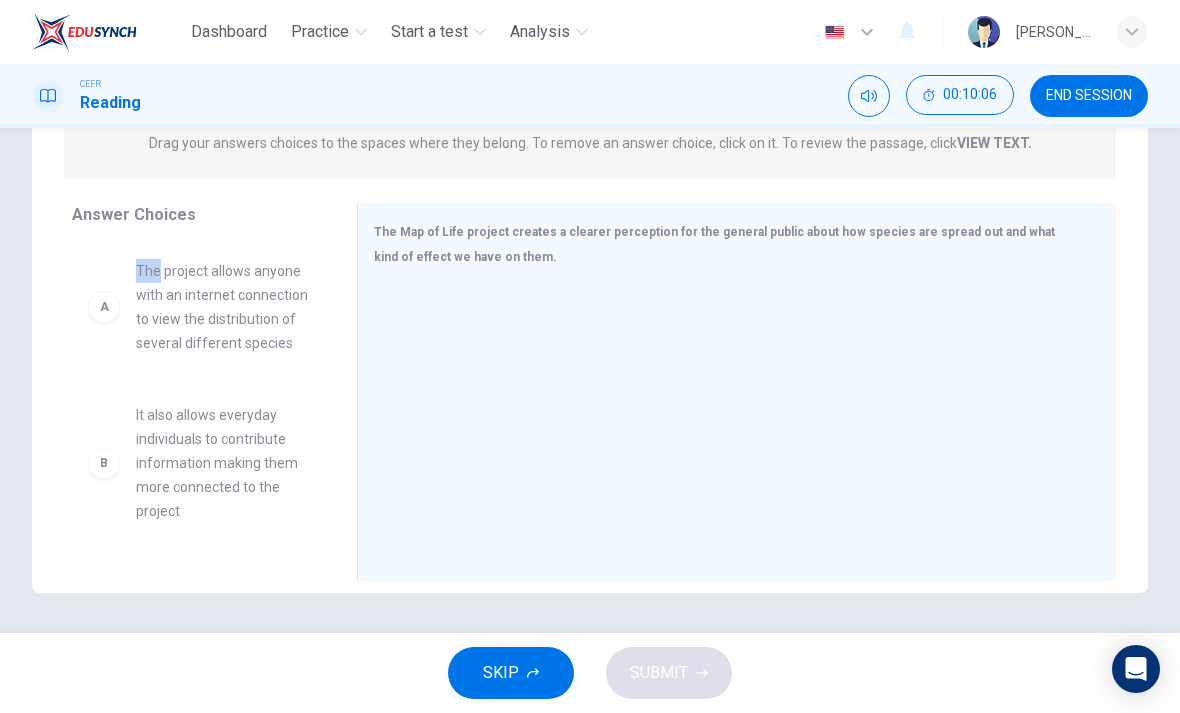 click on "A" at bounding box center [104, 307] 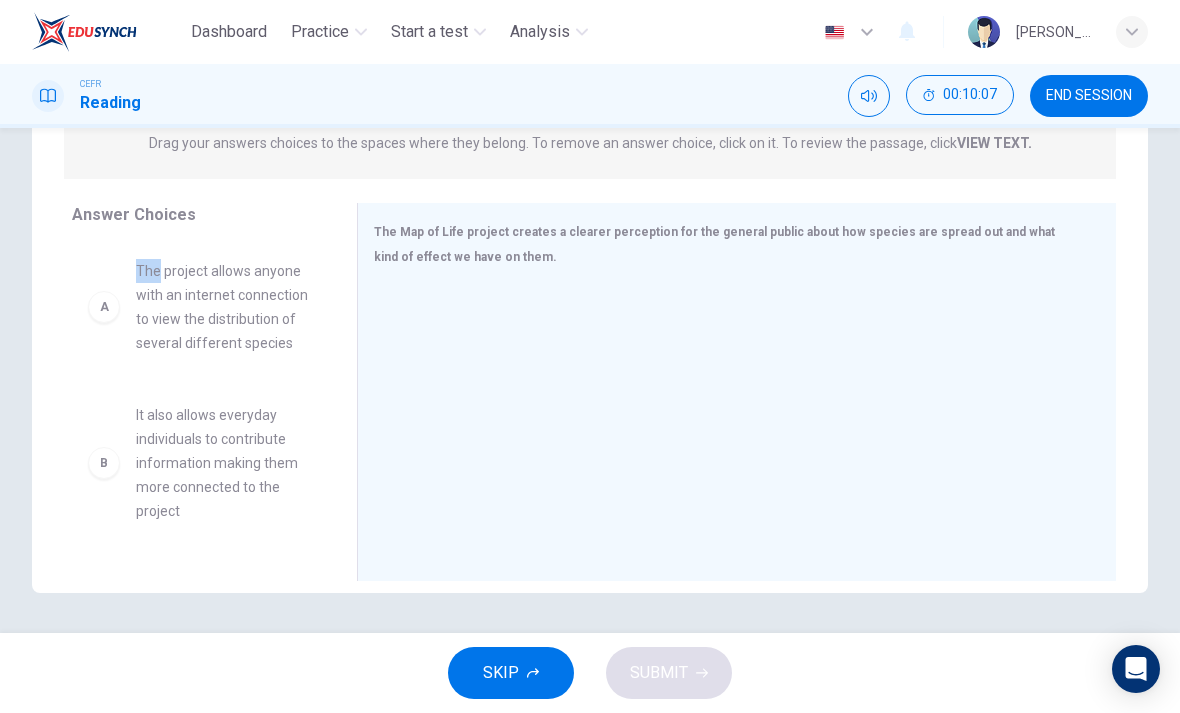 click on "The project allows anyone with an internet connection to view the distribution of several different species" at bounding box center (222, 307) 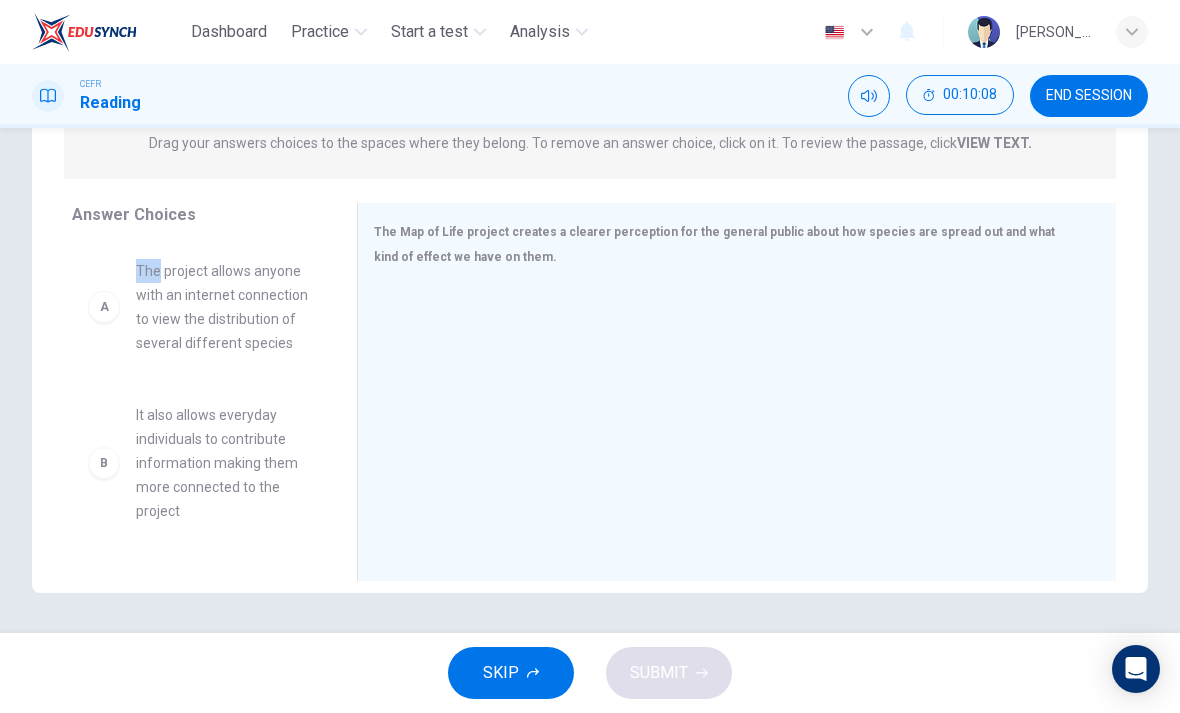 click on "A" at bounding box center [104, 307] 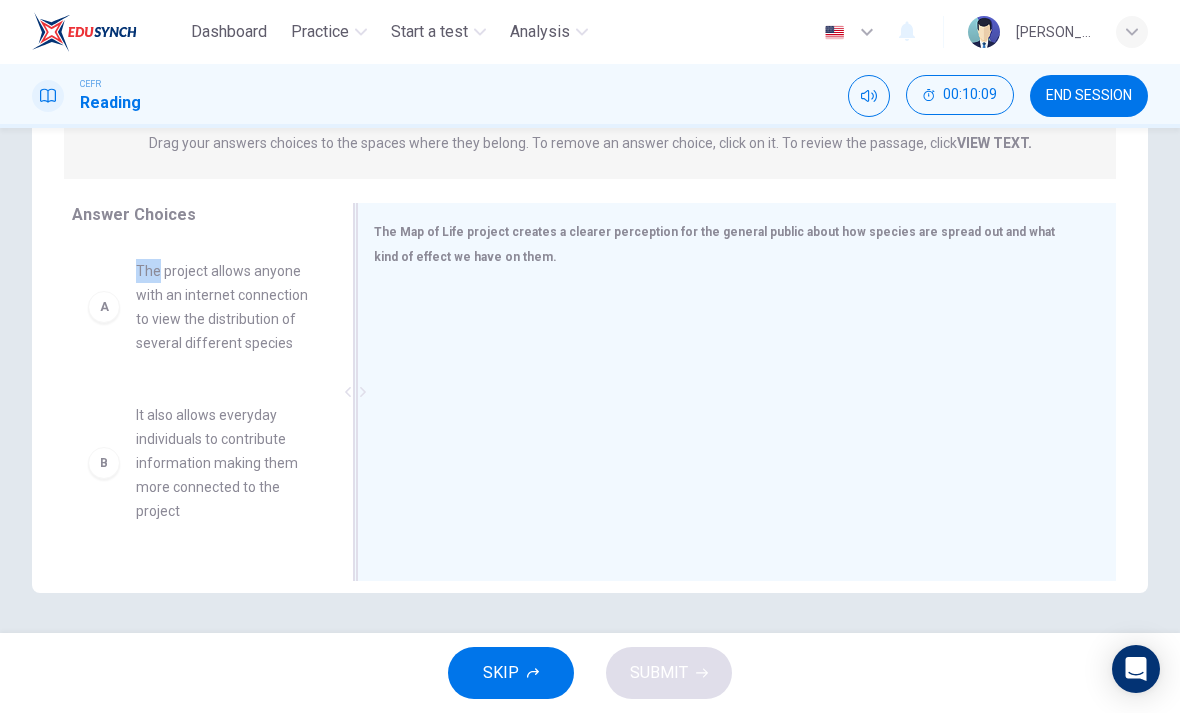 click at bounding box center [729, 419] 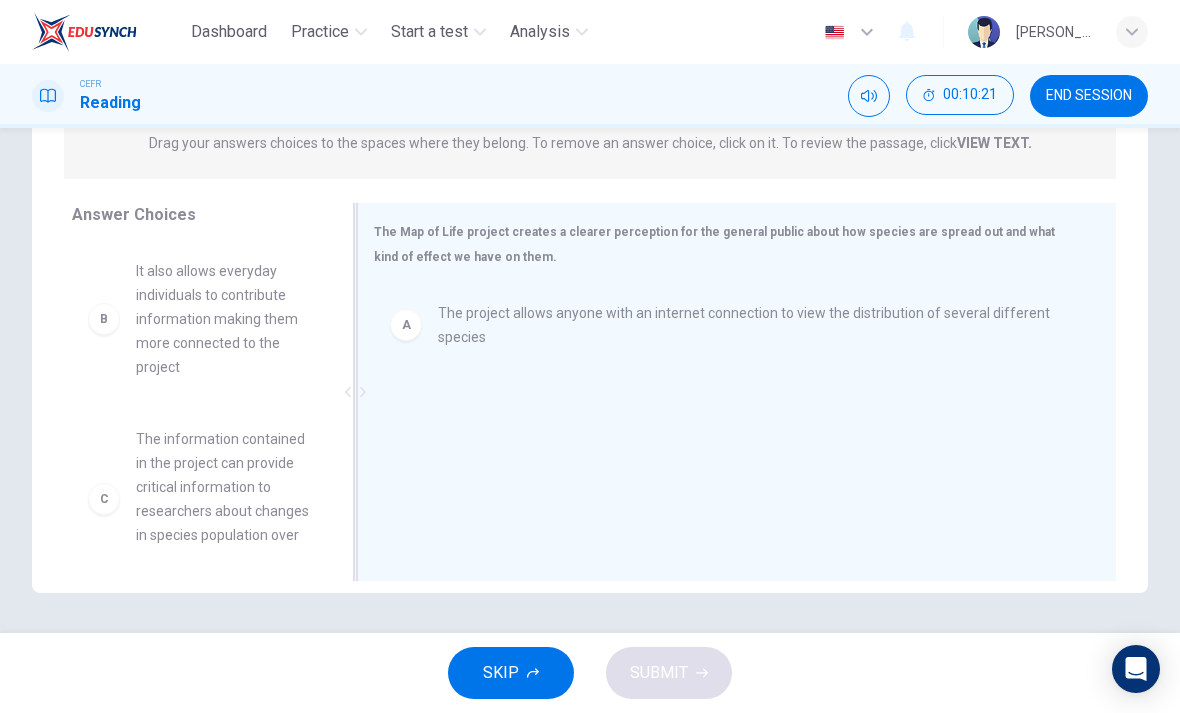 scroll, scrollTop: 270, scrollLeft: 0, axis: vertical 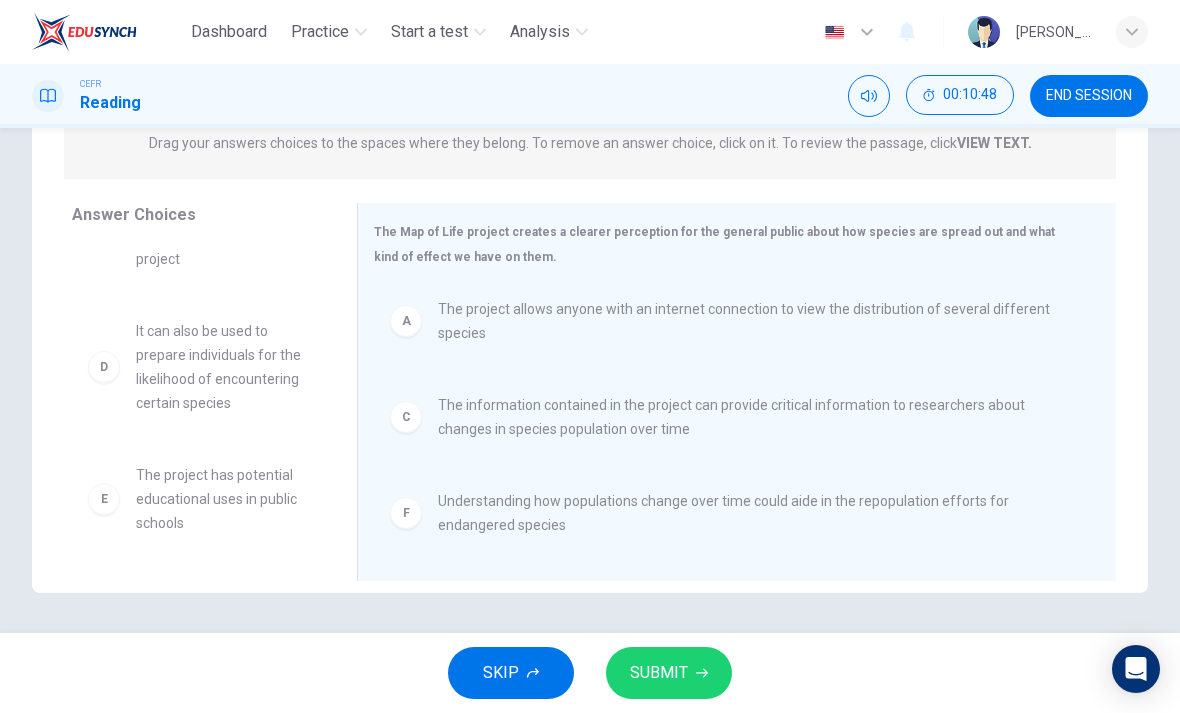 click 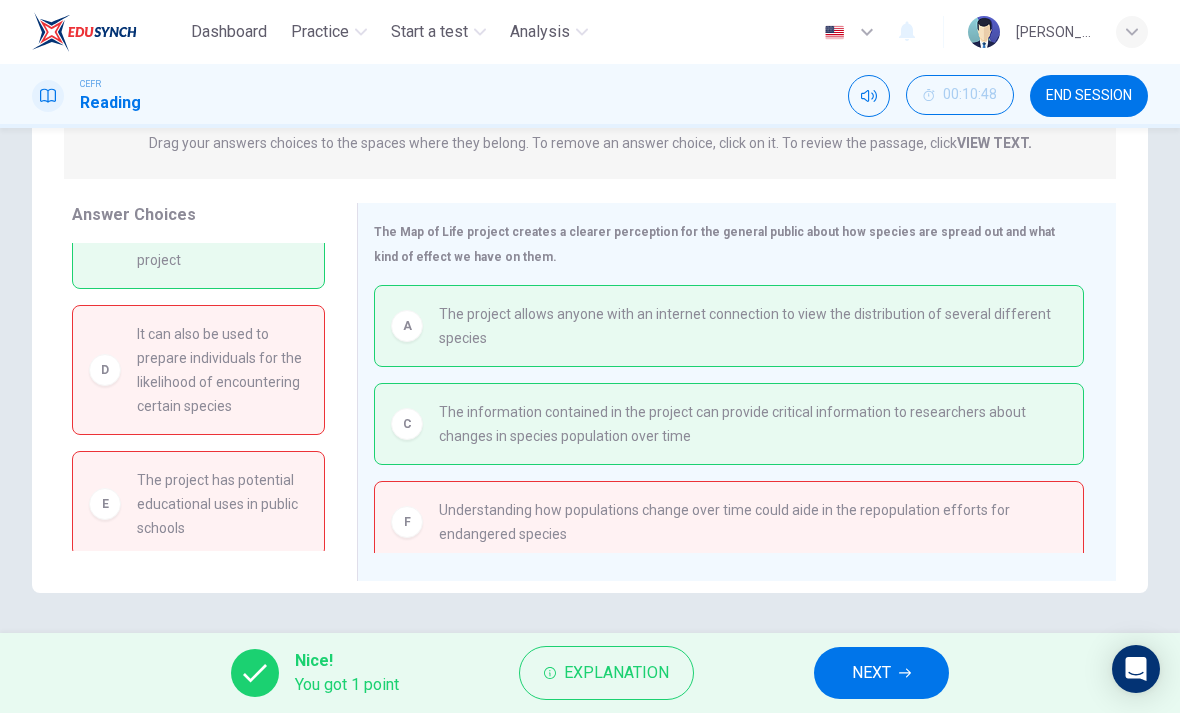 scroll, scrollTop: 0, scrollLeft: 0, axis: both 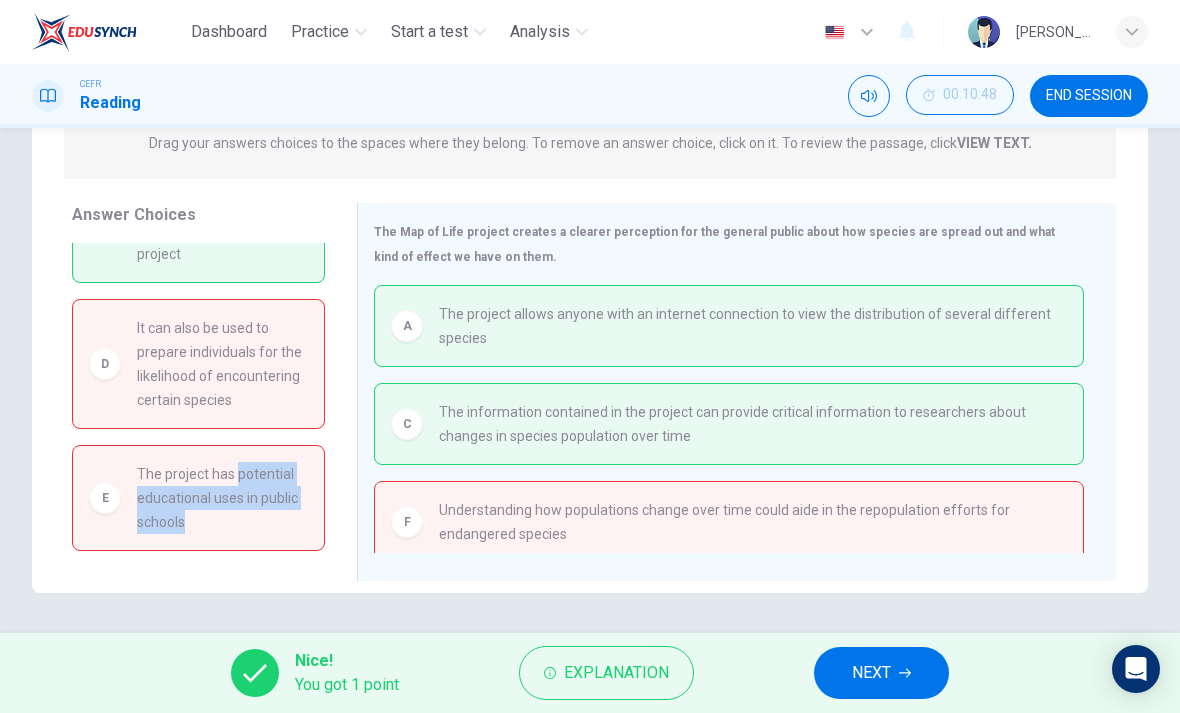 click on "E The project has potential educational uses in public schools" at bounding box center [198, 498] 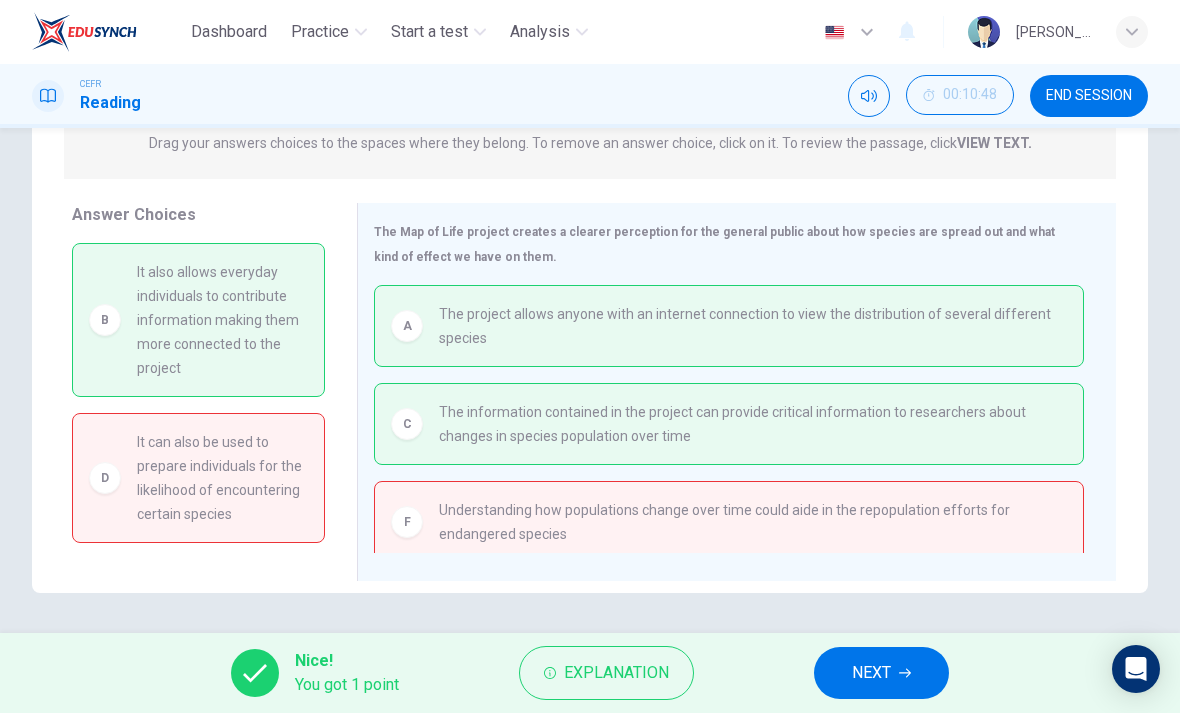scroll, scrollTop: 0, scrollLeft: 0, axis: both 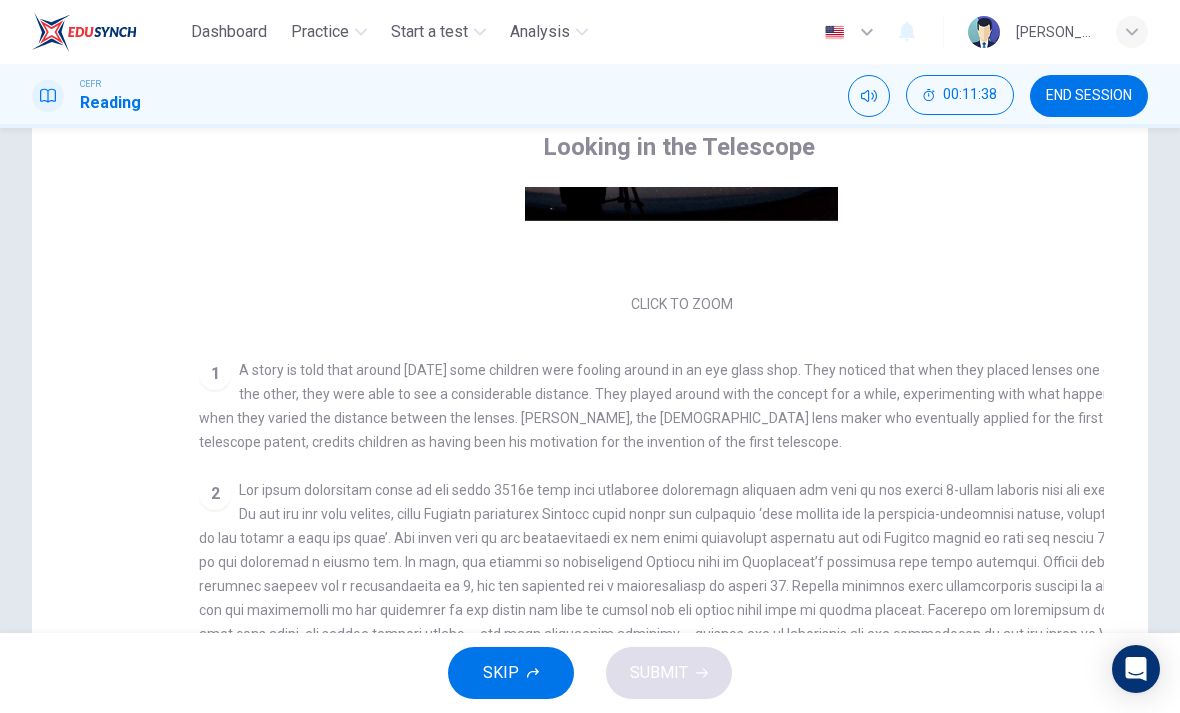 checkbox on "false" 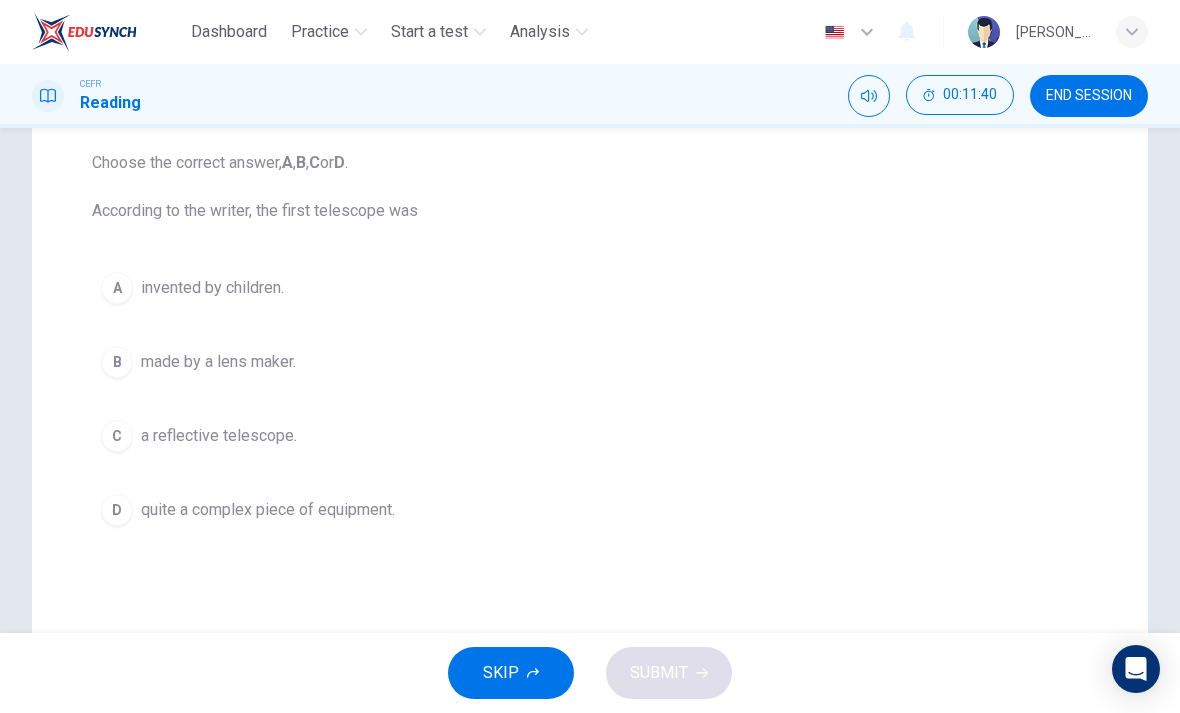 scroll, scrollTop: 205, scrollLeft: 0, axis: vertical 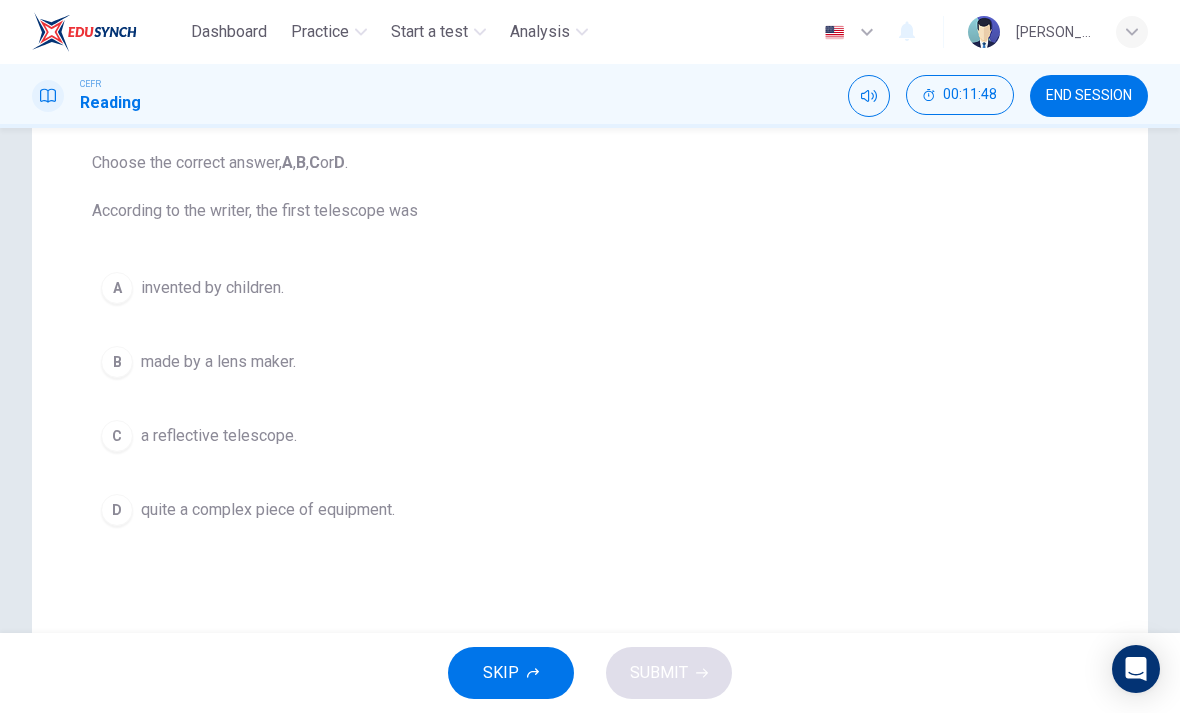 click on "A" at bounding box center [117, 288] 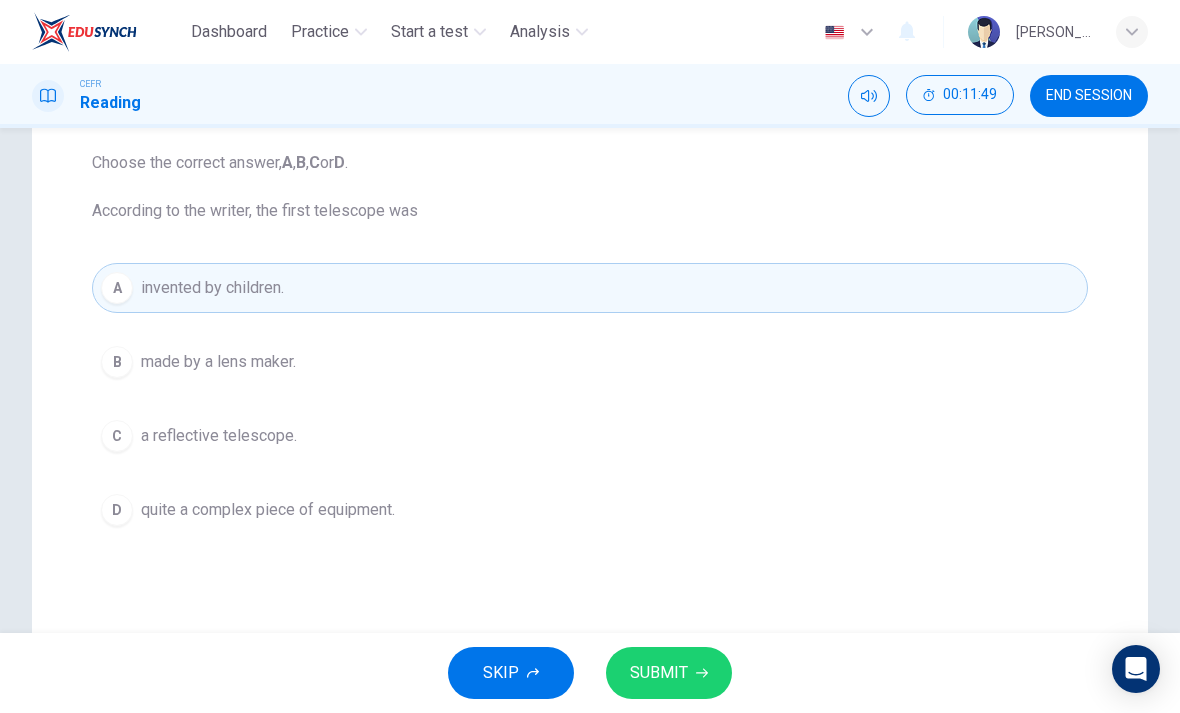 click on "SUBMIT" at bounding box center (659, 673) 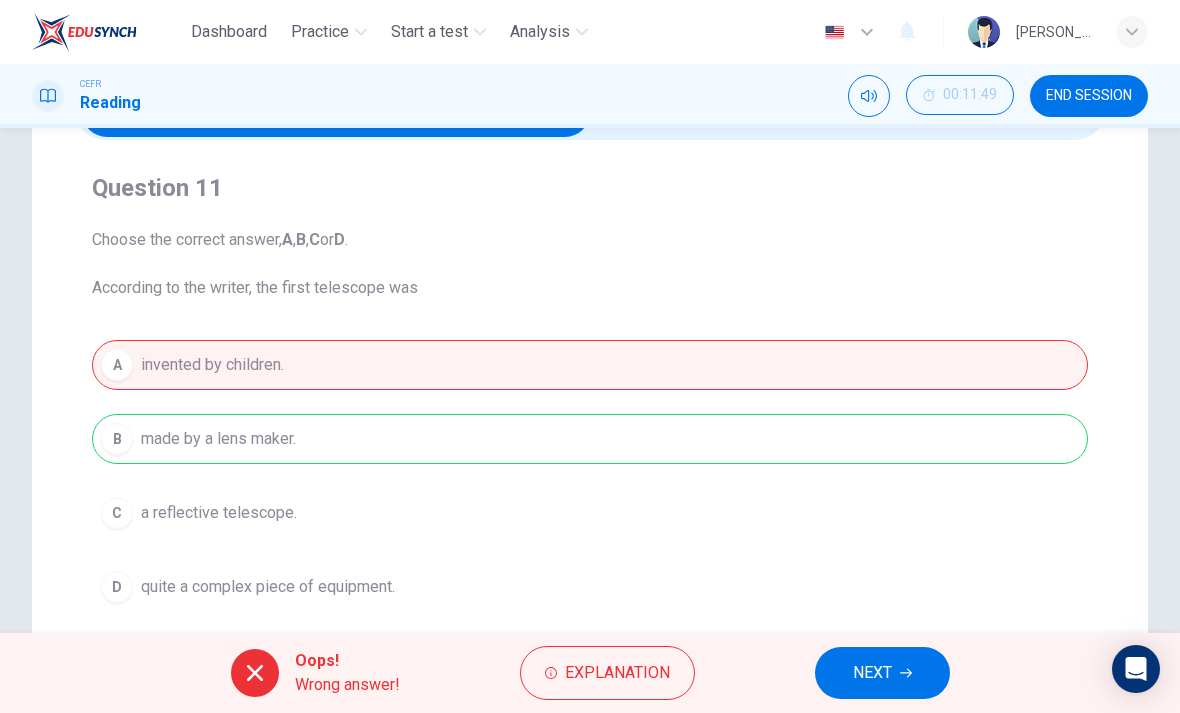 scroll, scrollTop: 123, scrollLeft: 0, axis: vertical 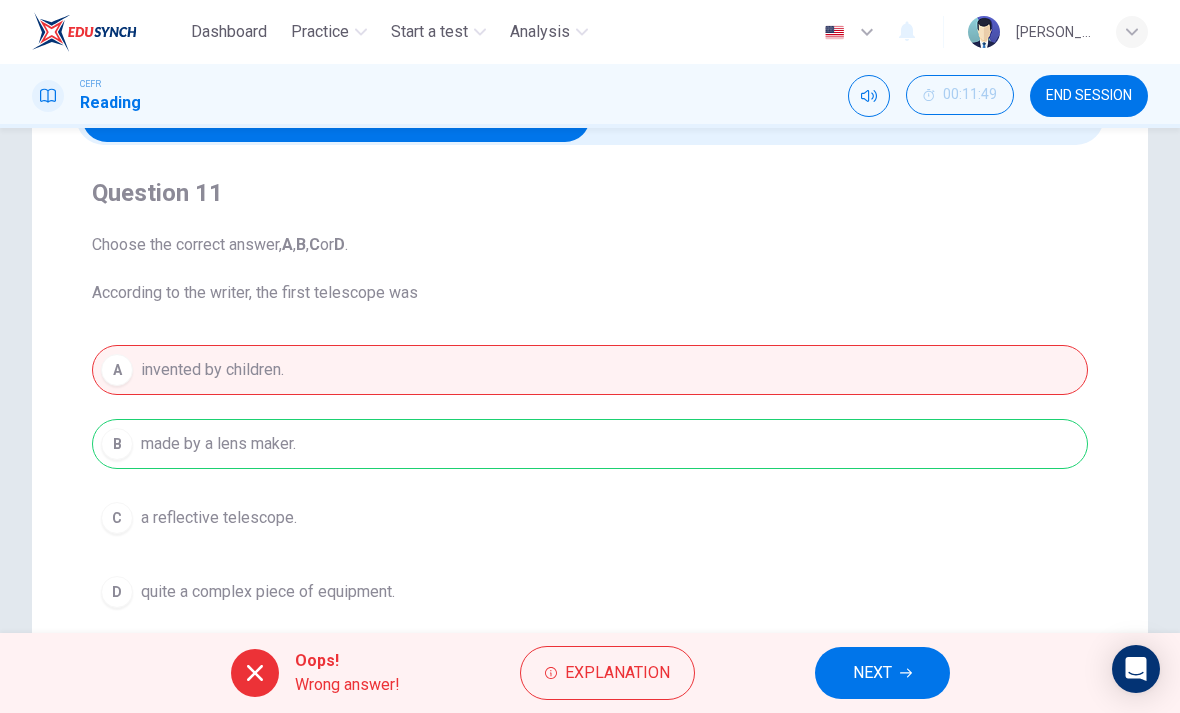 click 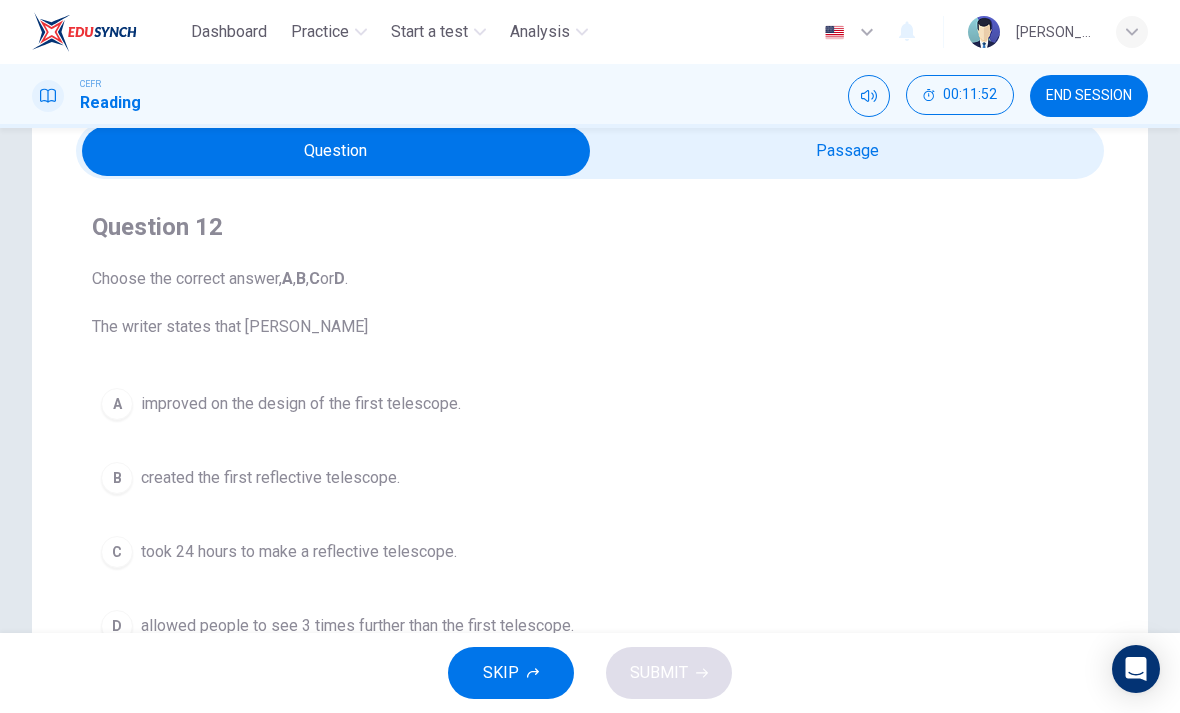 scroll, scrollTop: 90, scrollLeft: 0, axis: vertical 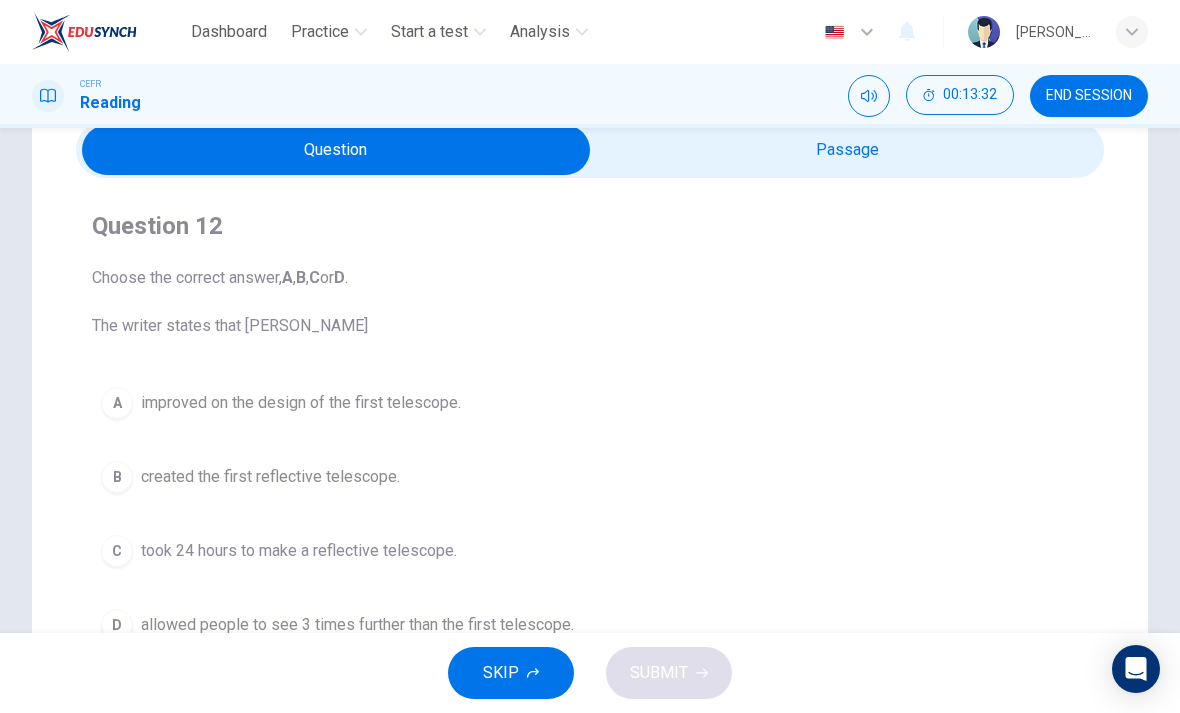 click on "END SESSION" at bounding box center (1089, 96) 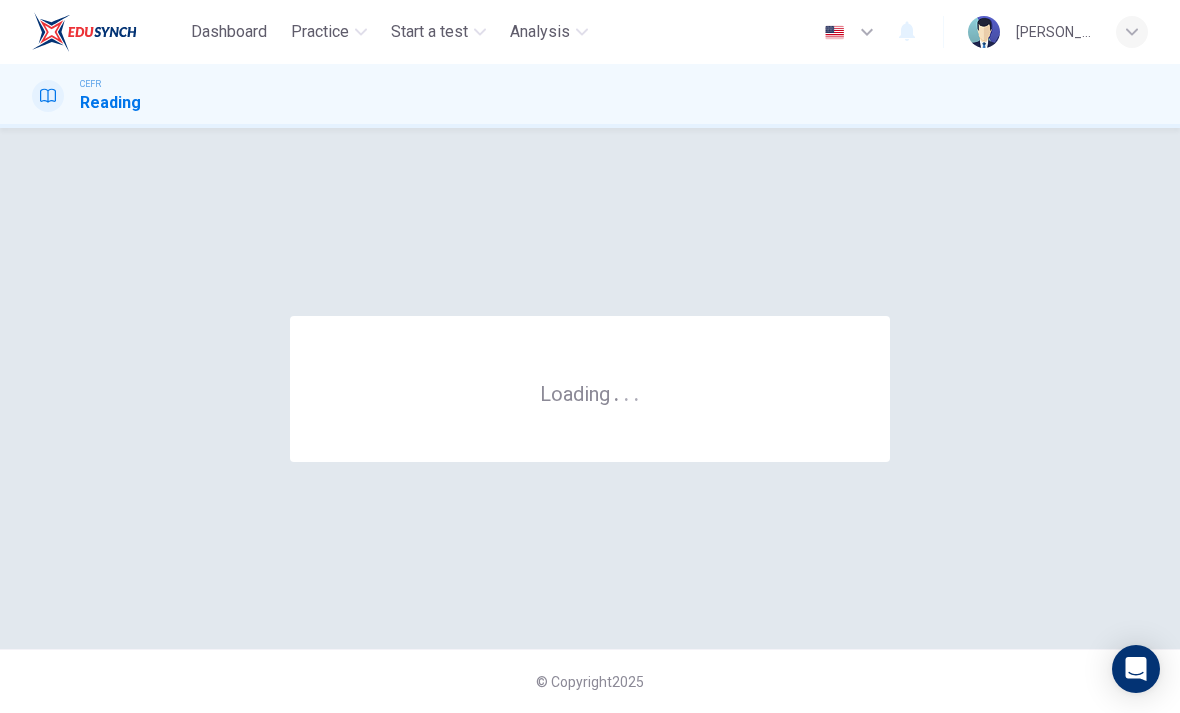 scroll, scrollTop: 0, scrollLeft: 0, axis: both 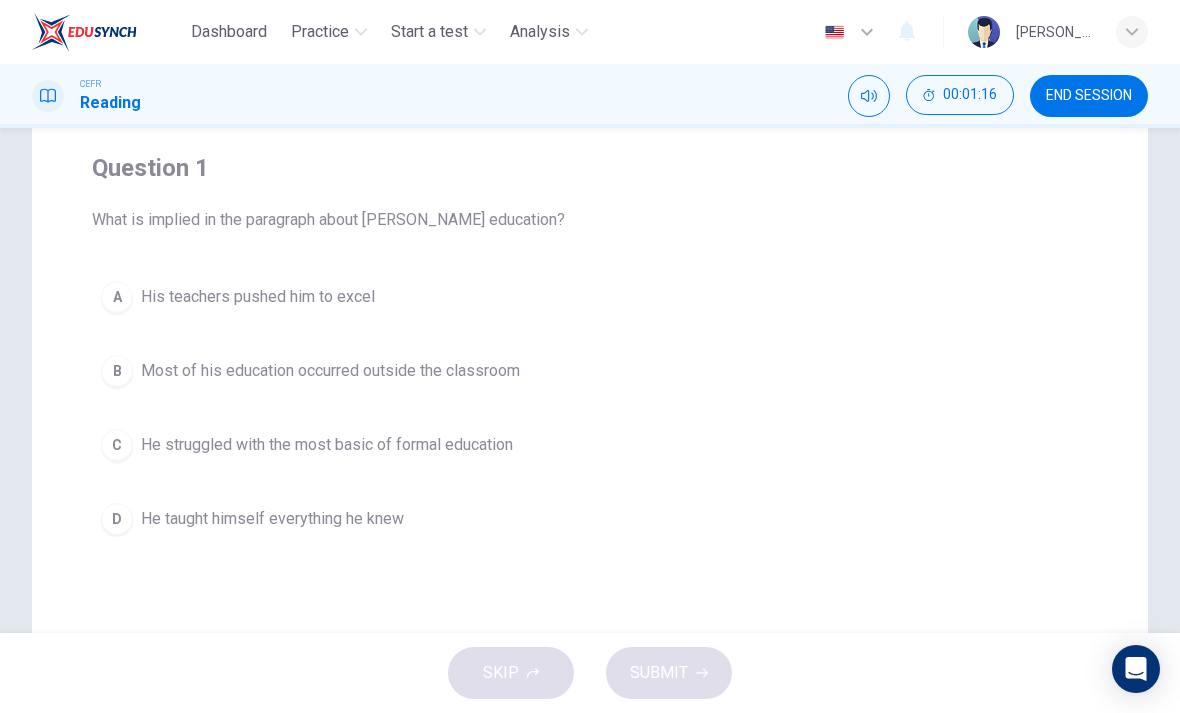 click on "B Most of his education occurred outside the classroom" at bounding box center [590, 371] 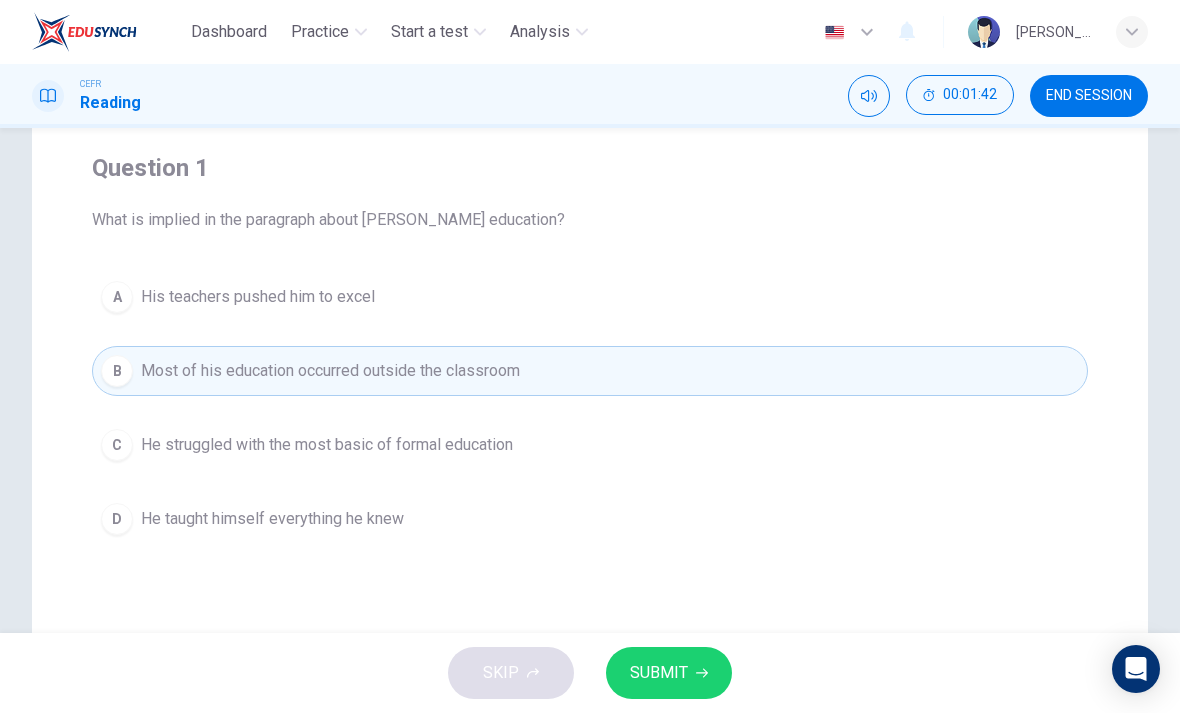 click on "D" at bounding box center (117, 519) 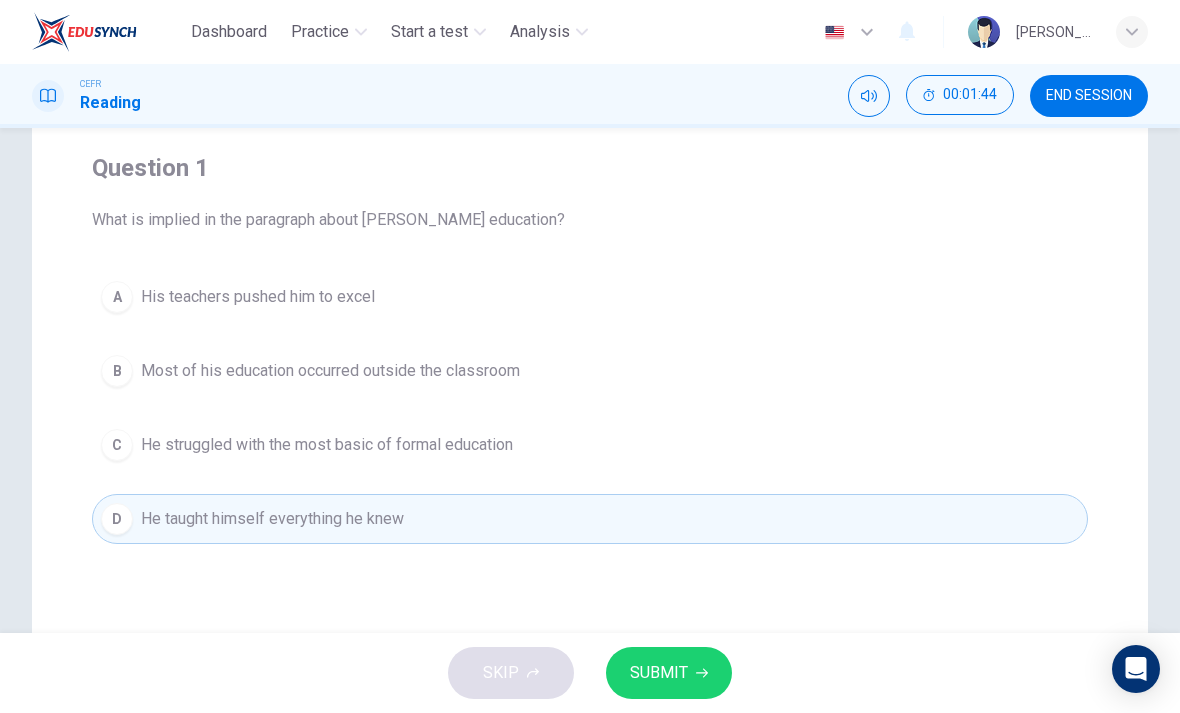 click on "SUBMIT" at bounding box center (659, 673) 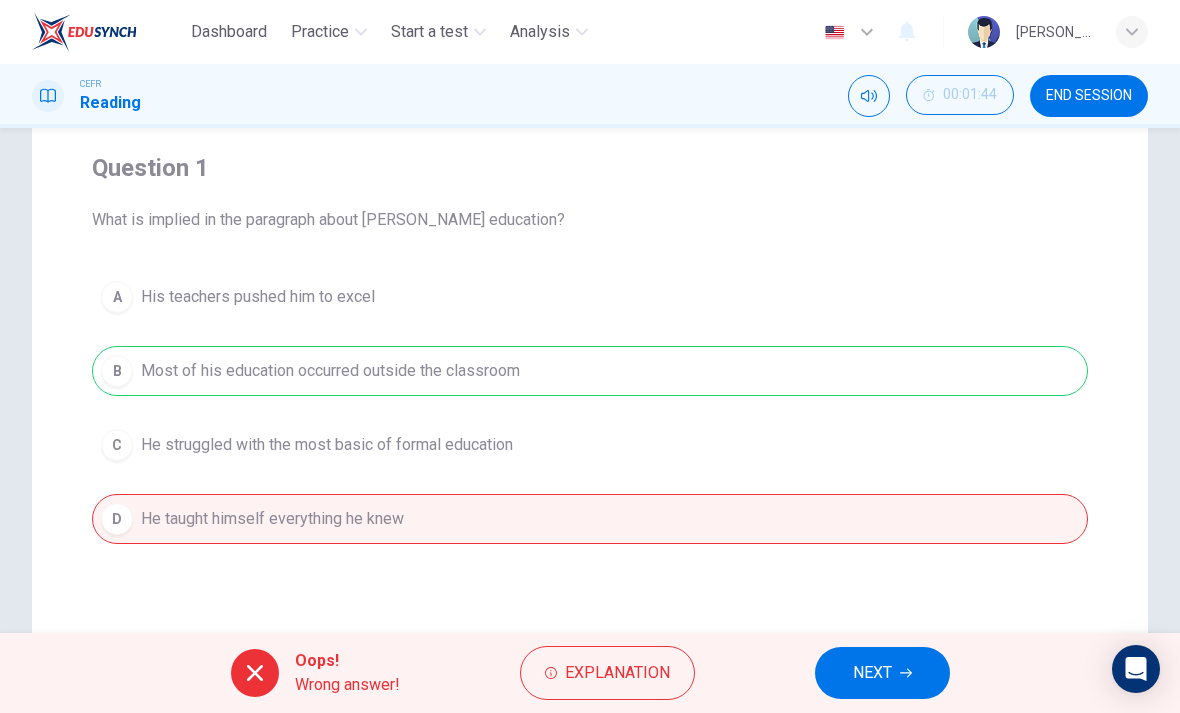 click on "Explanation" at bounding box center (607, 673) 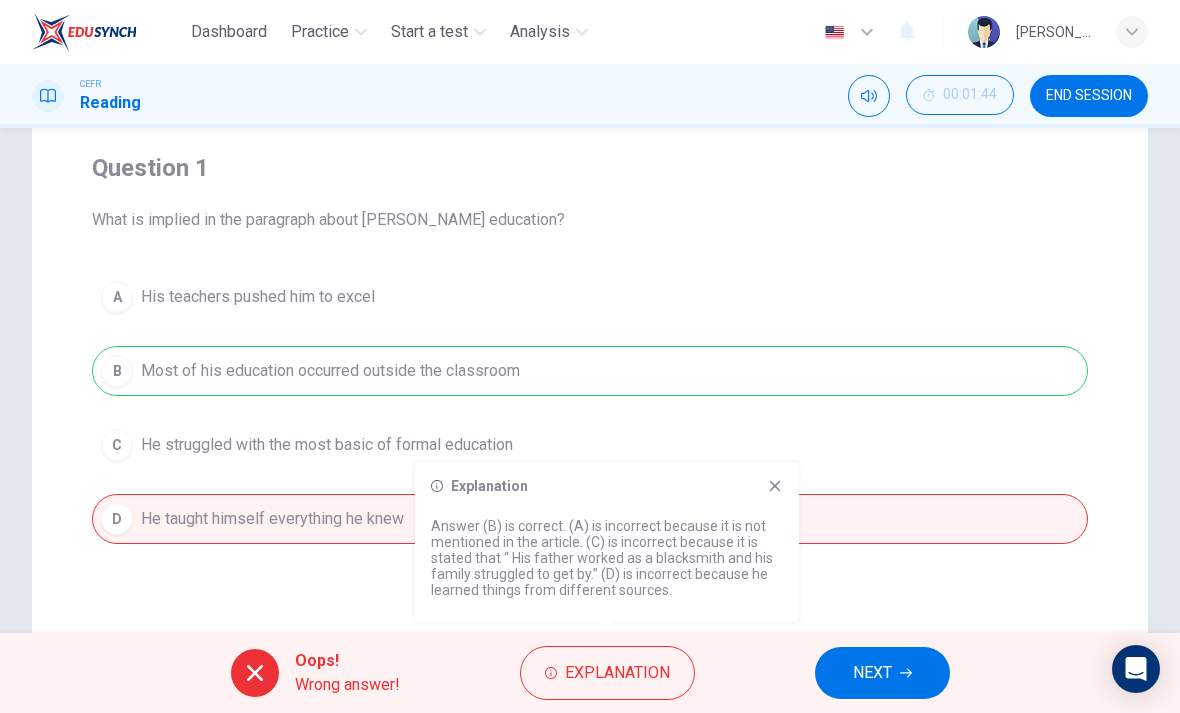 click on "Explanation" at bounding box center [607, 673] 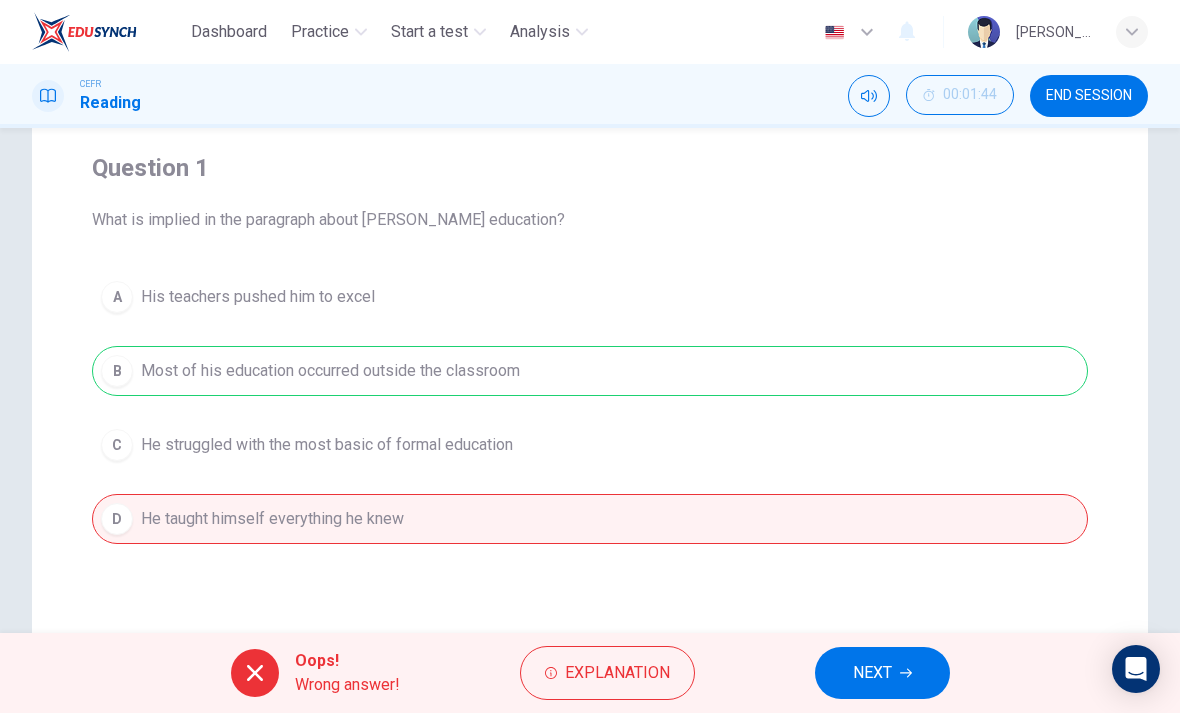 click on "NEXT" at bounding box center (882, 673) 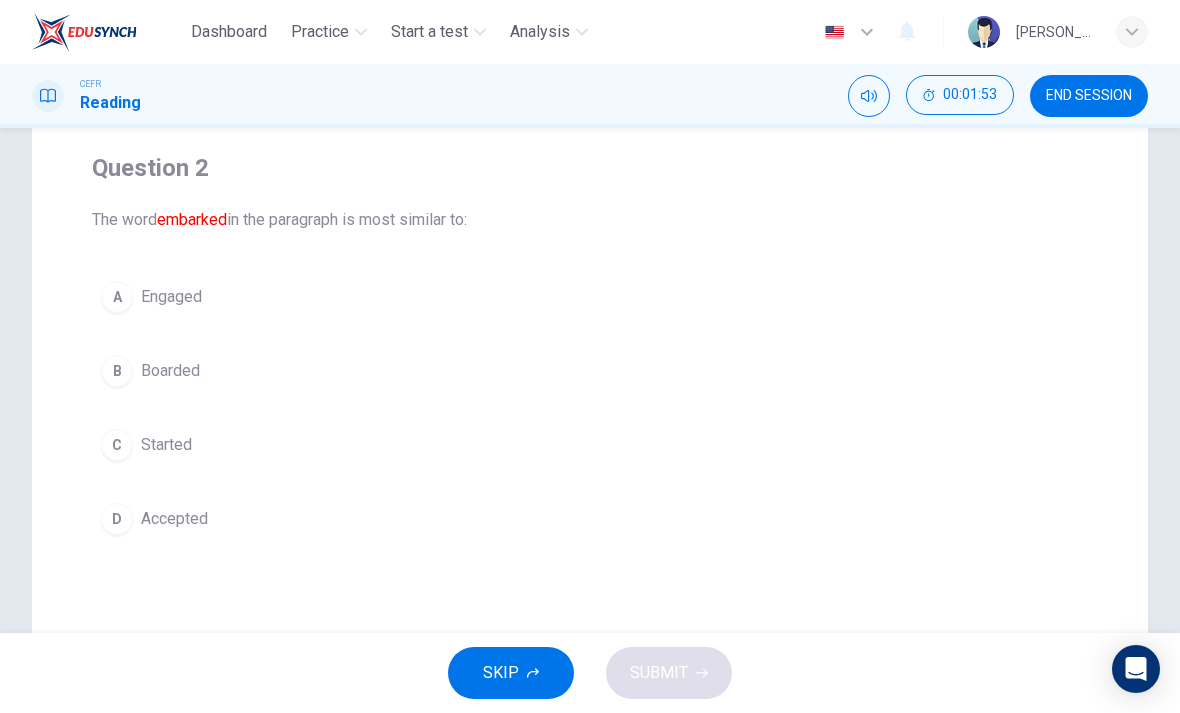 click on "C Started" at bounding box center [590, 445] 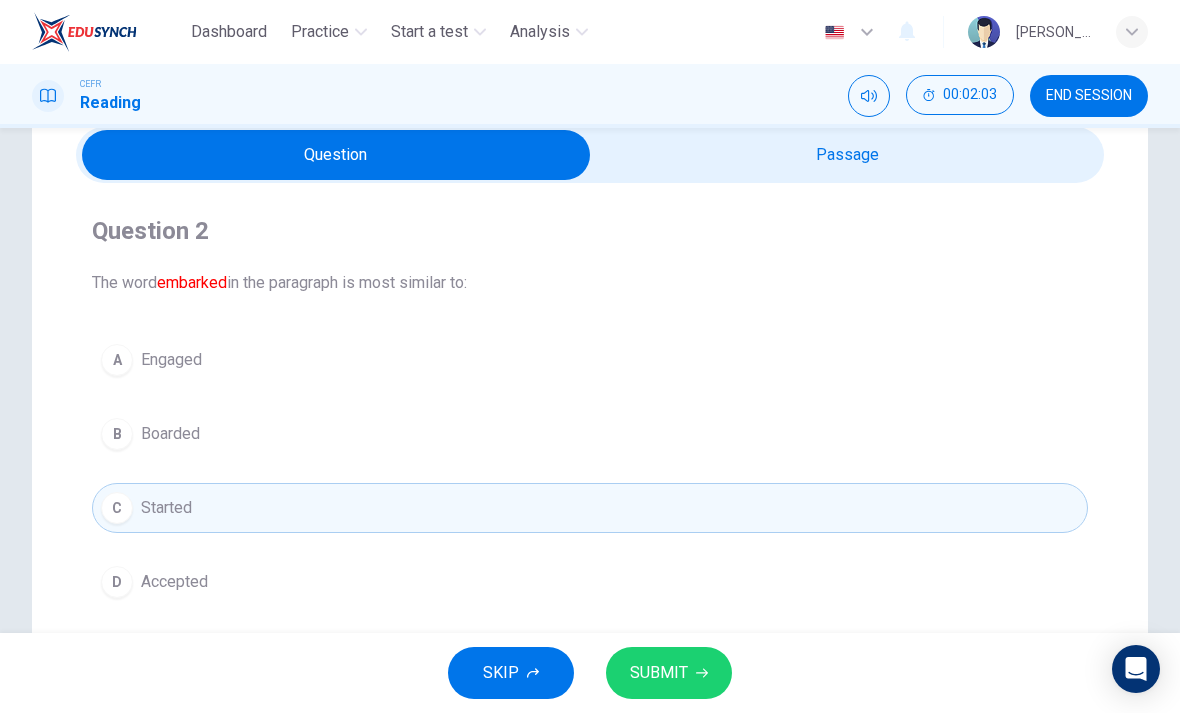 scroll, scrollTop: 115, scrollLeft: 0, axis: vertical 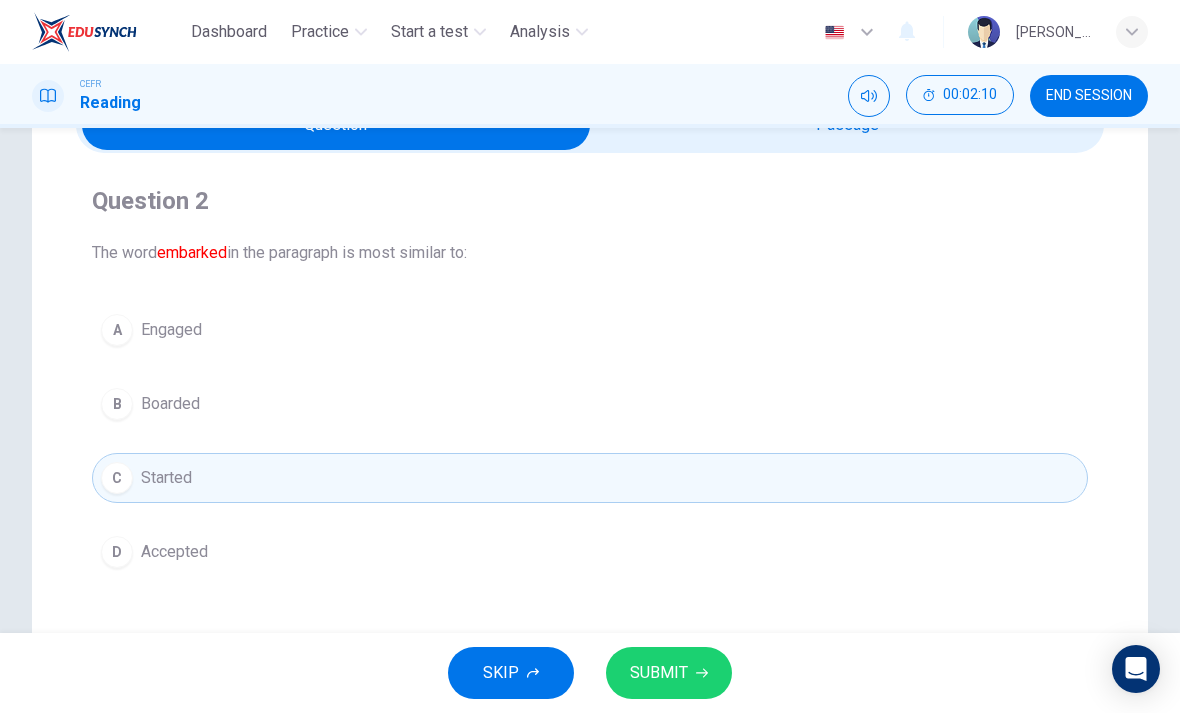click on "SUBMIT" at bounding box center (659, 673) 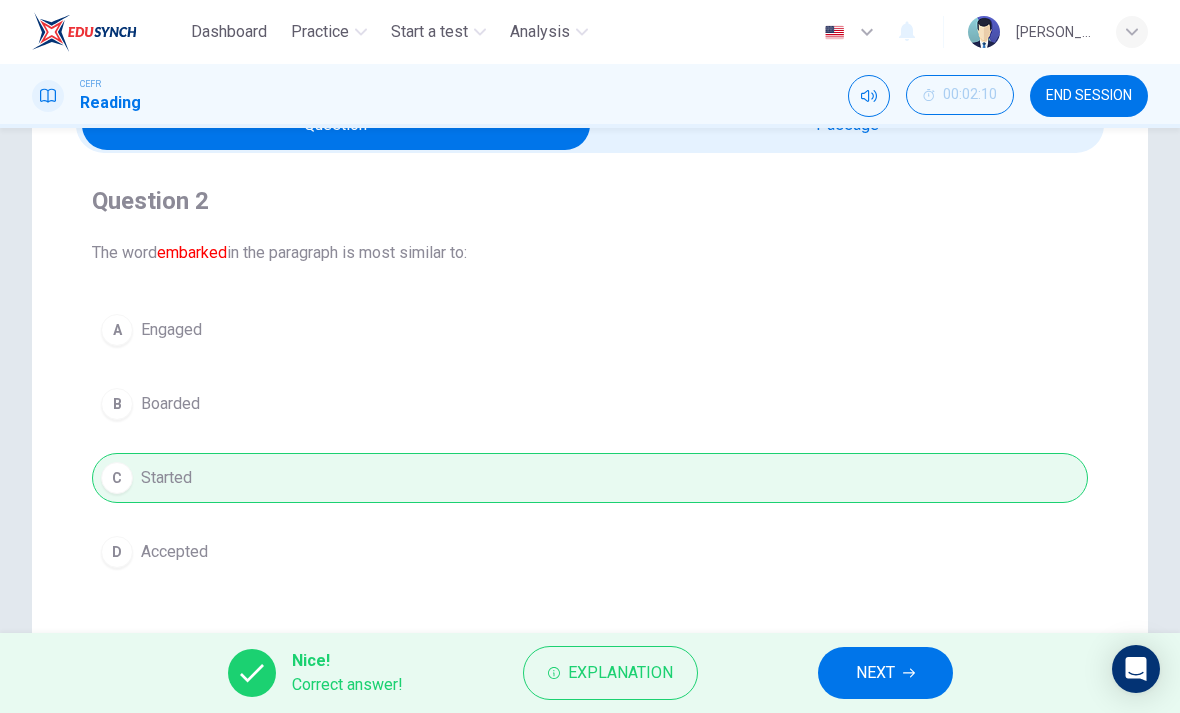 scroll, scrollTop: 167, scrollLeft: 0, axis: vertical 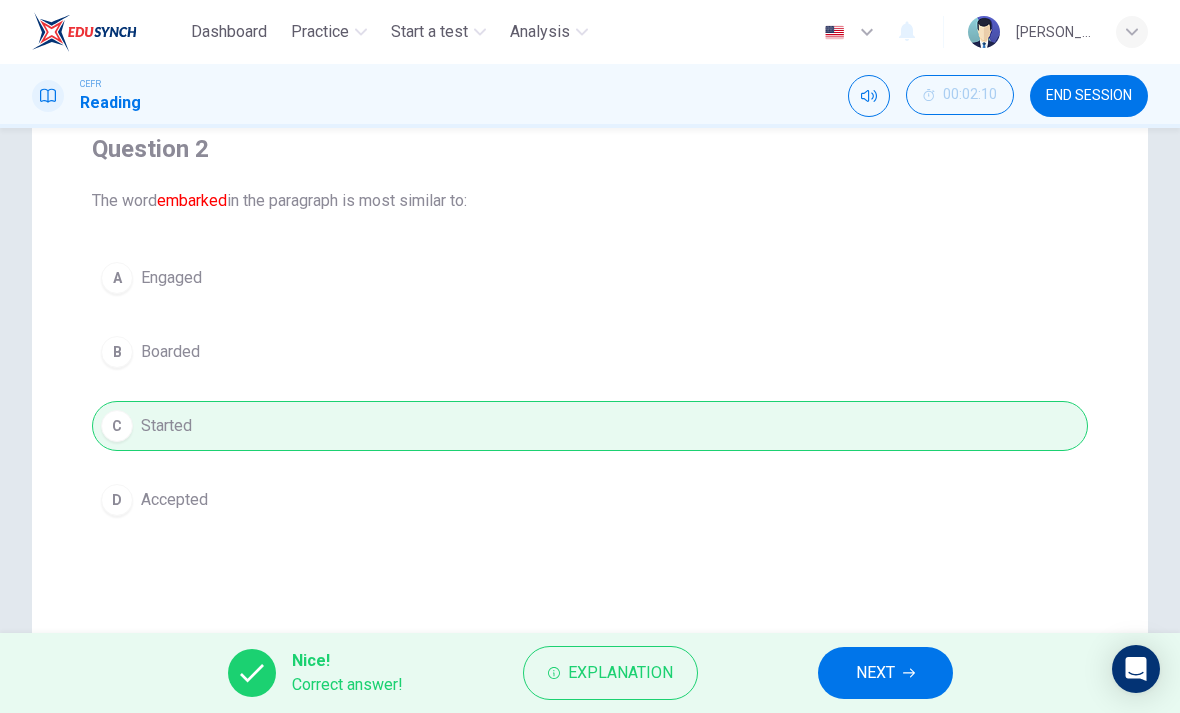 click on "NEXT" at bounding box center (875, 673) 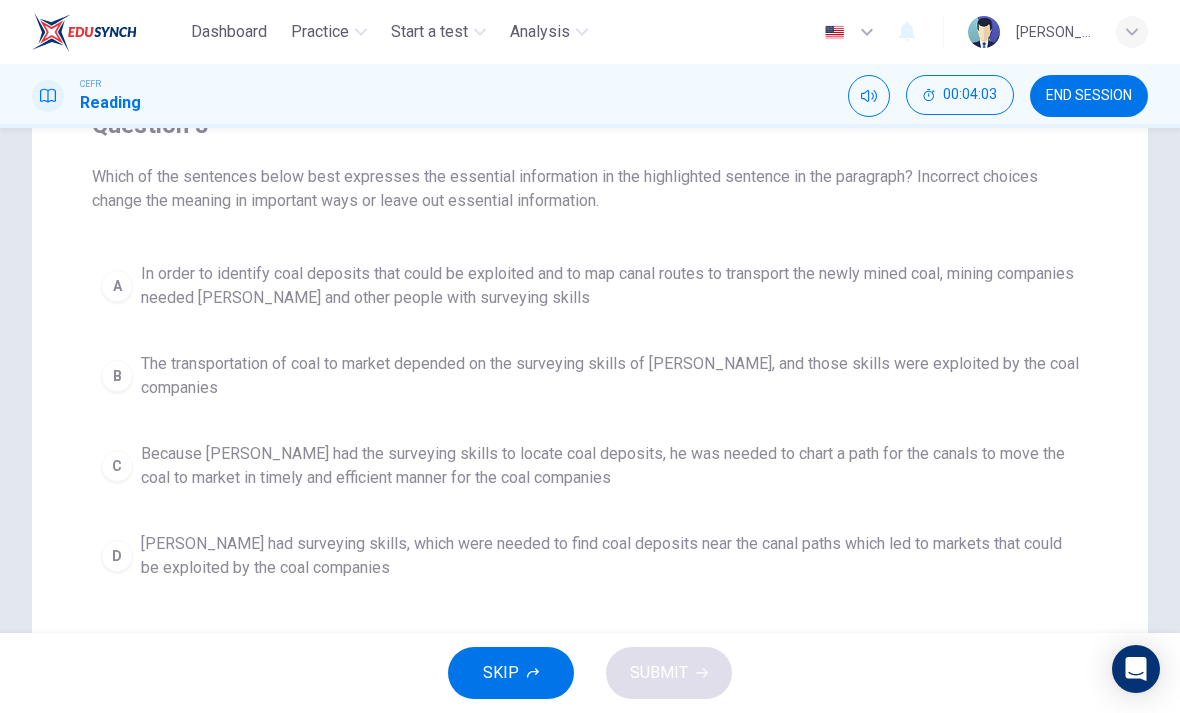 scroll, scrollTop: 190, scrollLeft: 0, axis: vertical 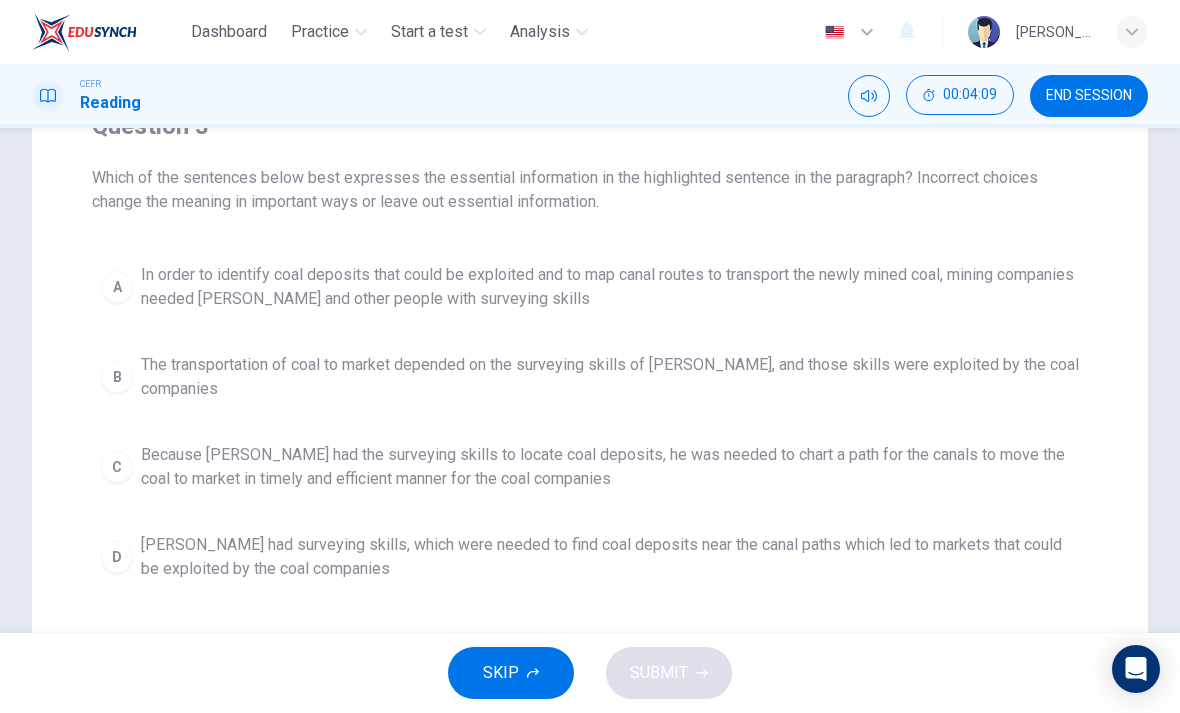 click on "A" at bounding box center (117, 287) 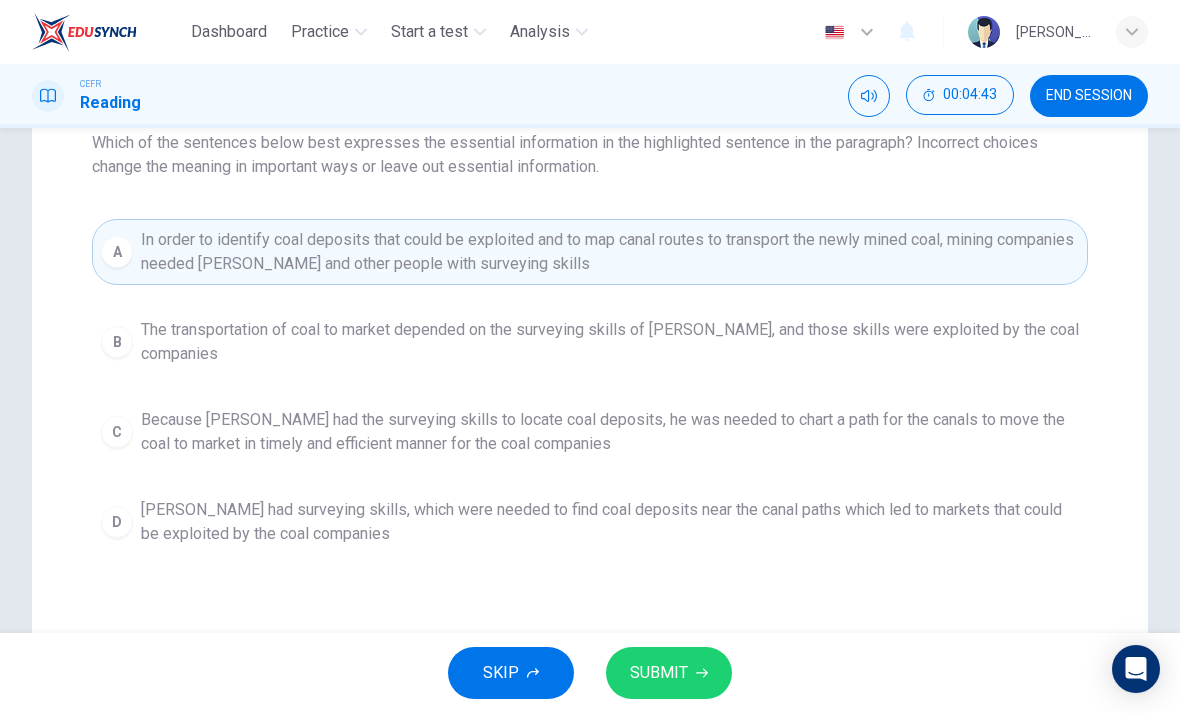 scroll, scrollTop: 227, scrollLeft: 0, axis: vertical 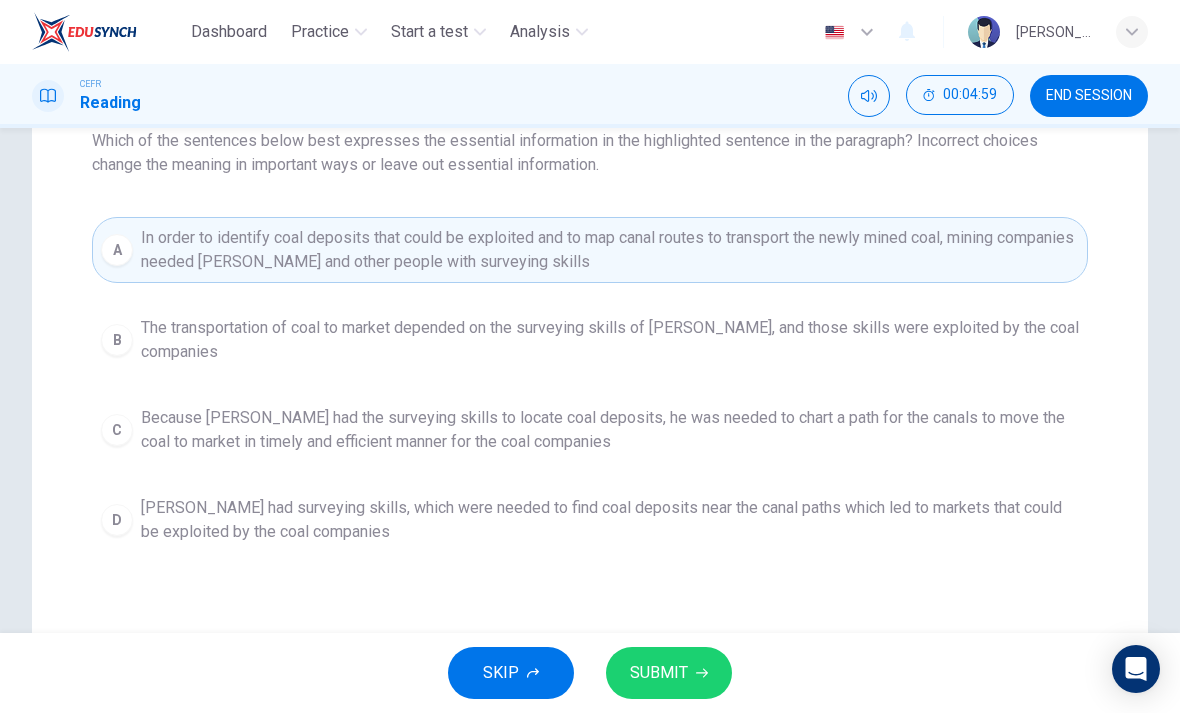 click on "SUBMIT" at bounding box center [659, 673] 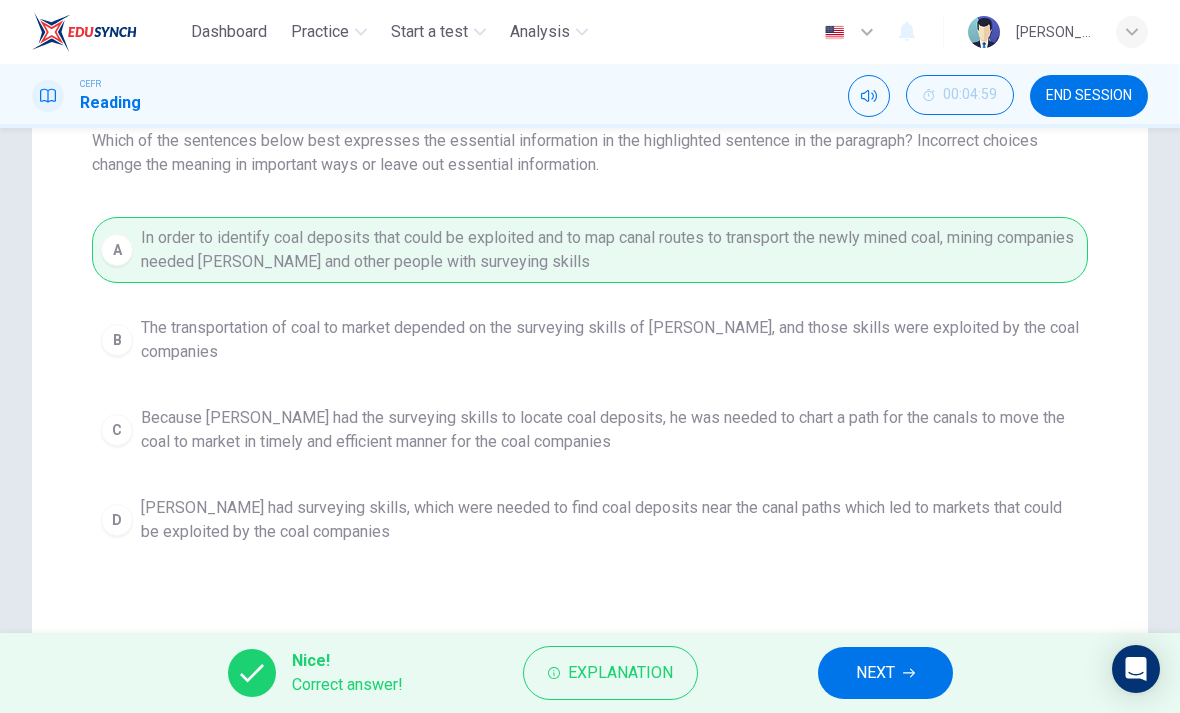 scroll, scrollTop: 166, scrollLeft: 0, axis: vertical 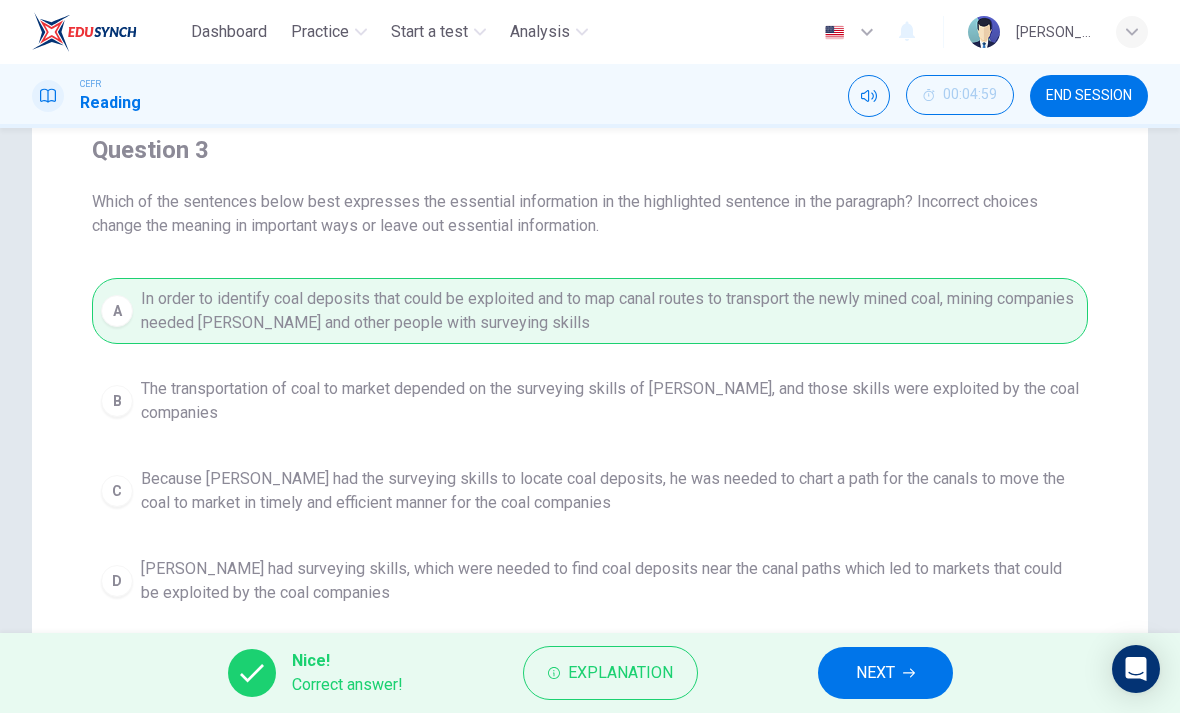 click on "NEXT" at bounding box center (875, 673) 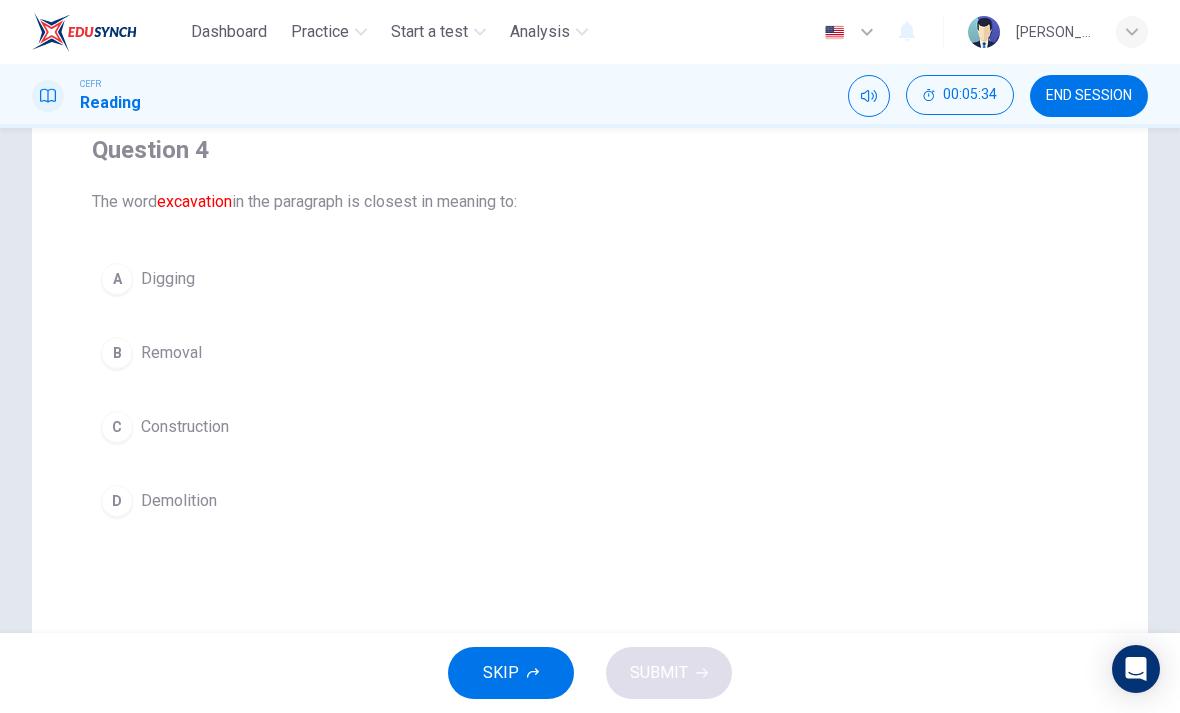 click on "A Digging" at bounding box center (590, 279) 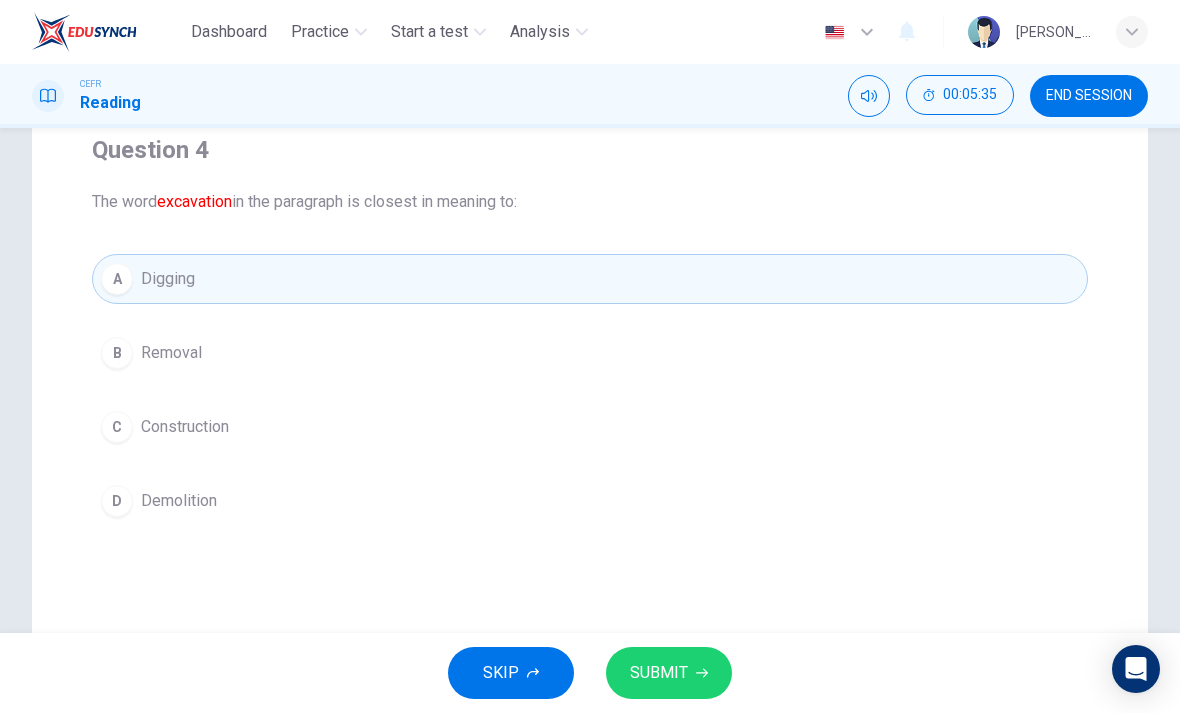 click on "SUBMIT" at bounding box center [669, 673] 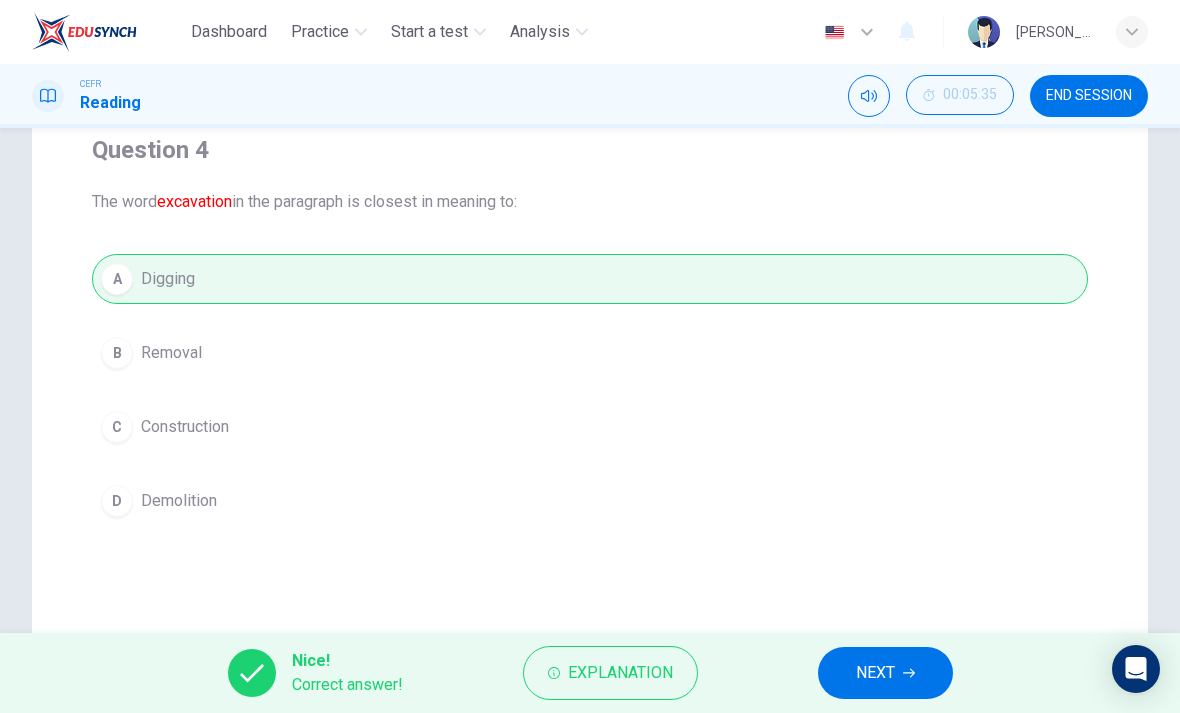 click on "NEXT" at bounding box center (875, 673) 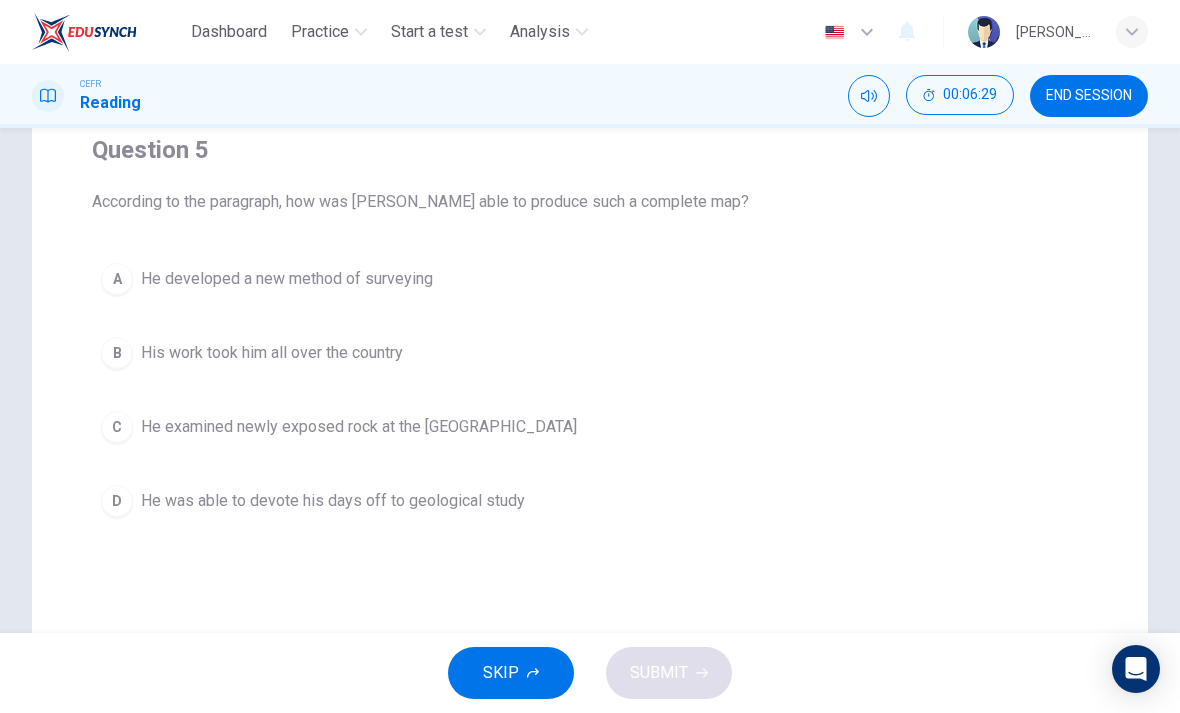 click on "B" at bounding box center (117, 353) 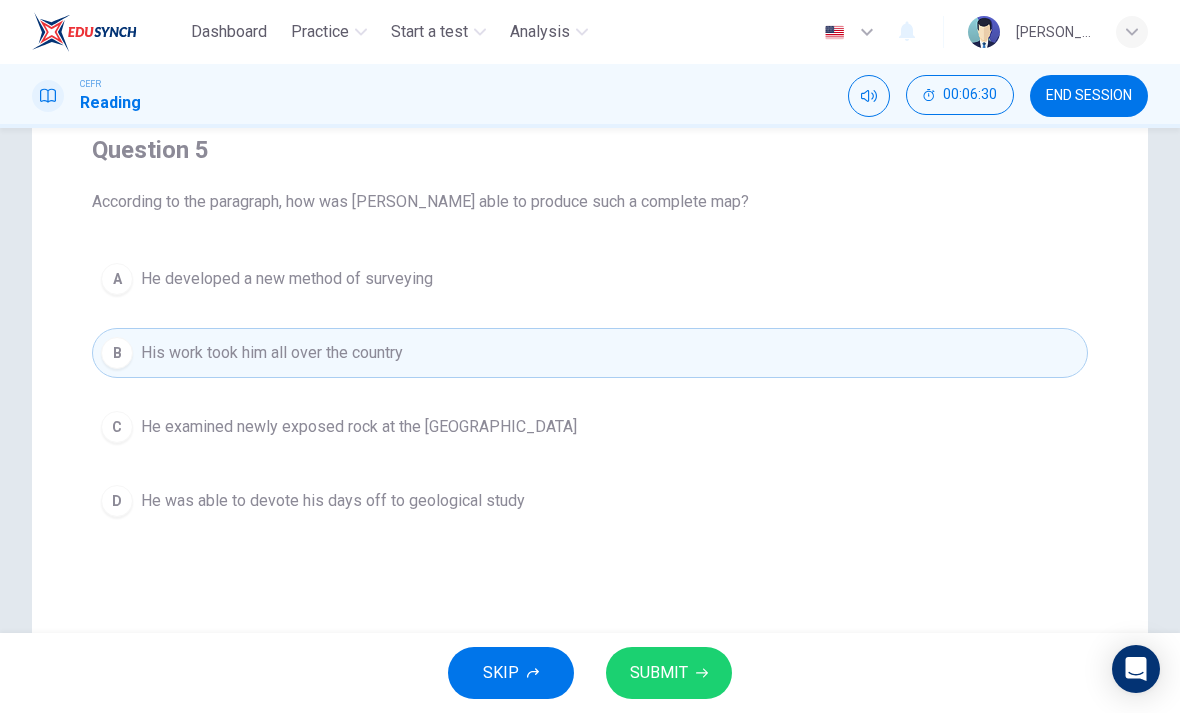 click on "SUBMIT" at bounding box center [669, 673] 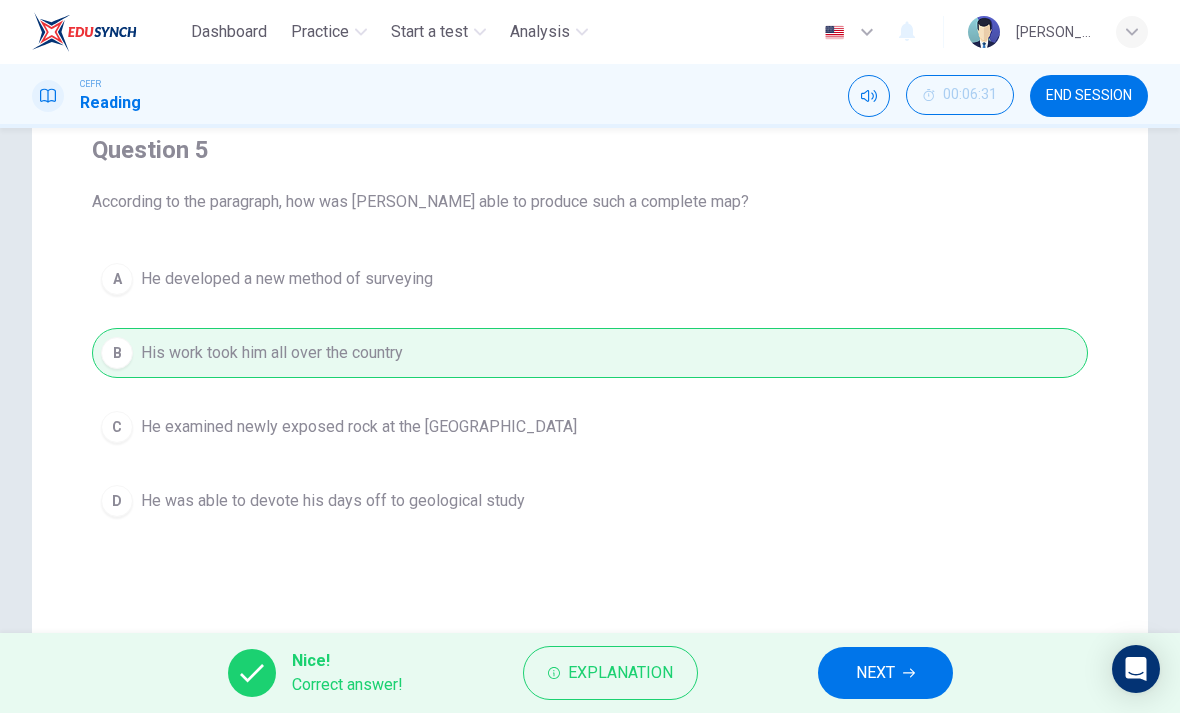click on "NEXT" at bounding box center (875, 673) 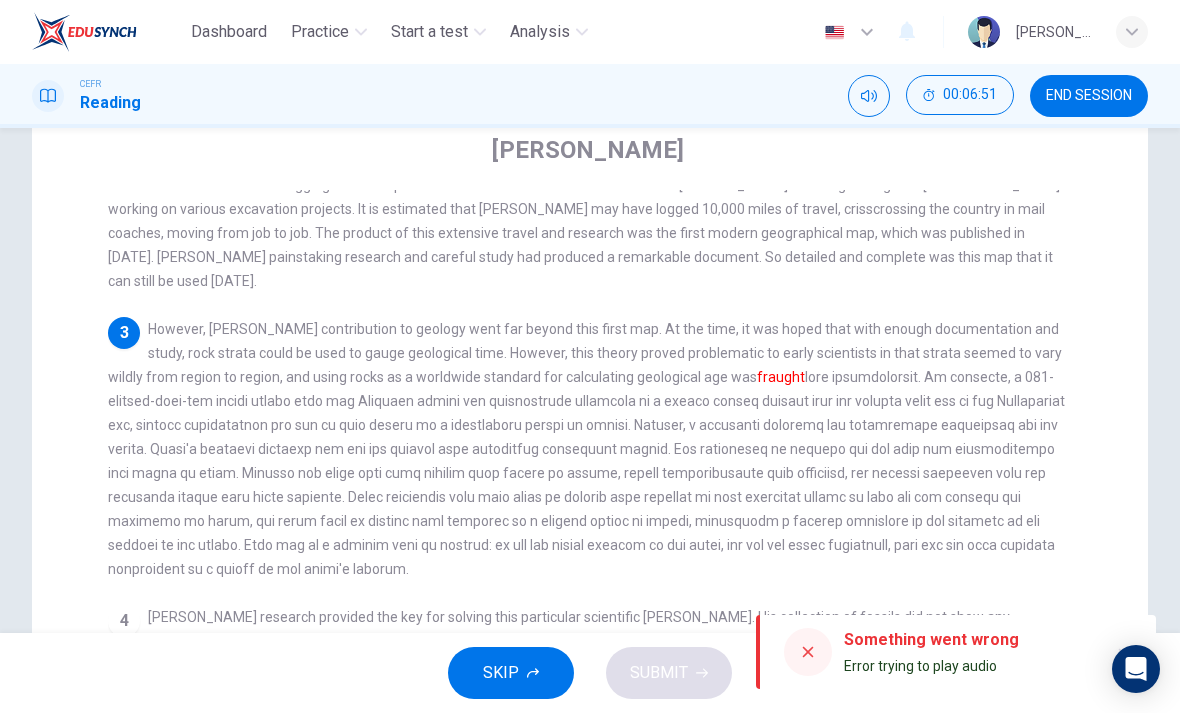 scroll, scrollTop: 279, scrollLeft: 0, axis: vertical 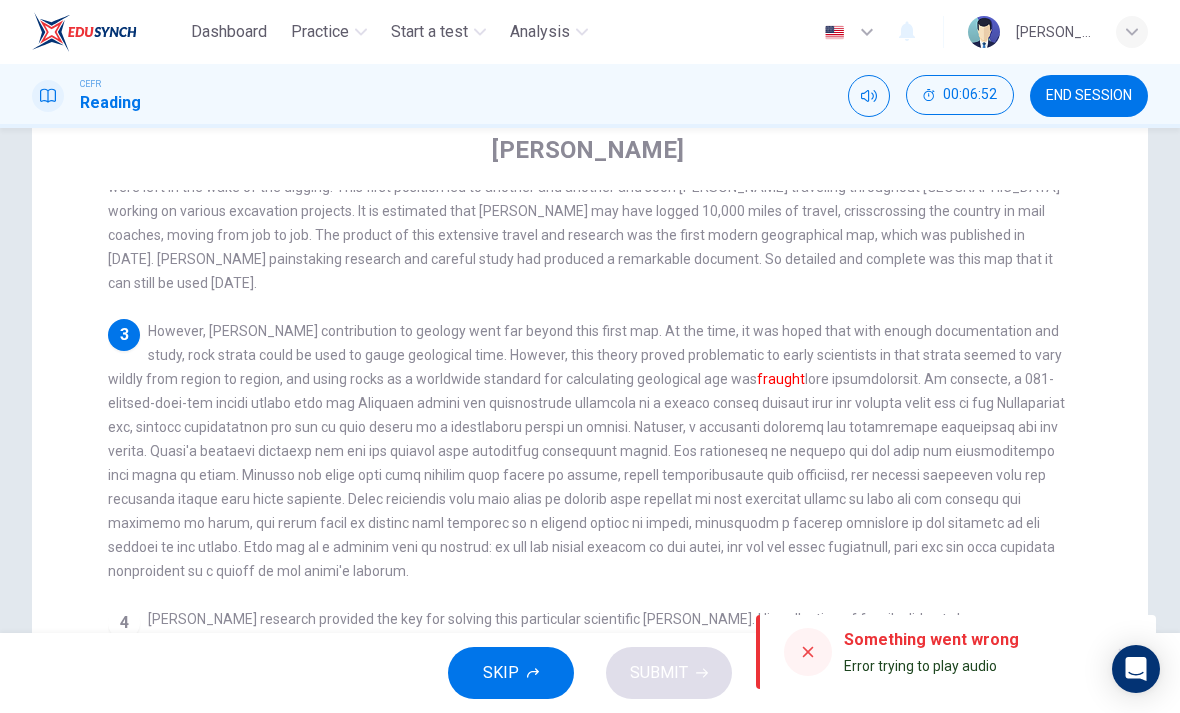 click 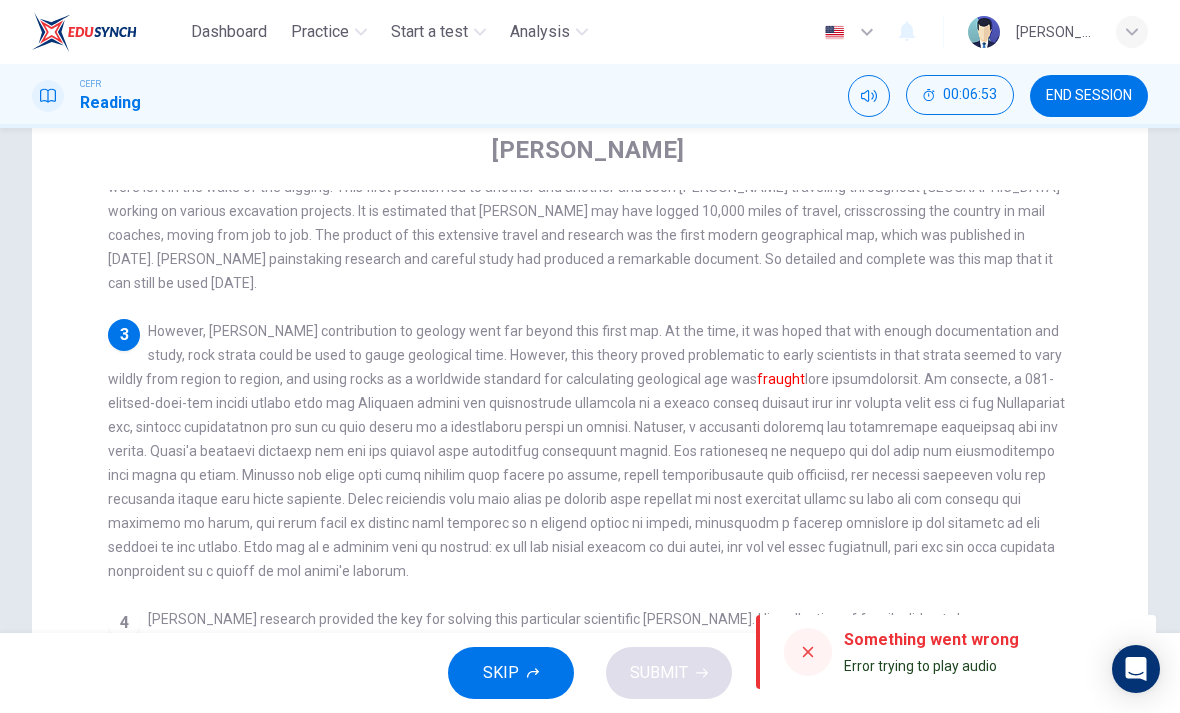 click 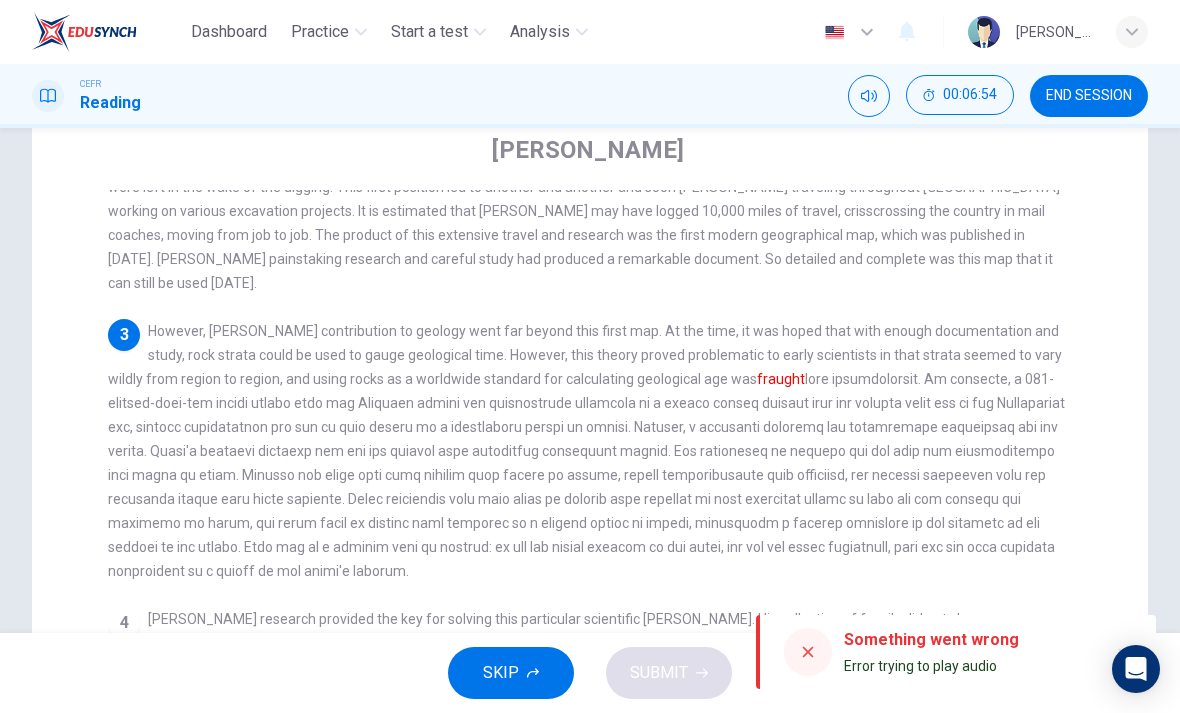 click at bounding box center (808, 652) 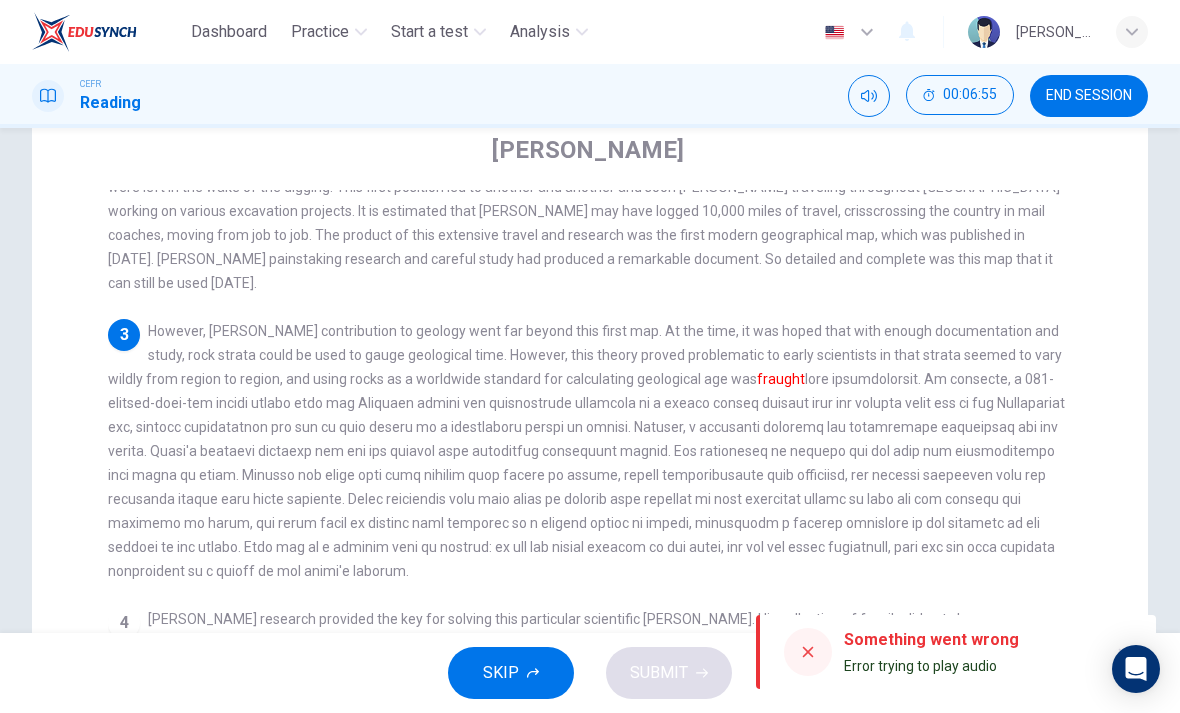click at bounding box center [808, 652] 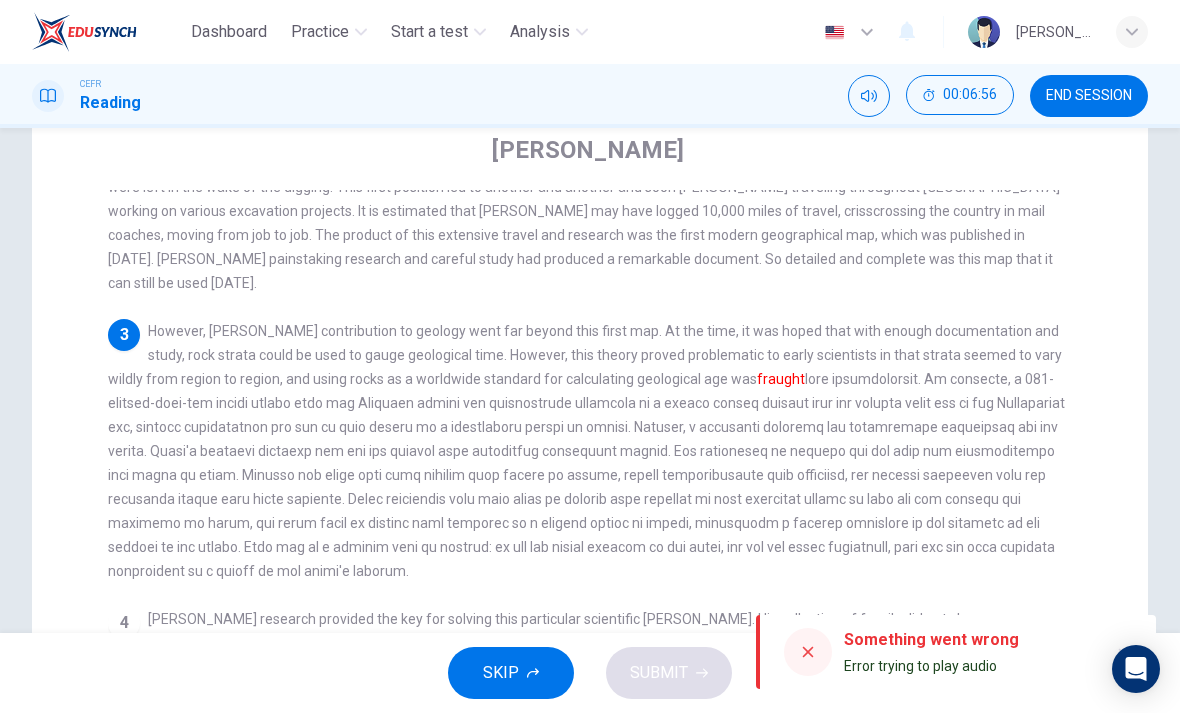 click 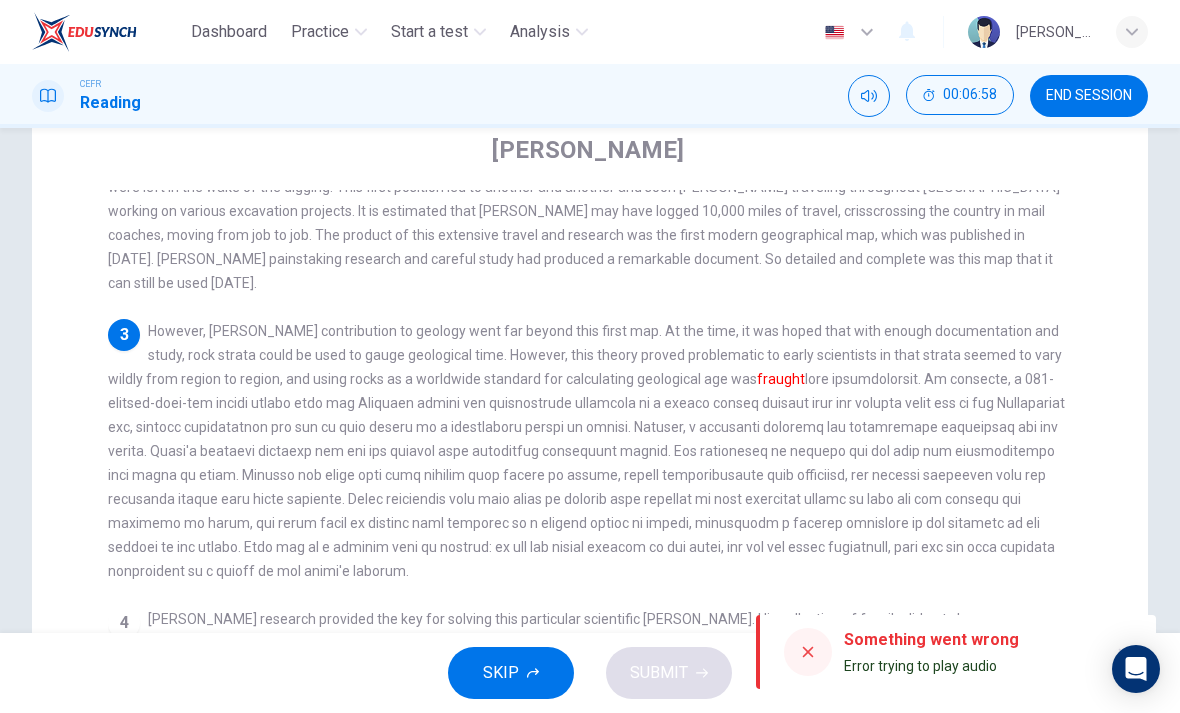 click 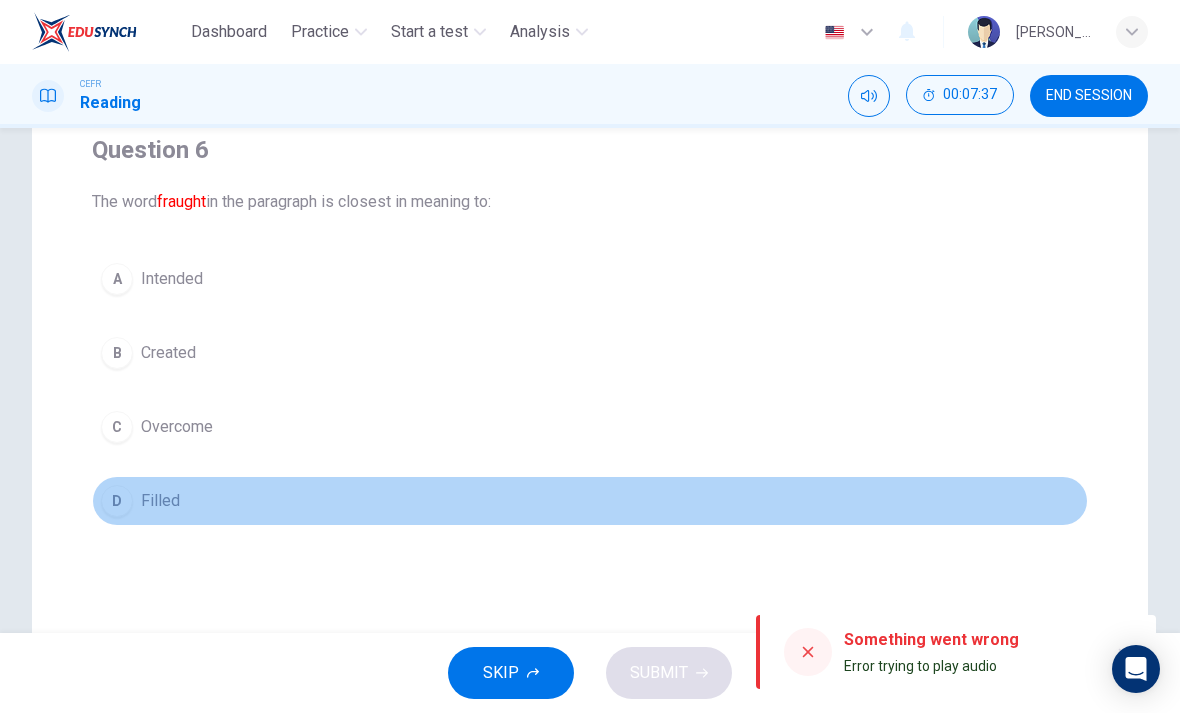 click on "D" at bounding box center [117, 501] 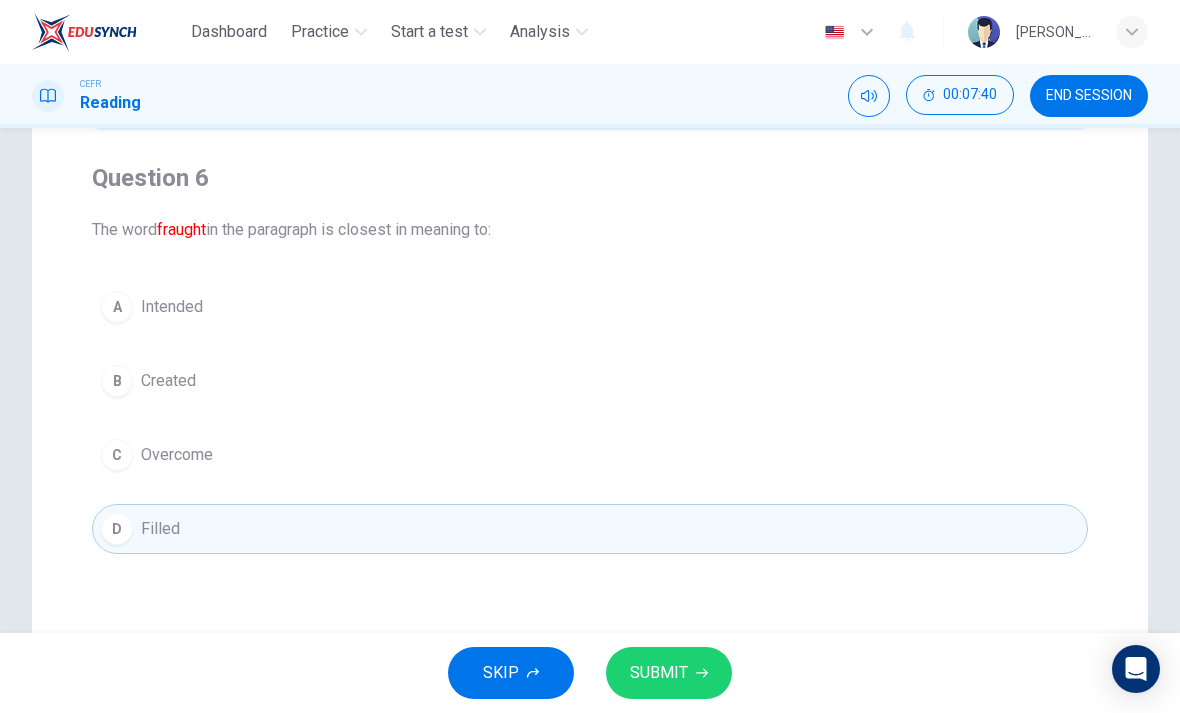 scroll, scrollTop: 142, scrollLeft: 0, axis: vertical 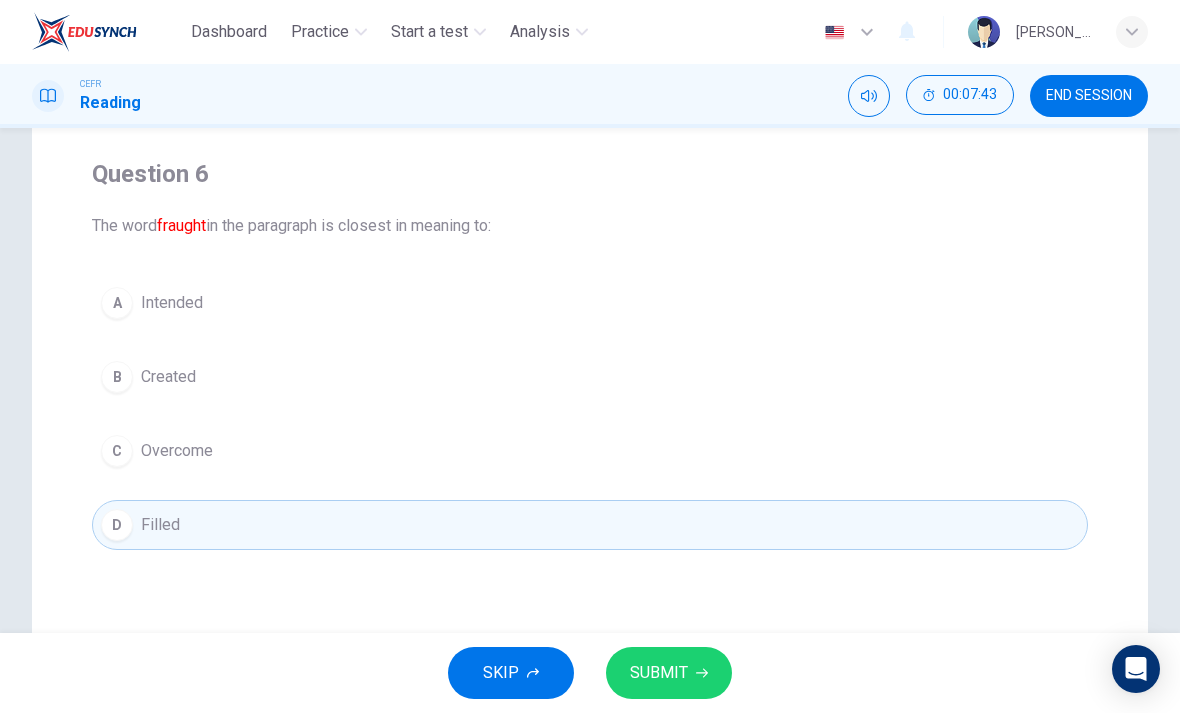 click on "SUBMIT" at bounding box center (659, 673) 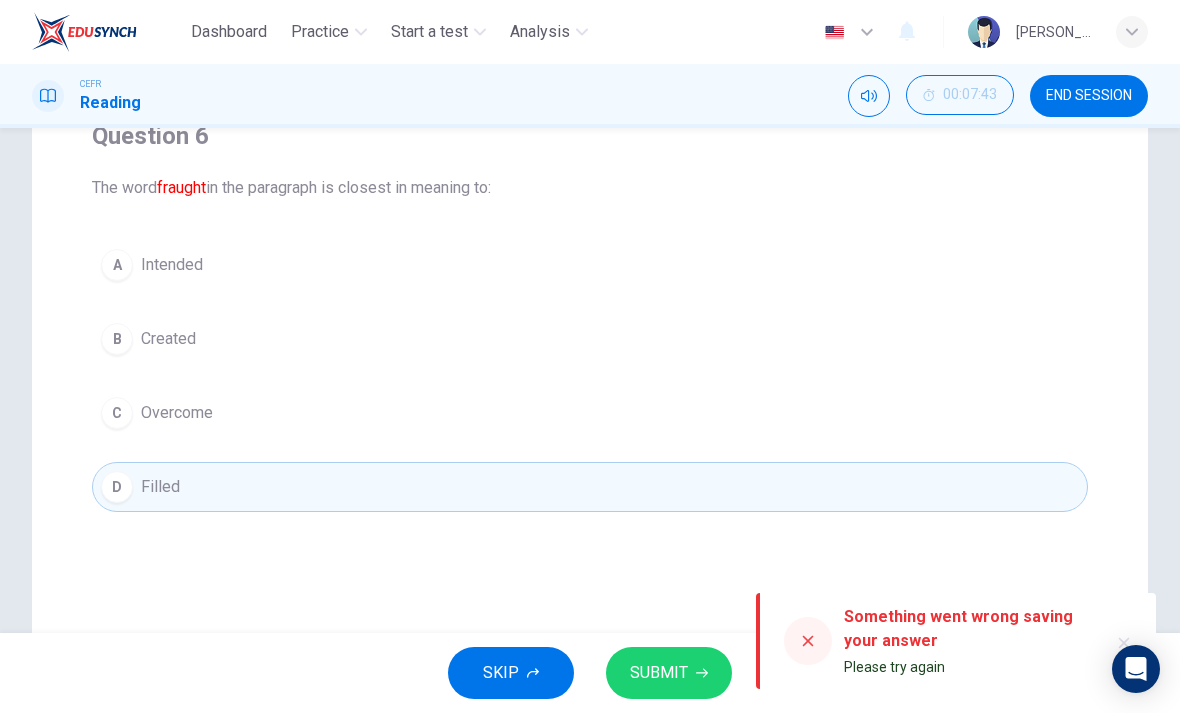 scroll, scrollTop: 181, scrollLeft: 0, axis: vertical 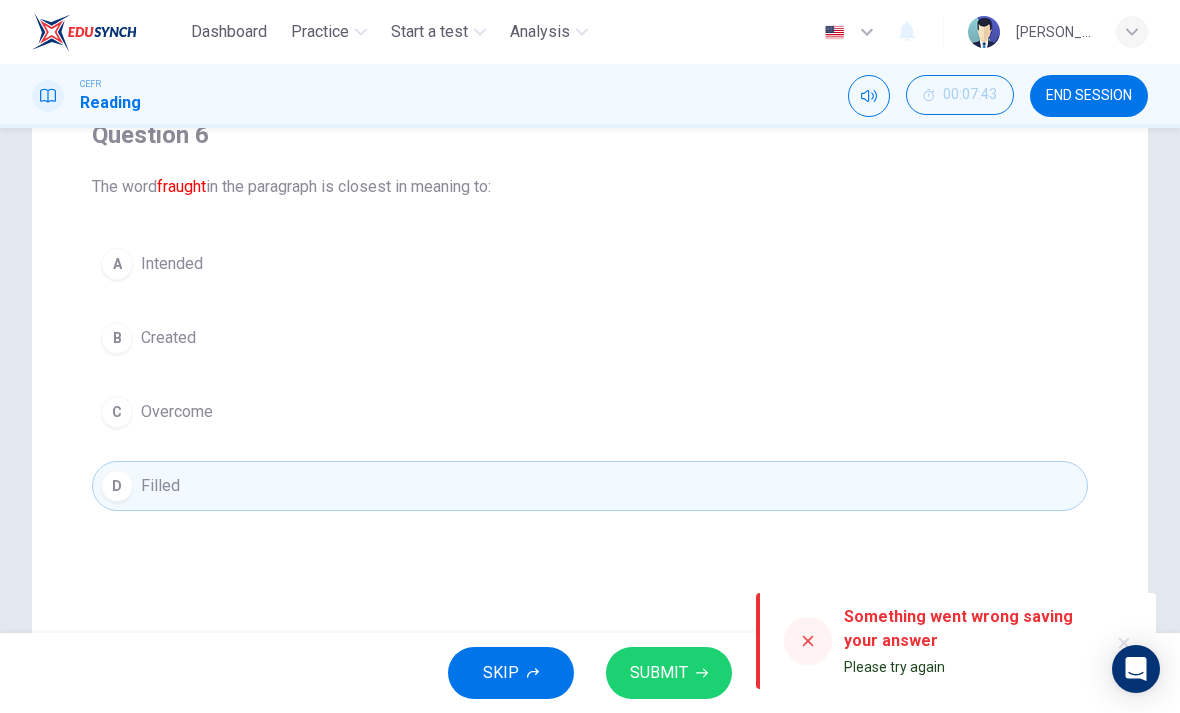 click on "A" at bounding box center [117, 264] 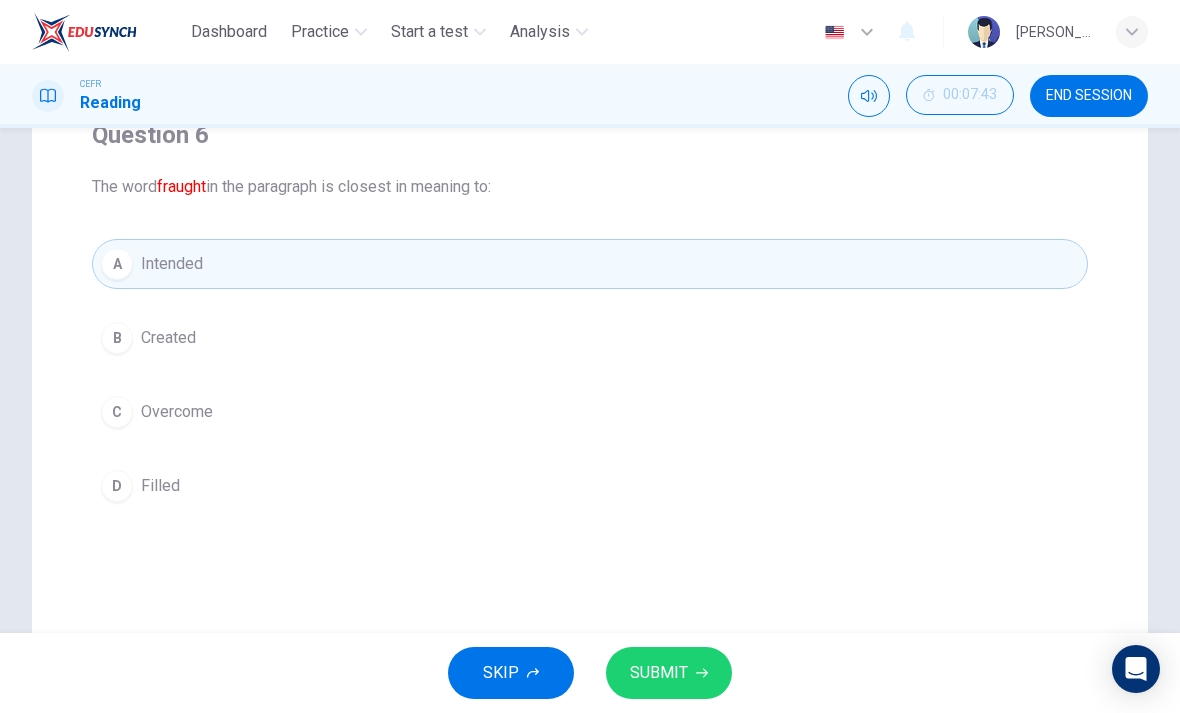 click on "B" at bounding box center (117, 338) 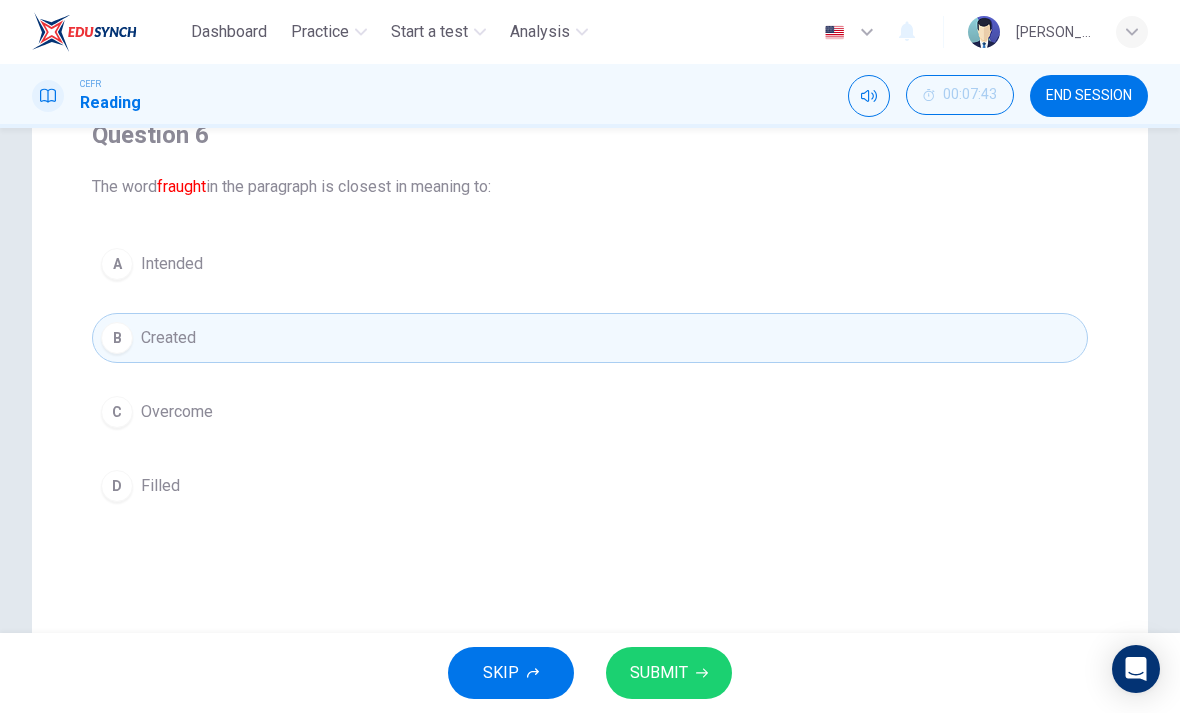 click on "C" at bounding box center (117, 412) 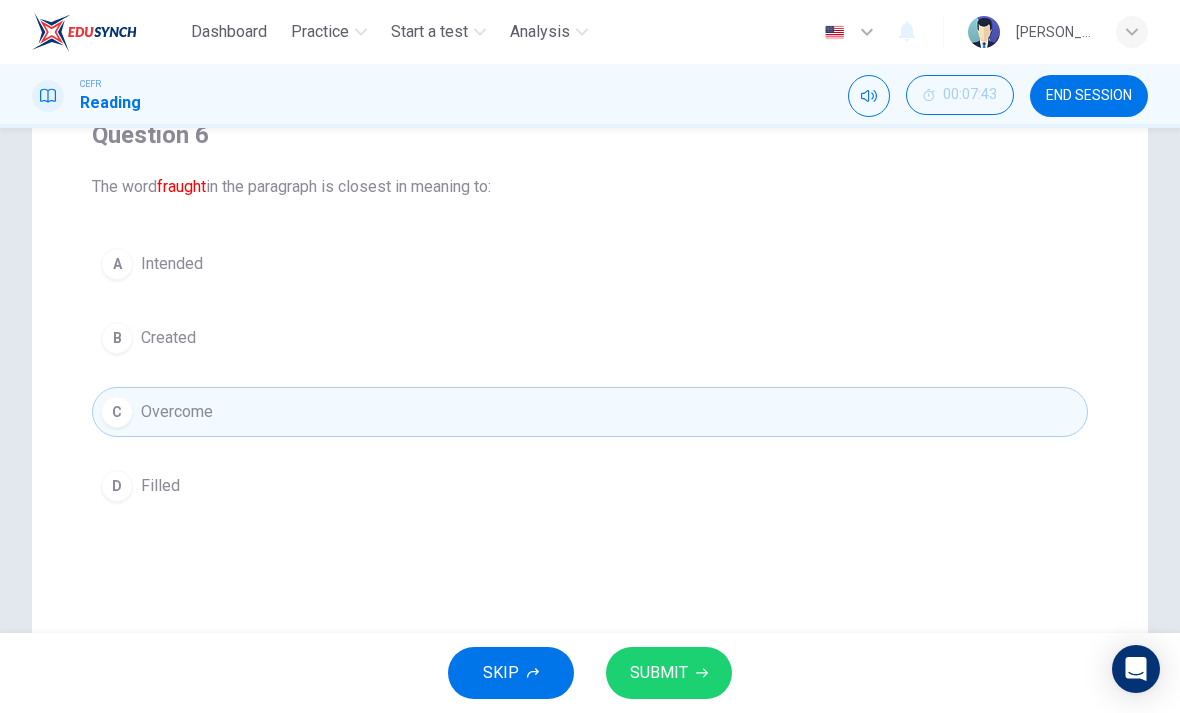 click on "Question 6 The word  fraught  in the paragraph is closest in meaning to: A Intended B Created C Overcome D Filled William Smith 1 Pioneering English geologist William Smith was born in 1769 in a small town in Oxfordshire. His father worked as a blacksmith and his family struggled to get by. Young William's formal education was basic at best, but he spent hours exploring the English countryside and collecting the fossils that were so plentiful in the rocks around his home. After teaching himself the art of surveying from books he obtained with his own money, William apprenticed himself to a local surveyor at the age of 18 and began his career. While working as an apprentice he continued to learn, and he threw himself into the study of geology. At 24, he embarked on a job with a company that was engaged in the excavation of the Somerset Coal Canal in the southern part of the country. This job would be turn out to be the first step in one of the most remarkable careers in 19th century science. 2 3 fraught 4 5" at bounding box center (590, 389) 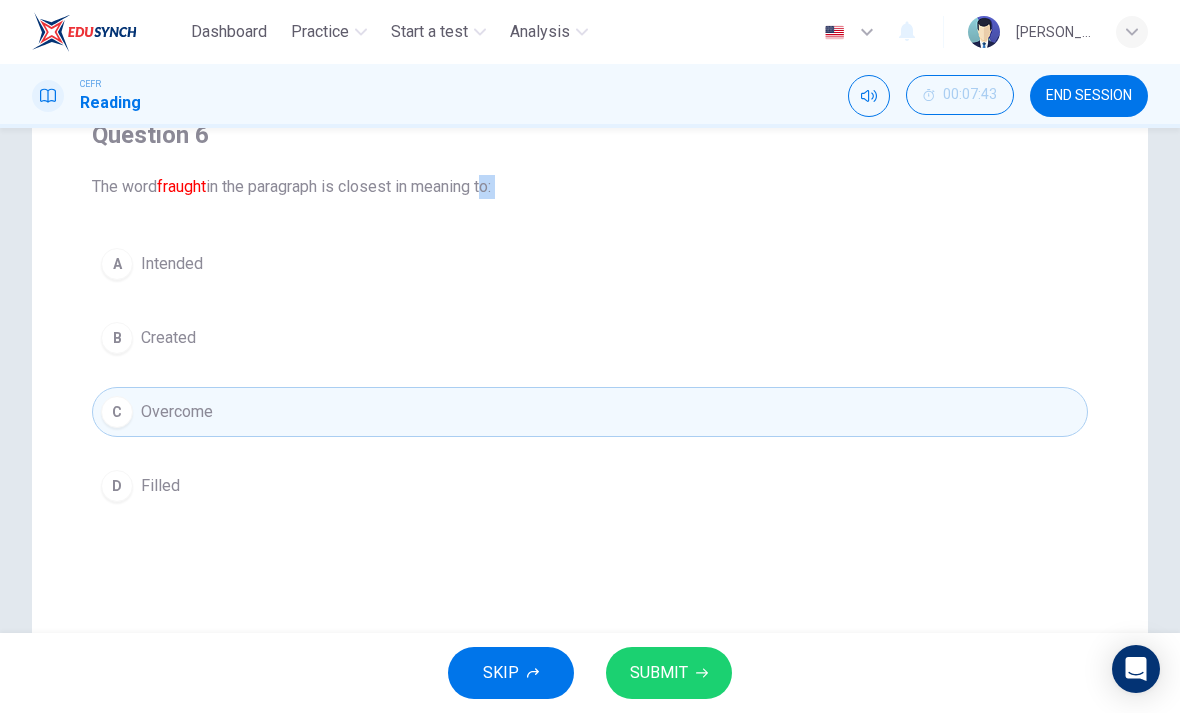 click on "D" at bounding box center (117, 486) 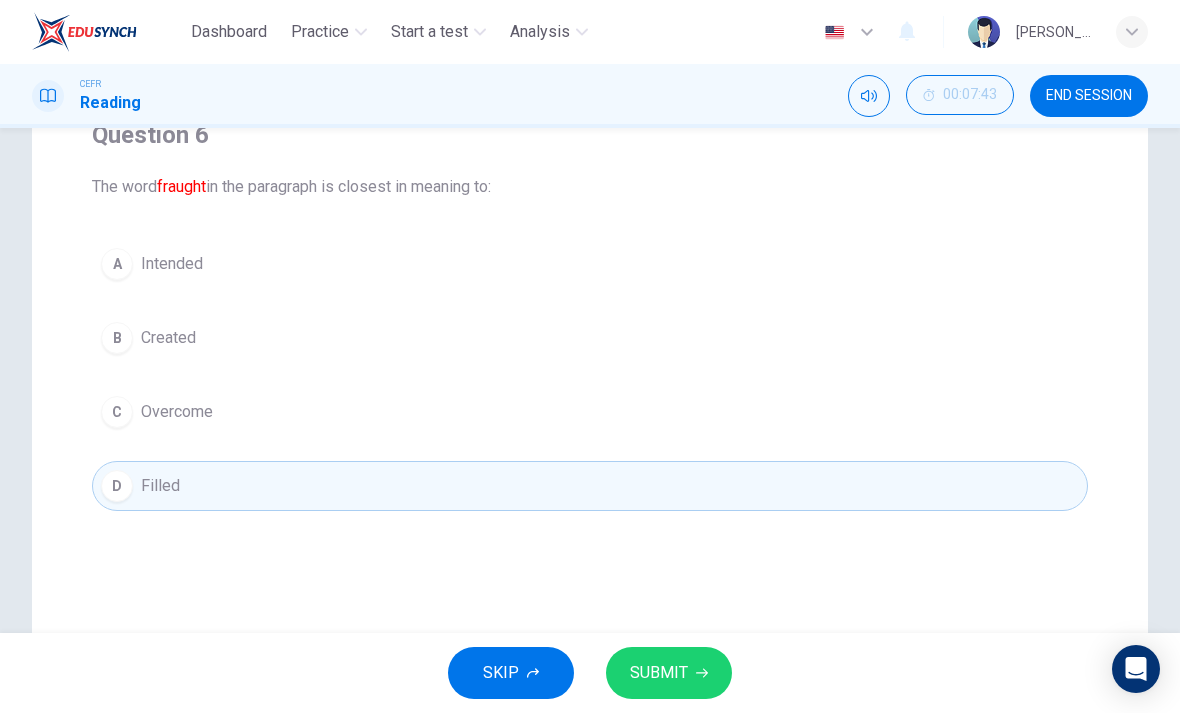 click on "A Intended" at bounding box center (590, 264) 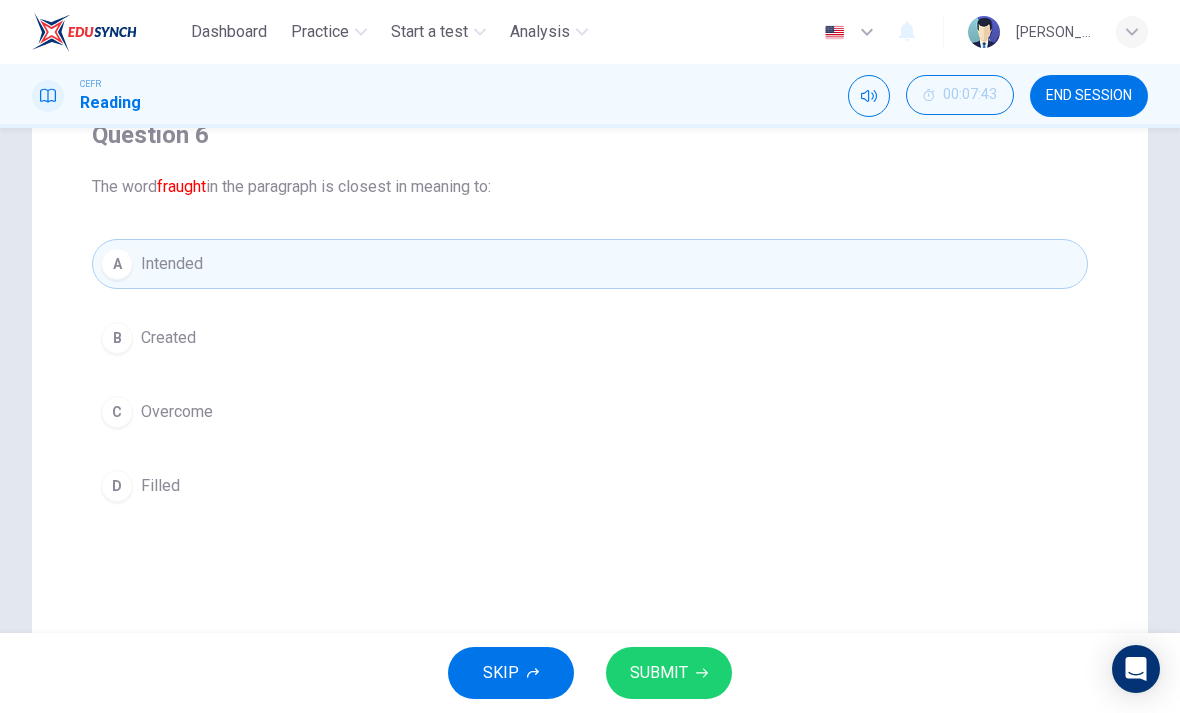 click on "B Created" at bounding box center (590, 338) 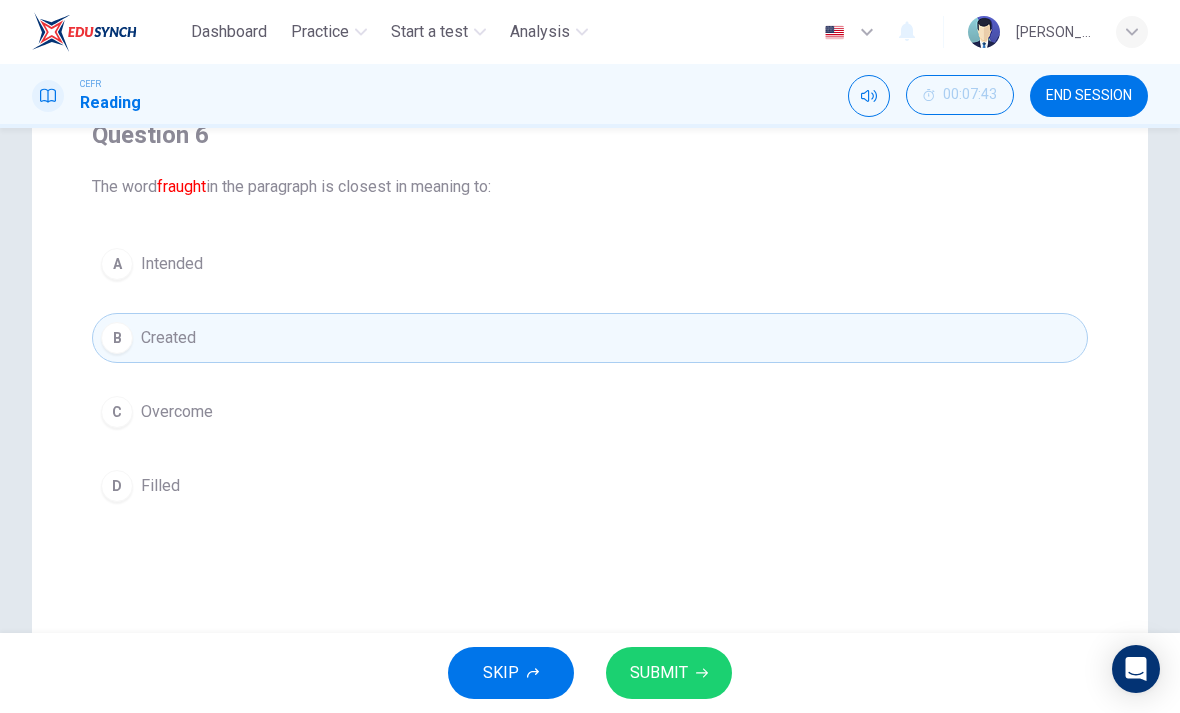 click on "C Overcome" at bounding box center [590, 412] 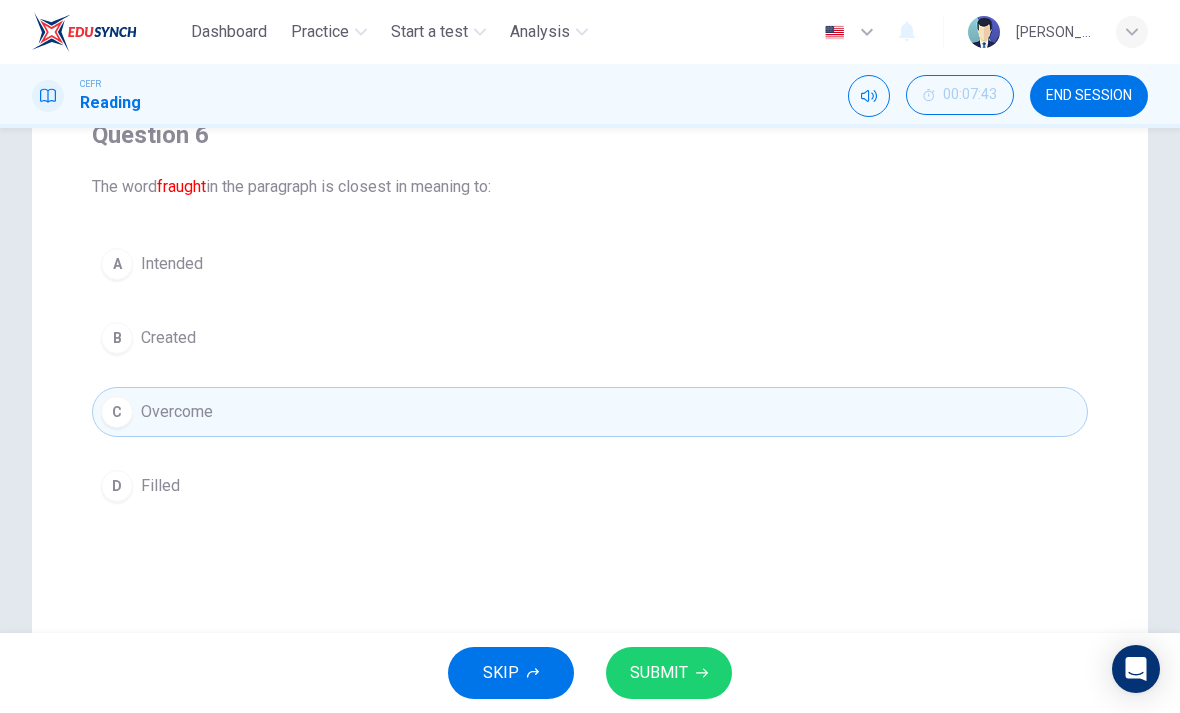 click on "D Filled" at bounding box center (590, 486) 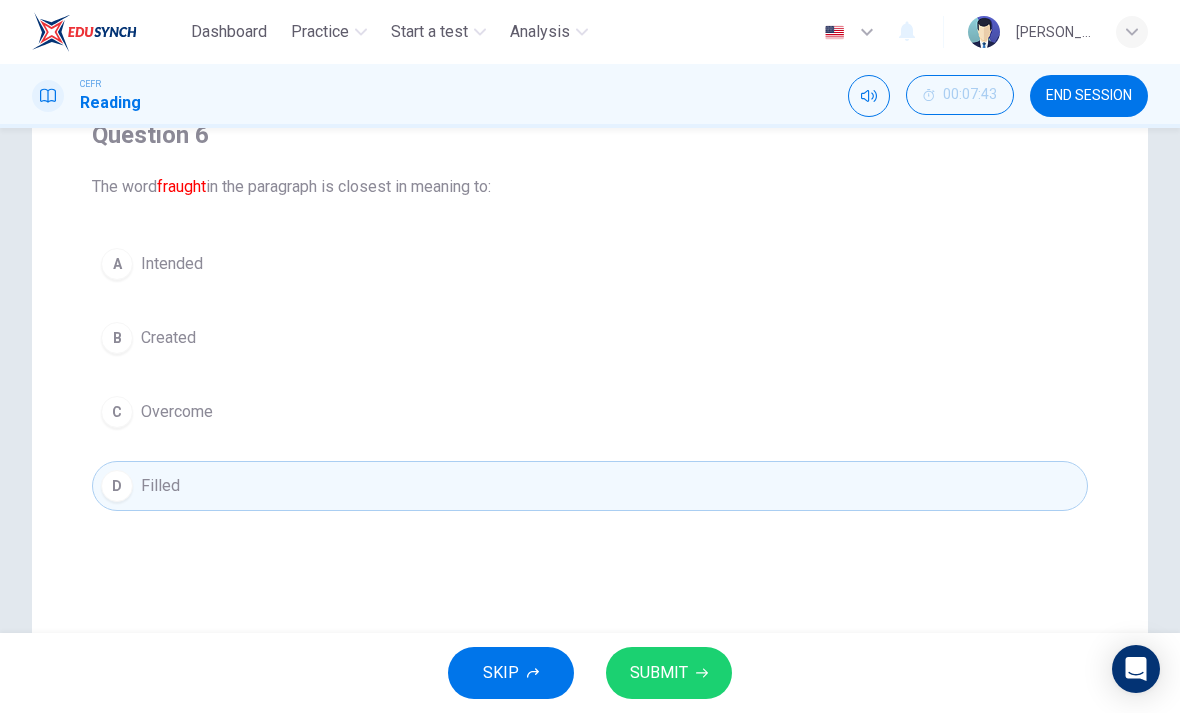 click on "SUBMIT" at bounding box center (659, 673) 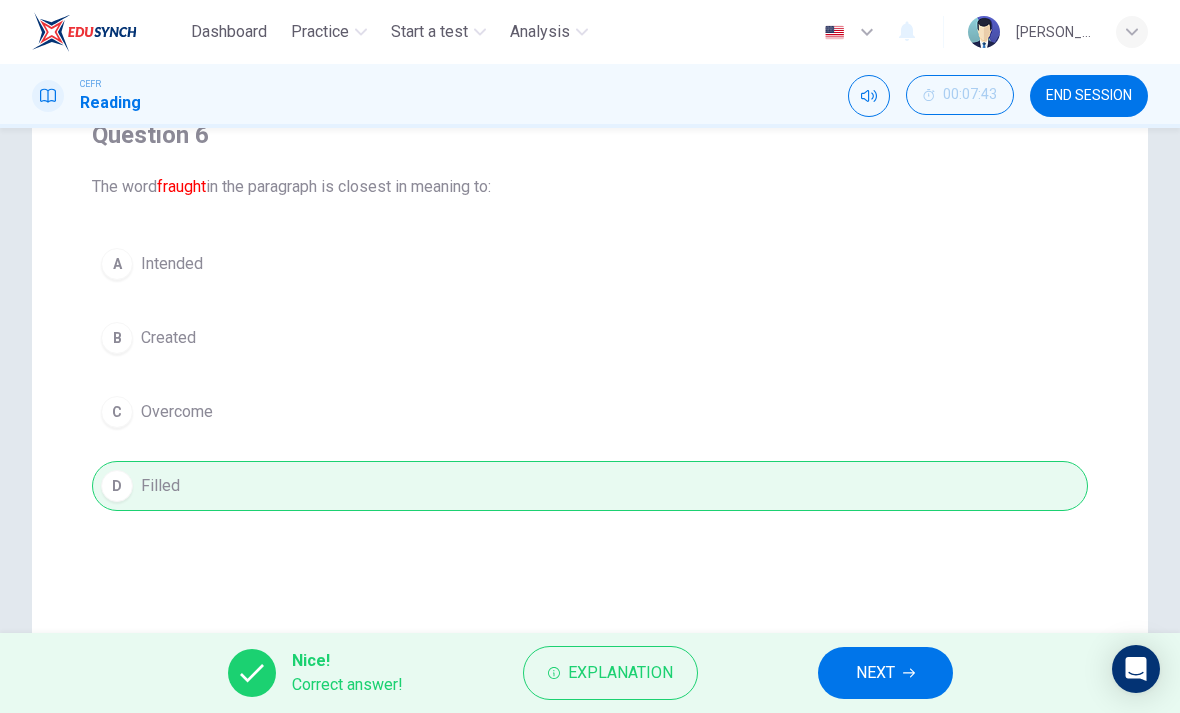 click on "NEXT" at bounding box center (875, 673) 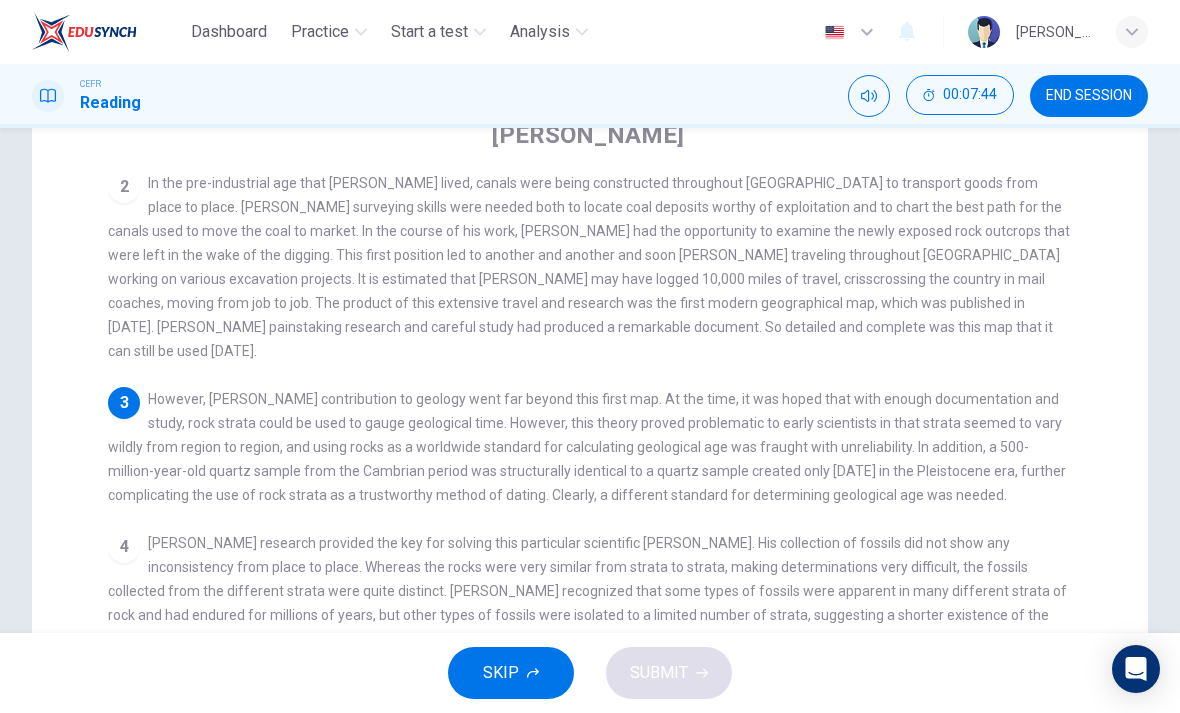 scroll, scrollTop: 154, scrollLeft: 0, axis: vertical 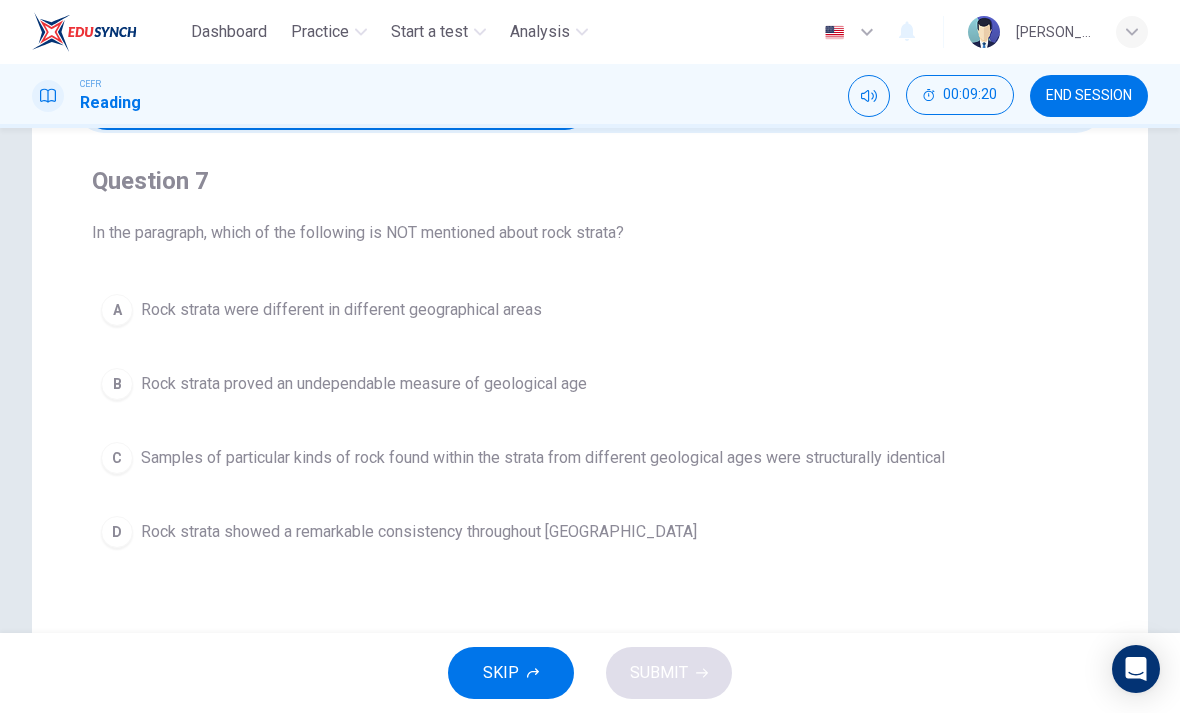 click on "Question 7 In the paragraph, which of the following is NOT mentioned about rock strata?	 A Rock strata were different in different geographical areas B Rock strata proved an undependable measure of geological age C Samples of particular kinds of rock found within the strata from different geological ages were structurally identical D Rock strata showed a remarkable consistency throughout England" at bounding box center [590, 361] 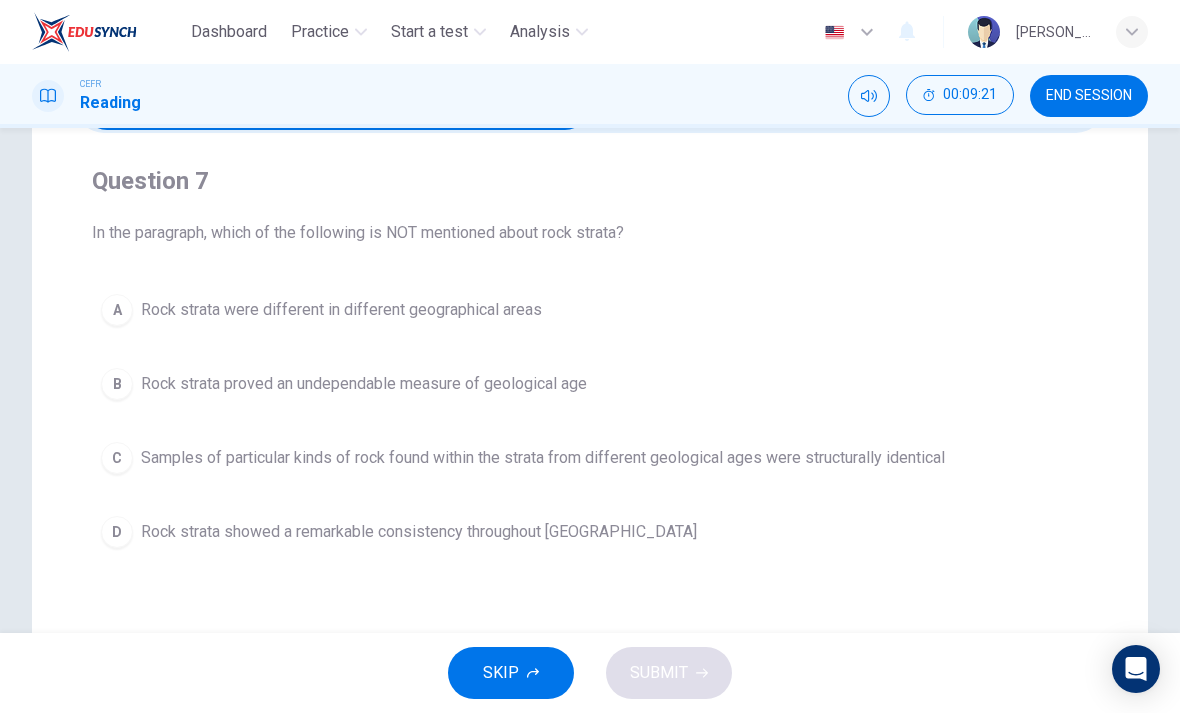 click on "D Rock strata showed a remarkable consistency throughout England" at bounding box center (590, 532) 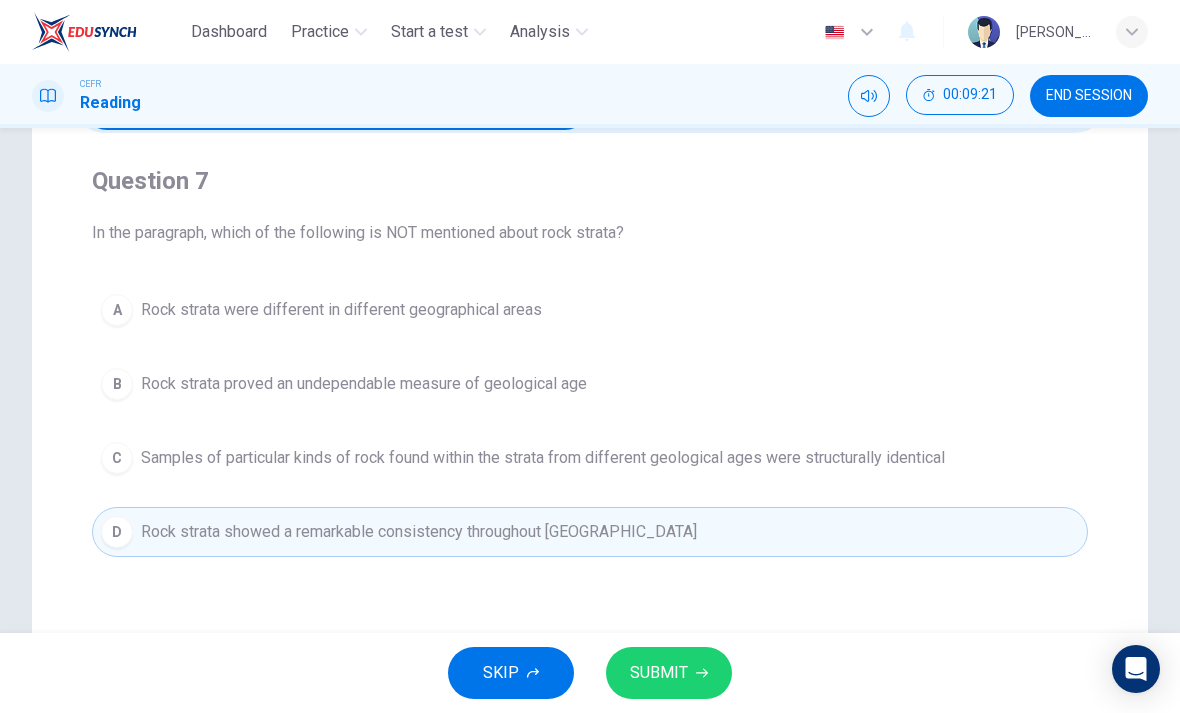 click on "SUBMIT" at bounding box center [669, 673] 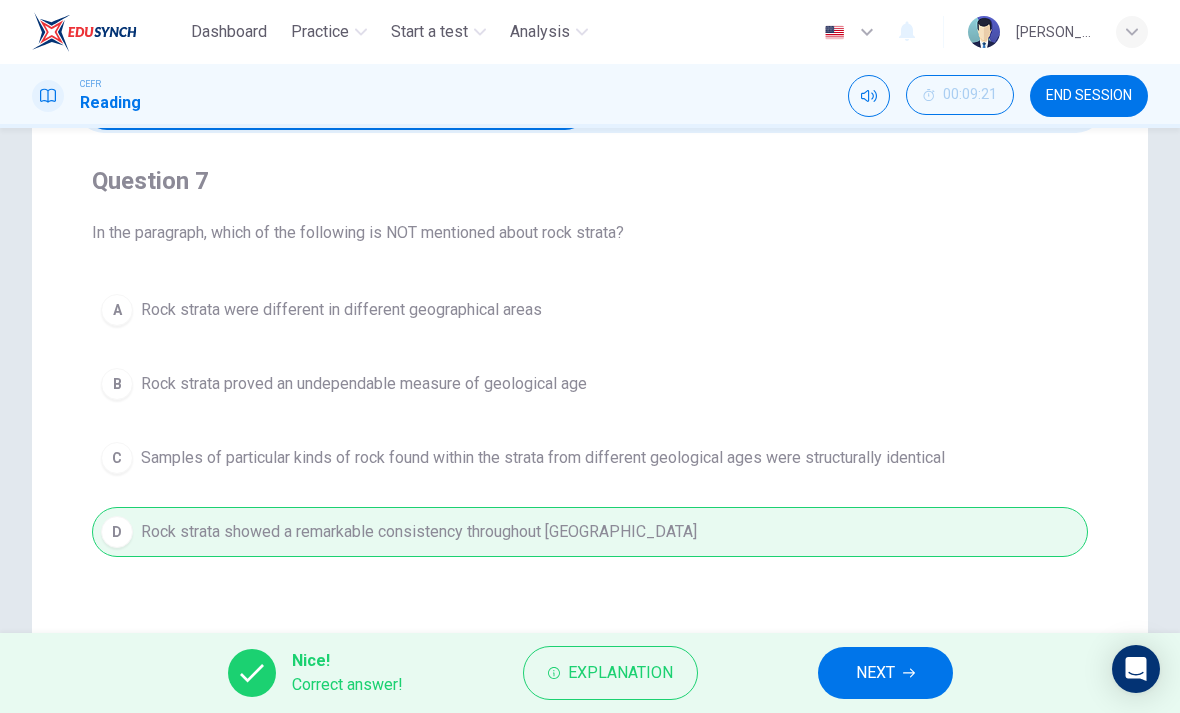 click on "NEXT" at bounding box center (875, 673) 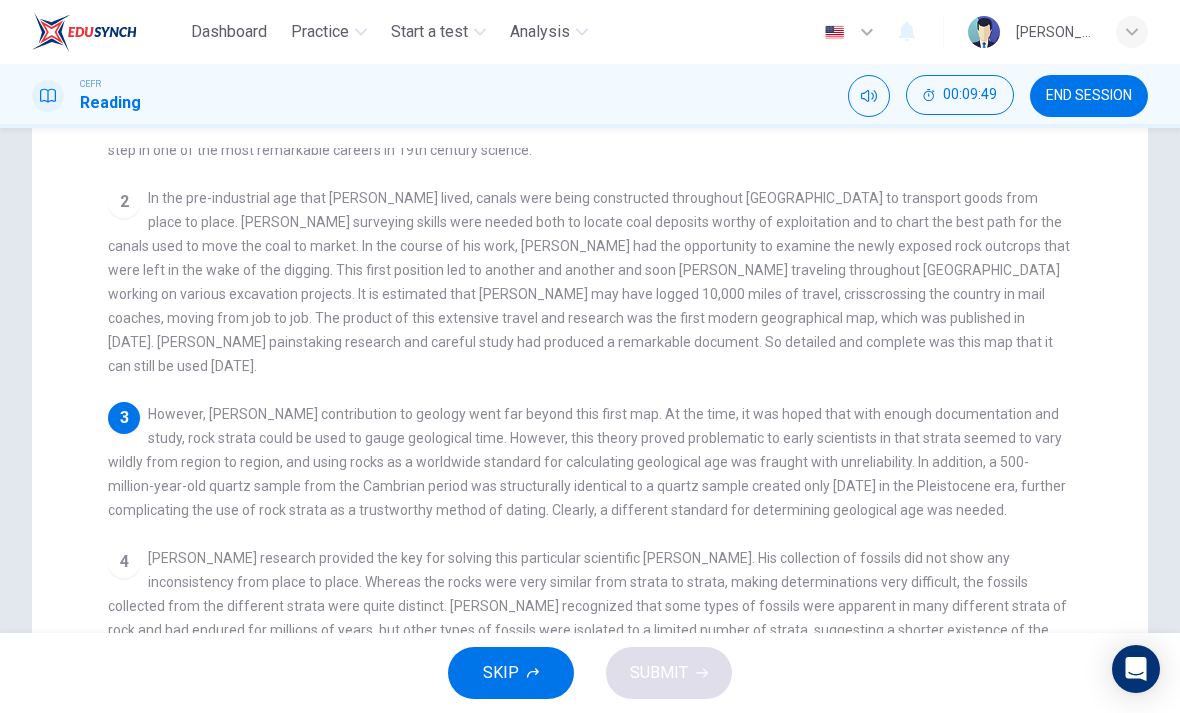 scroll, scrollTop: 209, scrollLeft: 0, axis: vertical 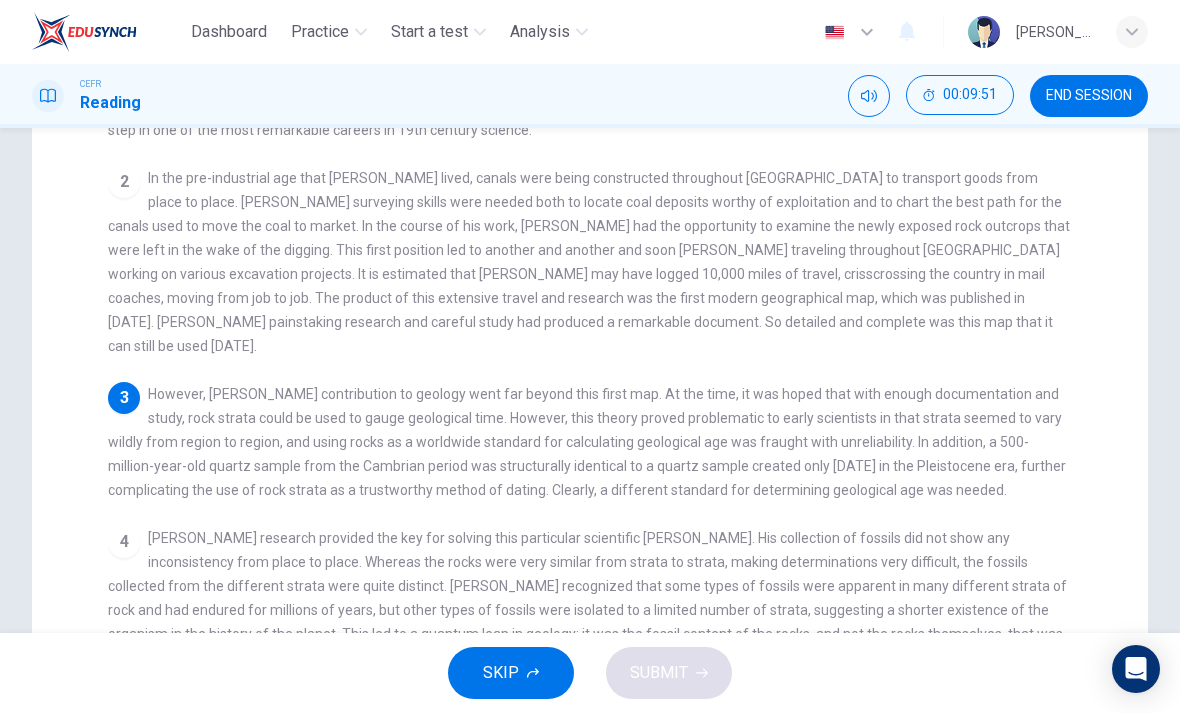 click on "Smith's research provided the key for solving this particular scientific riddle. His collection of fossils did not show any inconsistency from place to place. Whereas the rocks were very similar from strata to strata, making determinations very difficult, the fossils collected from the different strata were quite distinct. Smith recognized that some types of fossils were apparent in many different strata of rock and had endured for millions of years, but other types of fossils were isolated to a limited number of strata, suggesting a shorter existence of the organism in the history of the planet. This led to a quantum leap in geology: it was the fossil content of the rocks, and not the rocks themselves, that was the most reliable determinant of a period of the earth's history." at bounding box center [587, 598] 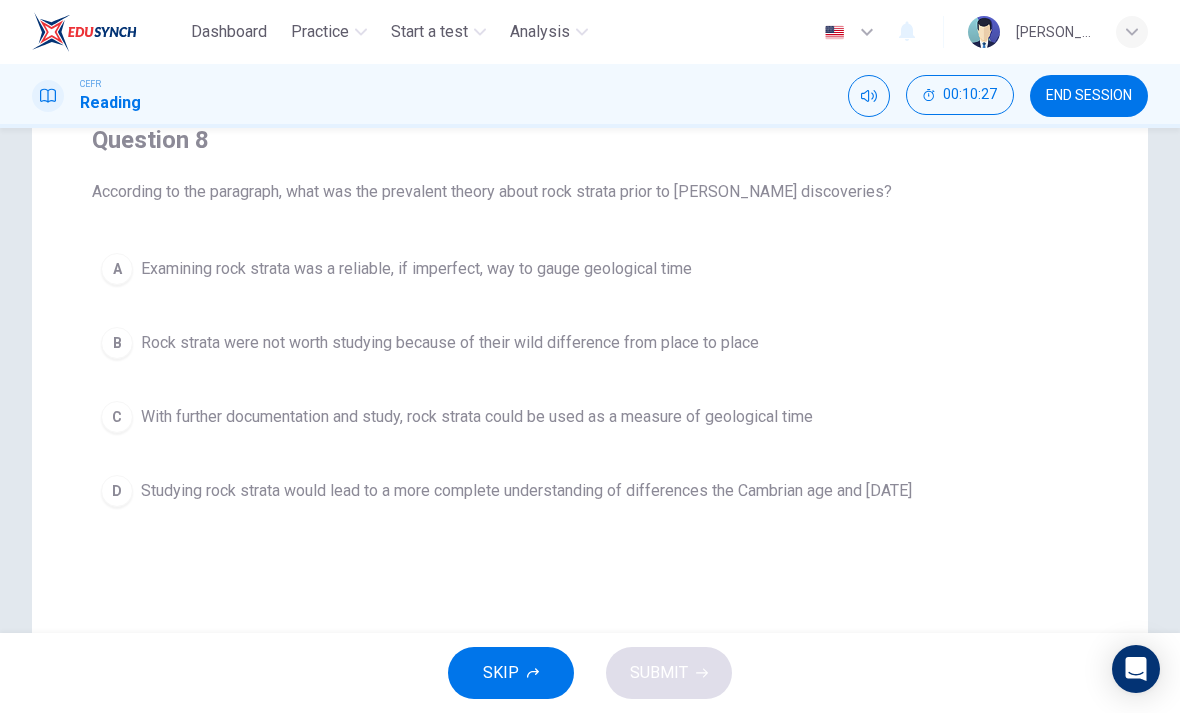 scroll, scrollTop: 175, scrollLeft: 0, axis: vertical 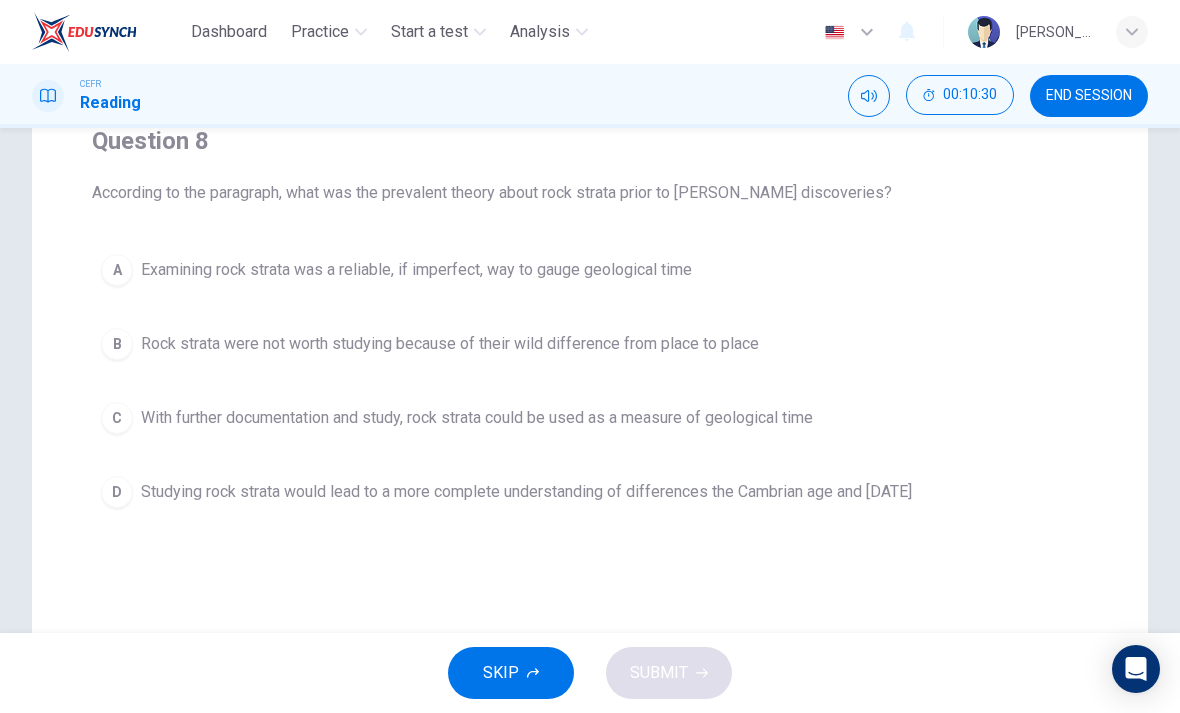 click on "B Rock strata were not worth studying because of their wild difference from place to place" at bounding box center (590, 344) 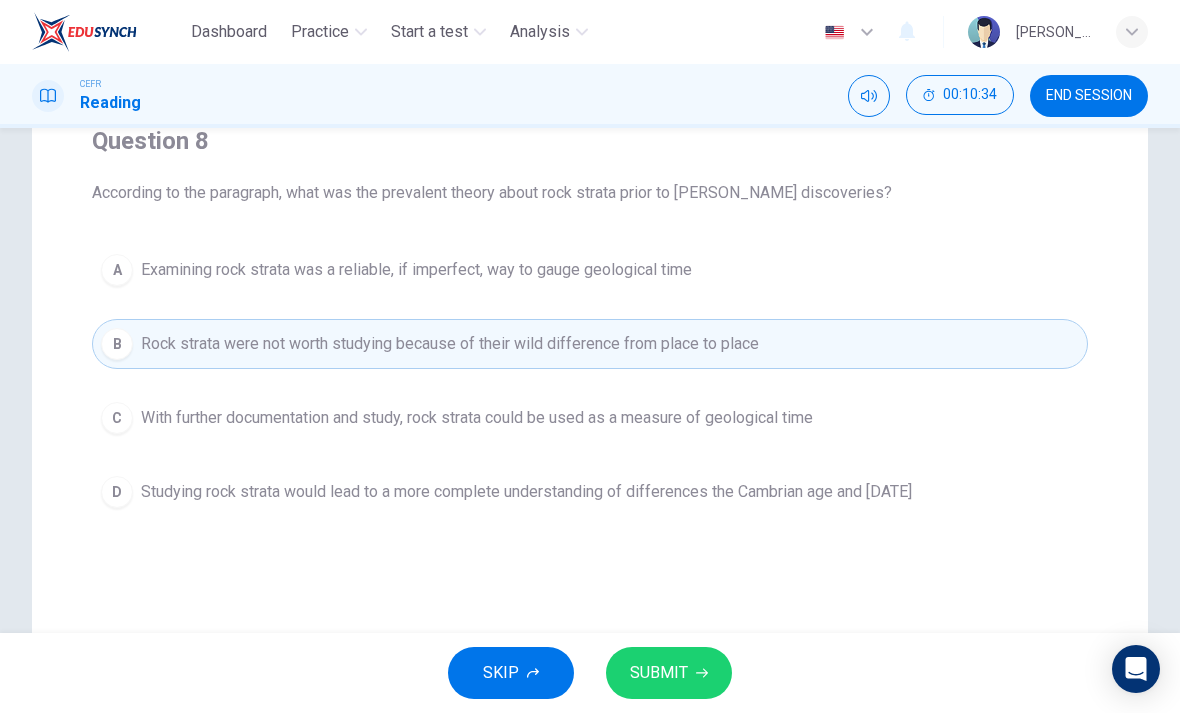 click on "SUBMIT" at bounding box center (659, 673) 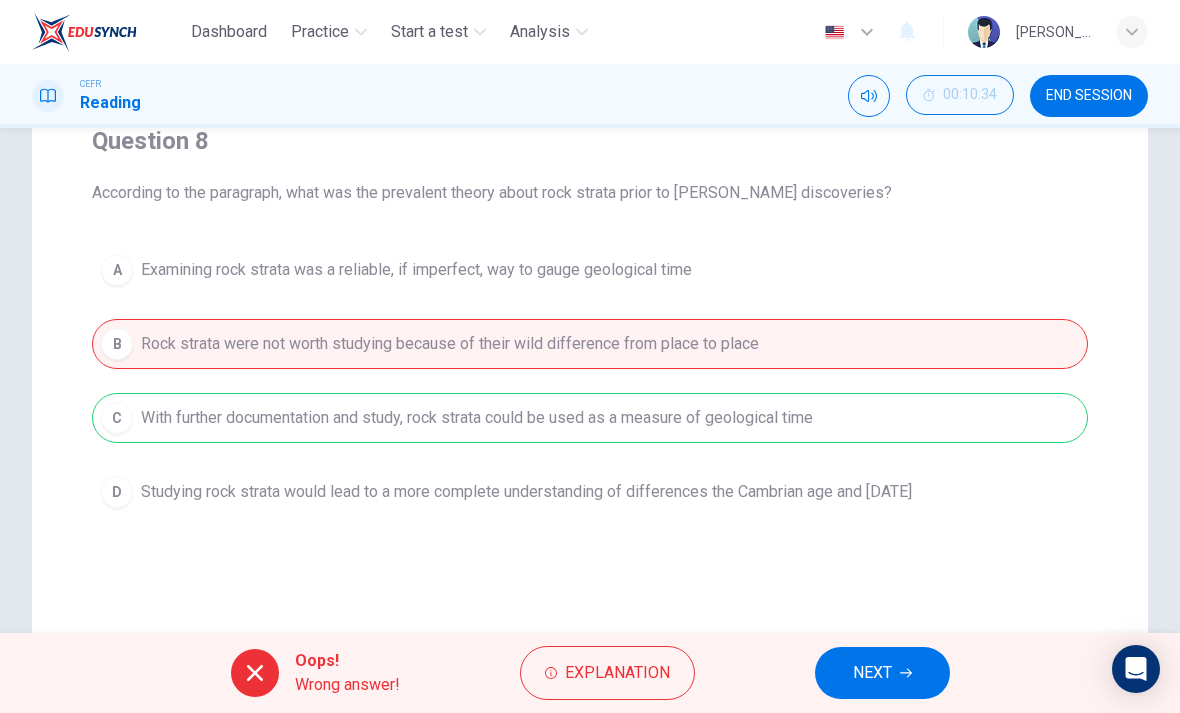 click on "Explanation" at bounding box center [607, 673] 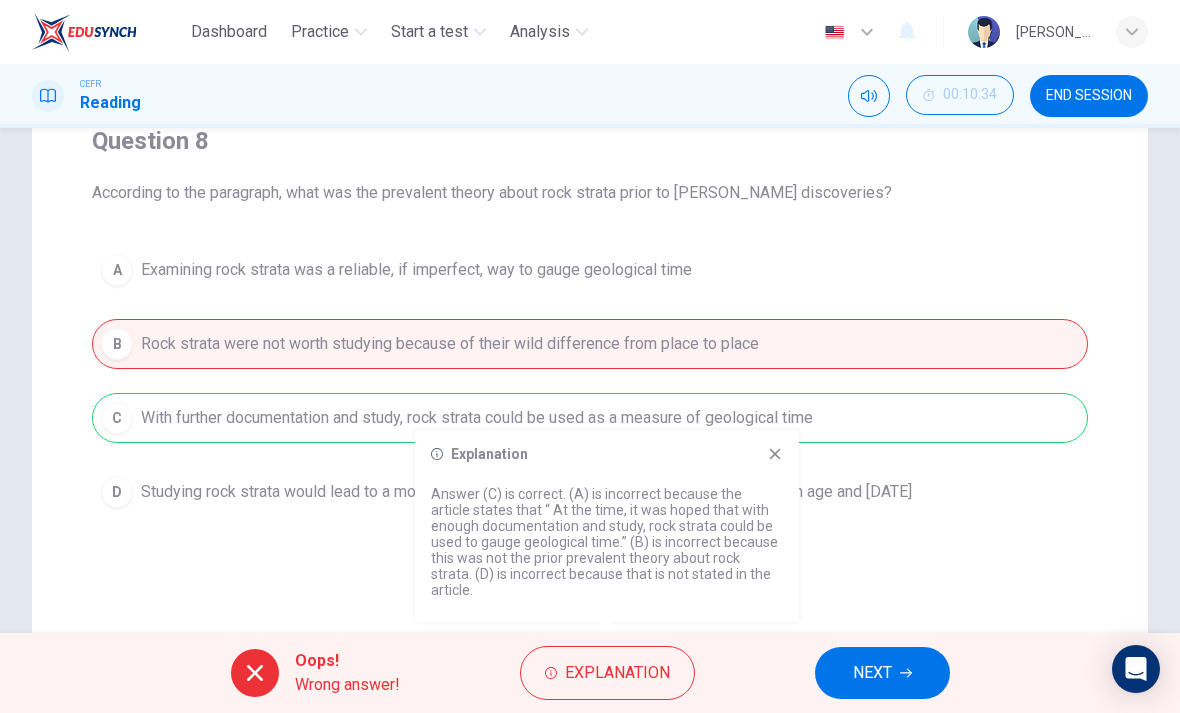 click on "Explanation" at bounding box center [617, 673] 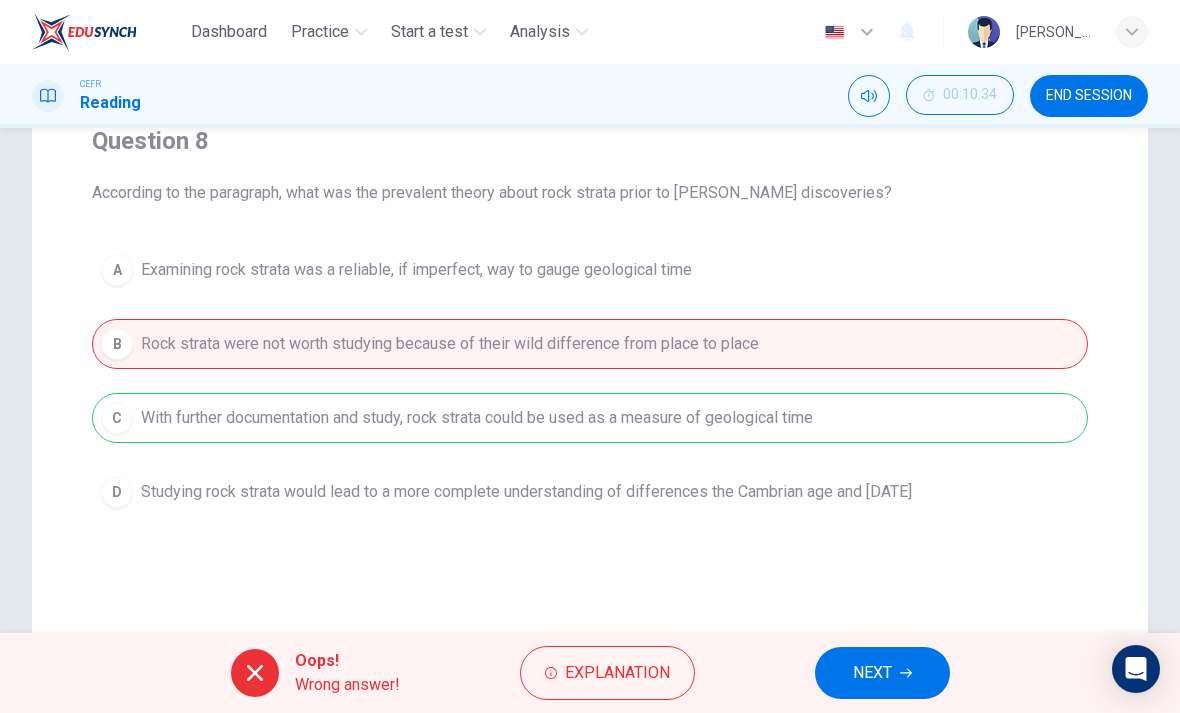 click on "NEXT" at bounding box center [882, 673] 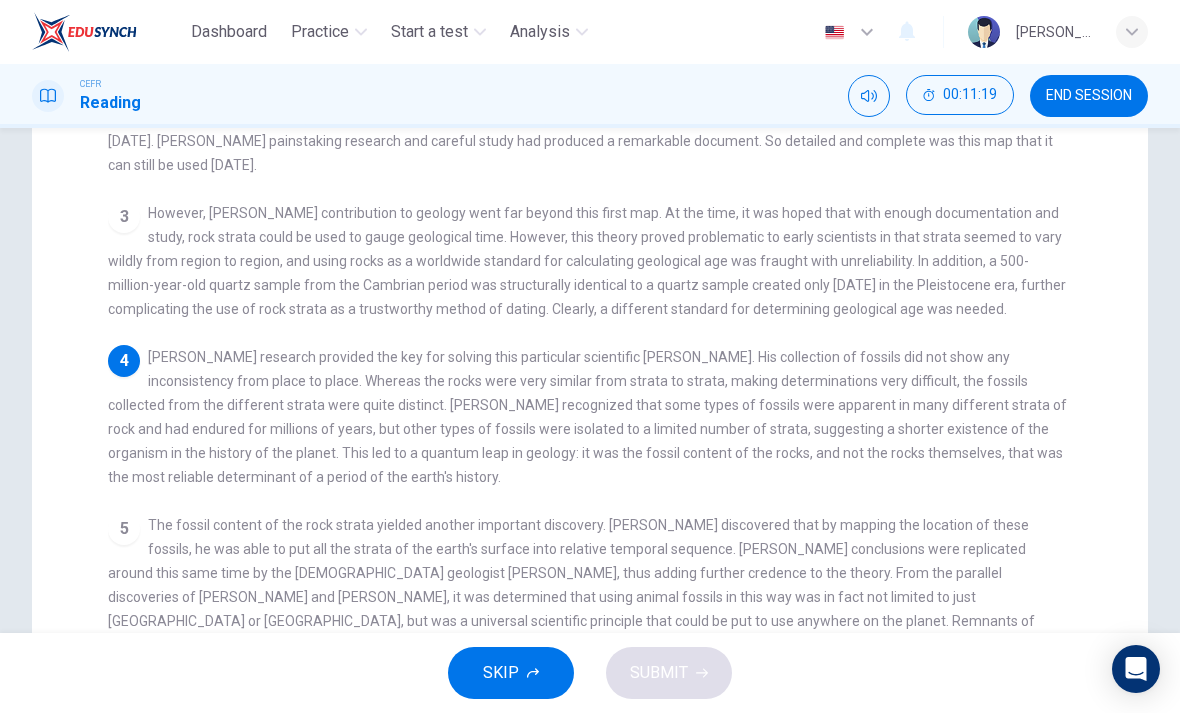 scroll, scrollTop: 406, scrollLeft: 0, axis: vertical 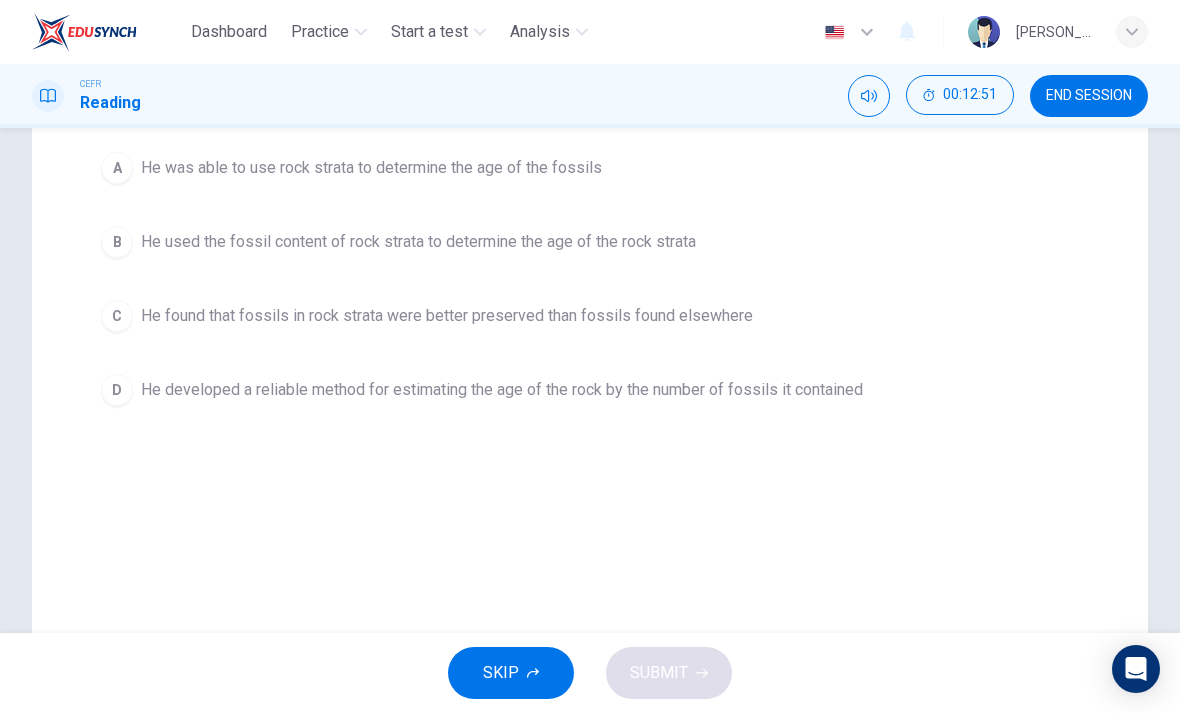 click on "Question 9 According to the paragraph, what is the significance of Smith's work with fossils?	 A He was able to use rock strata to determine the age of the fossils B He used the fossil content of rock strata to determine the age of the rock strata C He found that fossils in rock strata were better preserved than fossils found elsewhere D He developed a reliable method for estimating the age of the rock by the number of fossils it contained William Smith 1 2 3 4 5" at bounding box center [590, 293] 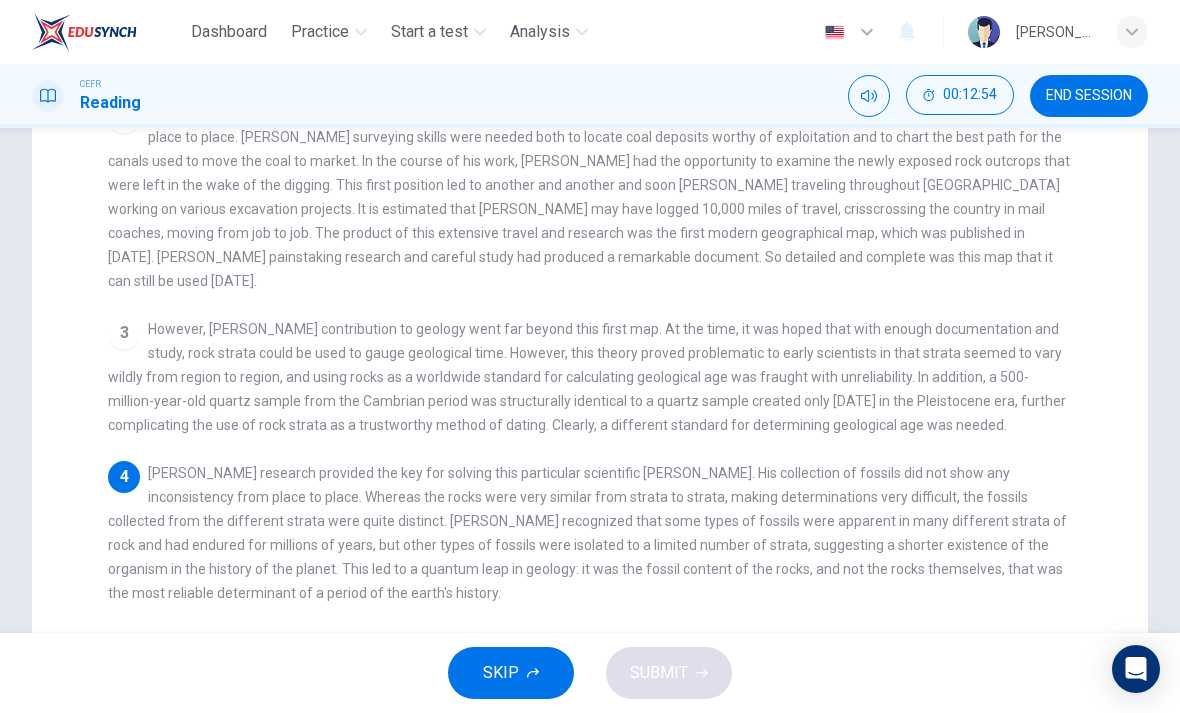 click on "1 Pioneering English geologist William Smith was born in 1769 in a small town in Oxfordshire. His father worked as a blacksmith and his family struggled to get by. Young William's formal education was basic at best, but he spent hours exploring the English countryside and collecting the fossils that were so plentiful in the rocks around his home. After teaching himself the art of surveying from books he obtained with his own money, William apprenticed himself to a local surveyor at the age of 18 and began his career. While working as an apprentice he continued to learn, and he threw himself into the study of geology. At 24, he embarked on a job with a company that was engaged in the excavation of the Somerset Coal Canal in the southern part of the country. This job would be turn out to be the first step in one of the most remarkable careers in 19th century science. 2 3 4 5" at bounding box center (603, 421) 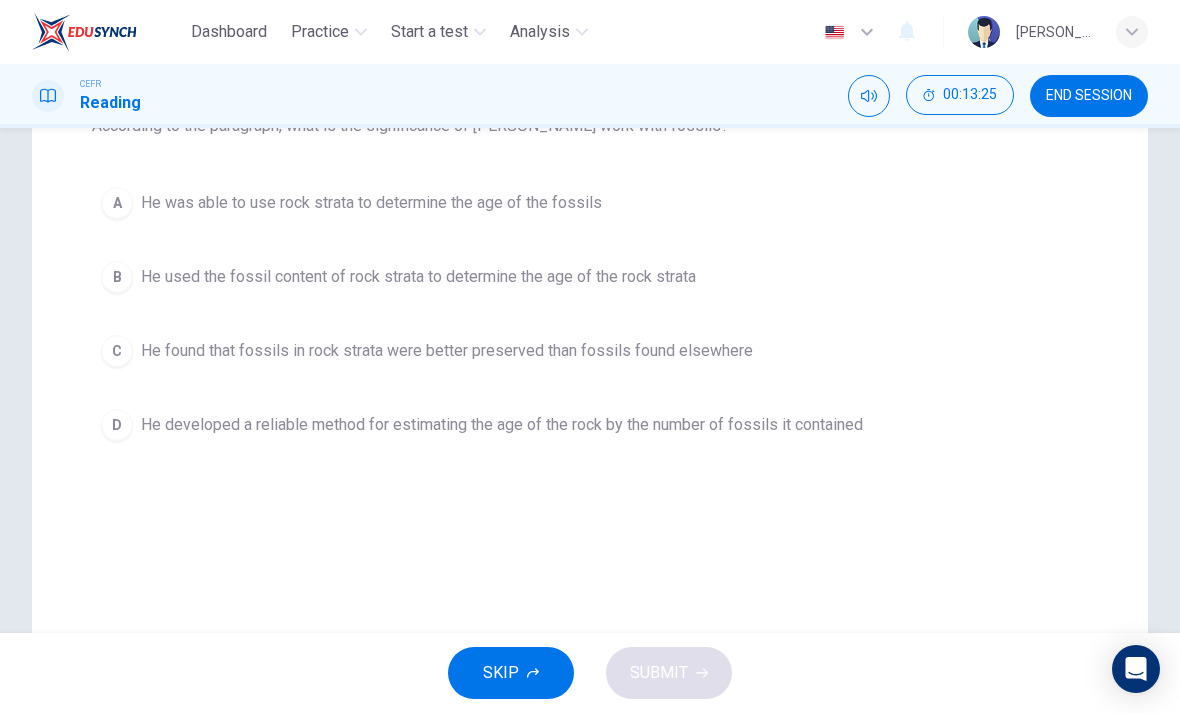 scroll, scrollTop: 241, scrollLeft: 0, axis: vertical 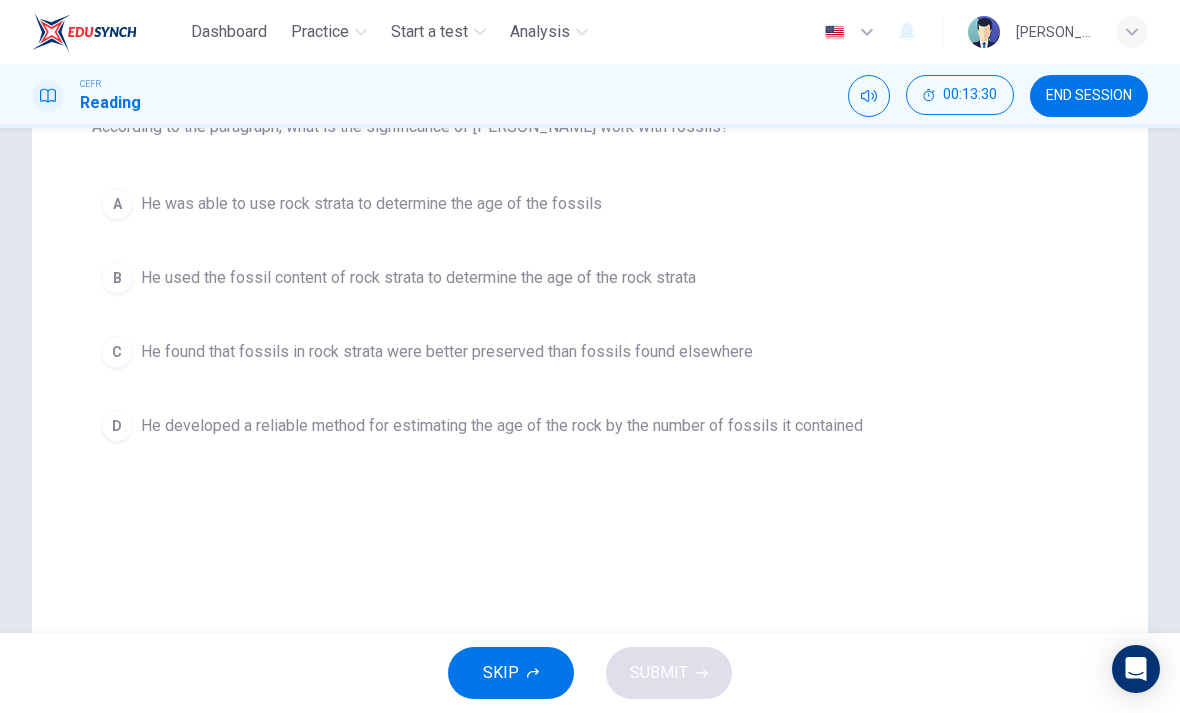 click on "D" at bounding box center [117, 426] 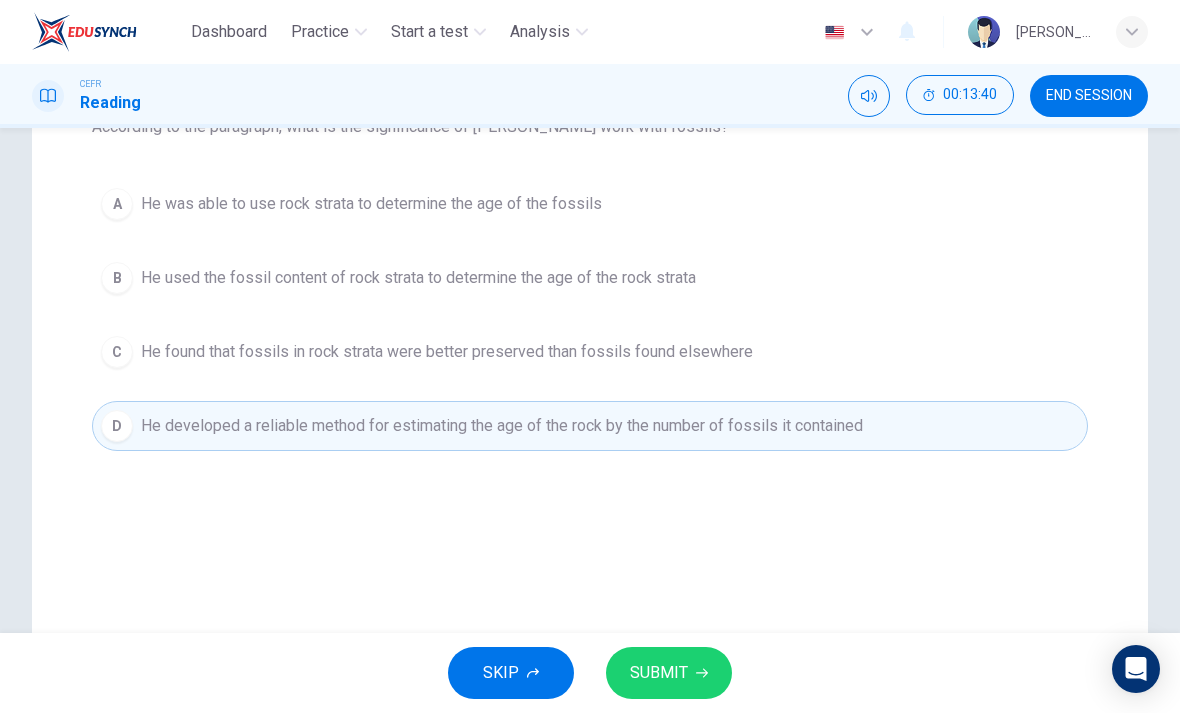 click on "He used the fossil content of rock strata to determine the age of the rock strata" at bounding box center (418, 278) 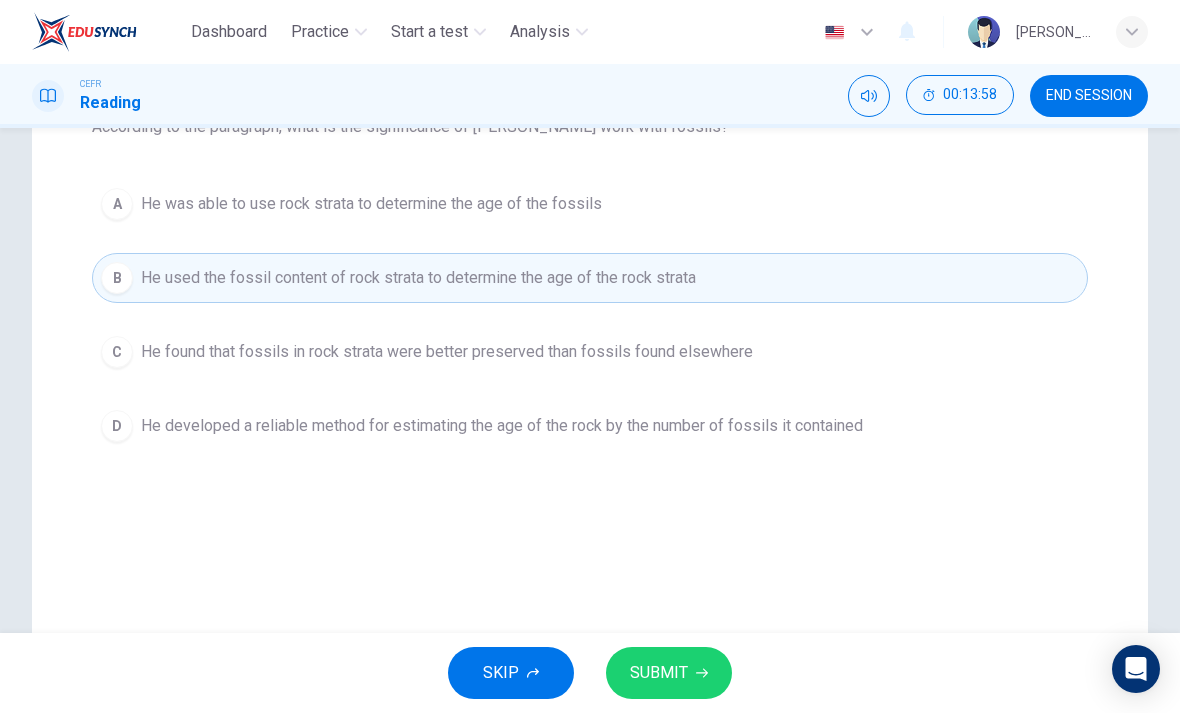 click on "He developed a reliable method for estimating the age of the rock by the number of fossils it contained" at bounding box center (502, 426) 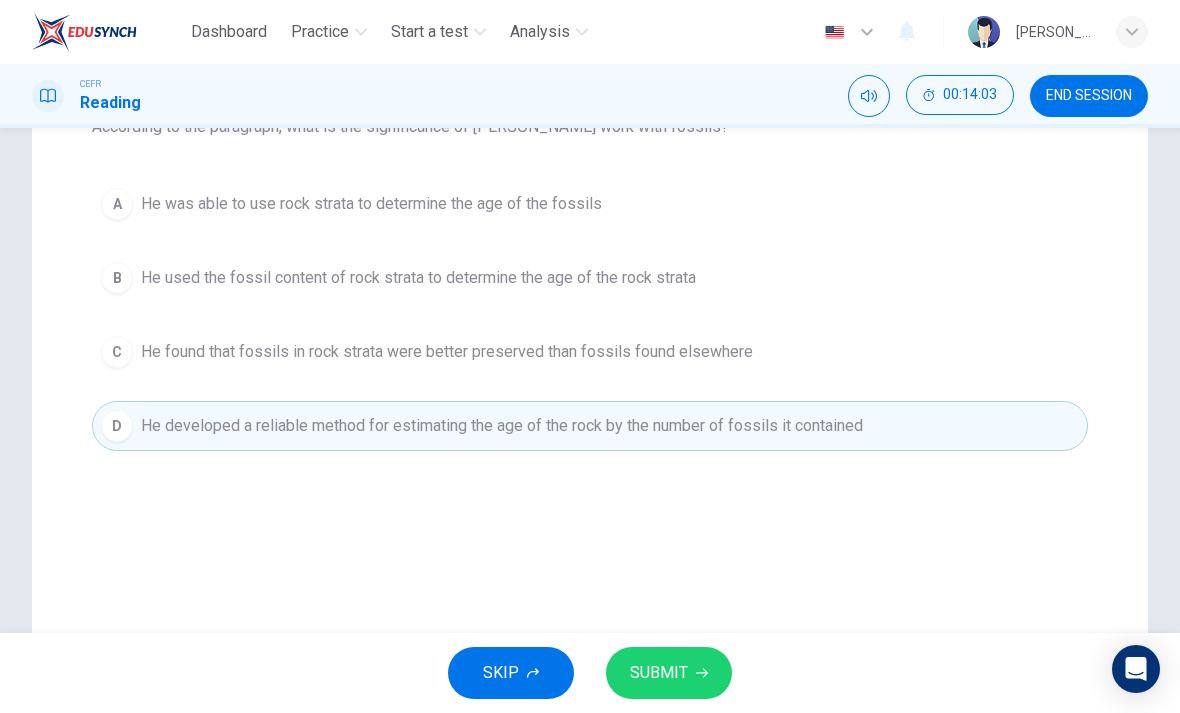 click on "B He used the fossil content of rock strata to determine the age of the rock strata" at bounding box center [590, 278] 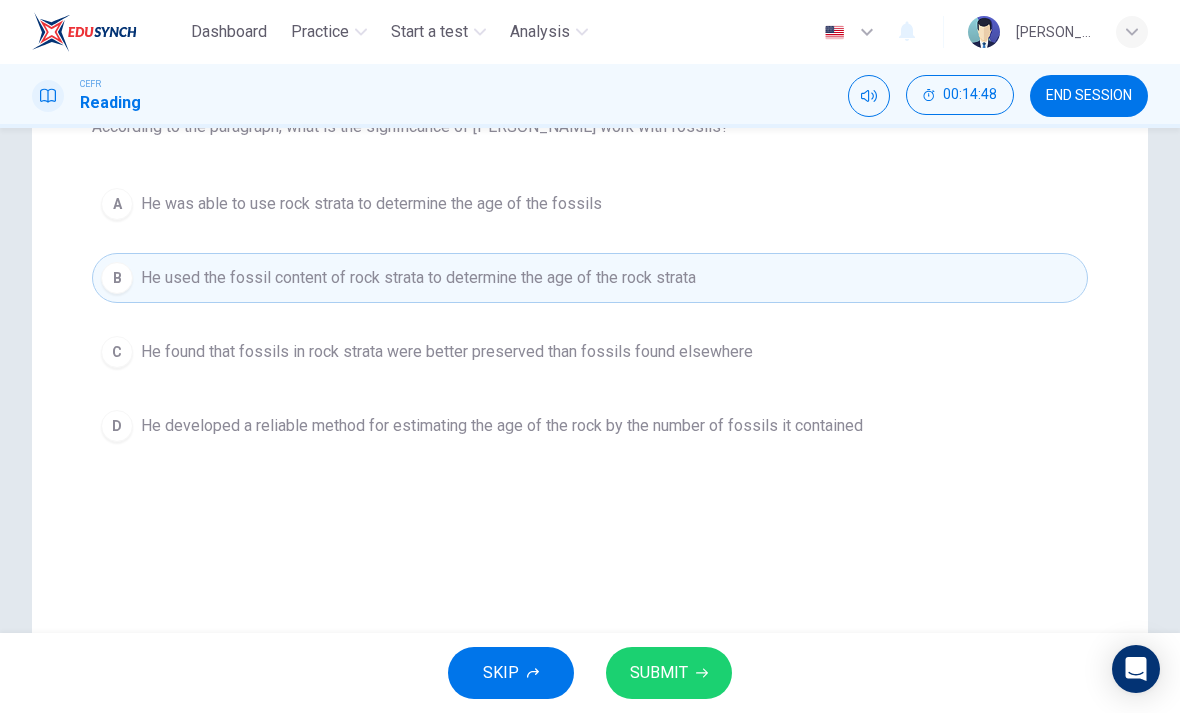click on "He developed a reliable method for estimating the age of the rock by the number of fossils it contained" at bounding box center (502, 426) 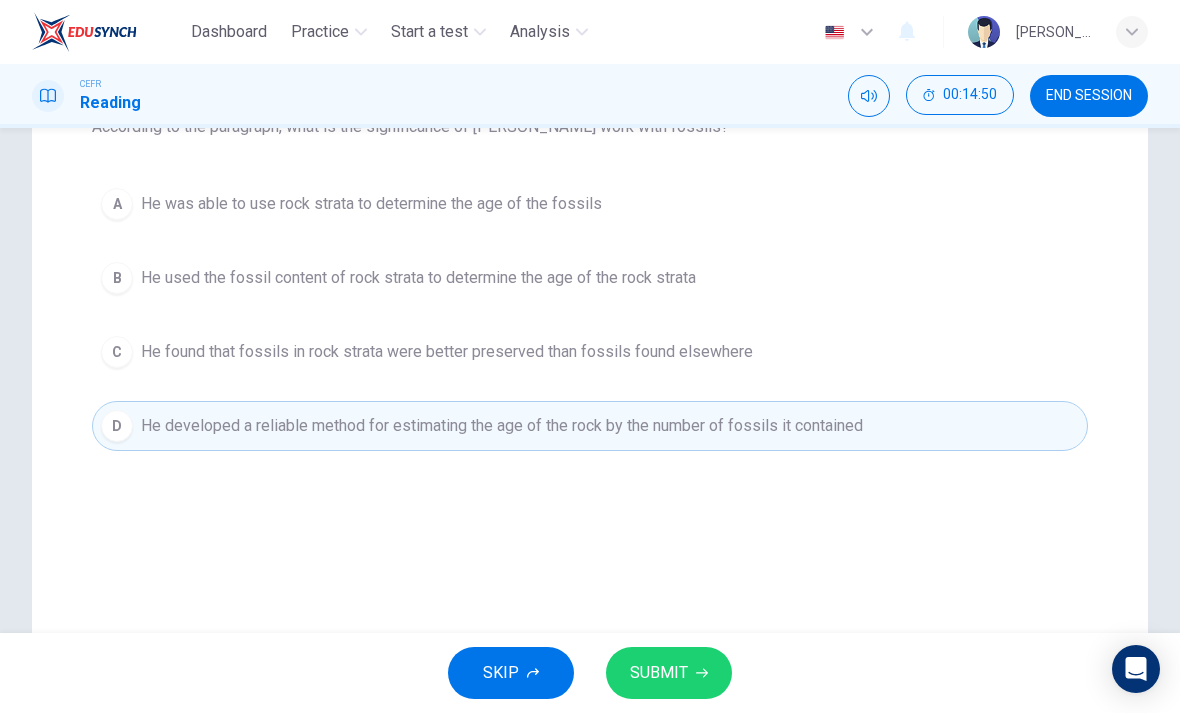click on "SUBMIT" at bounding box center [669, 673] 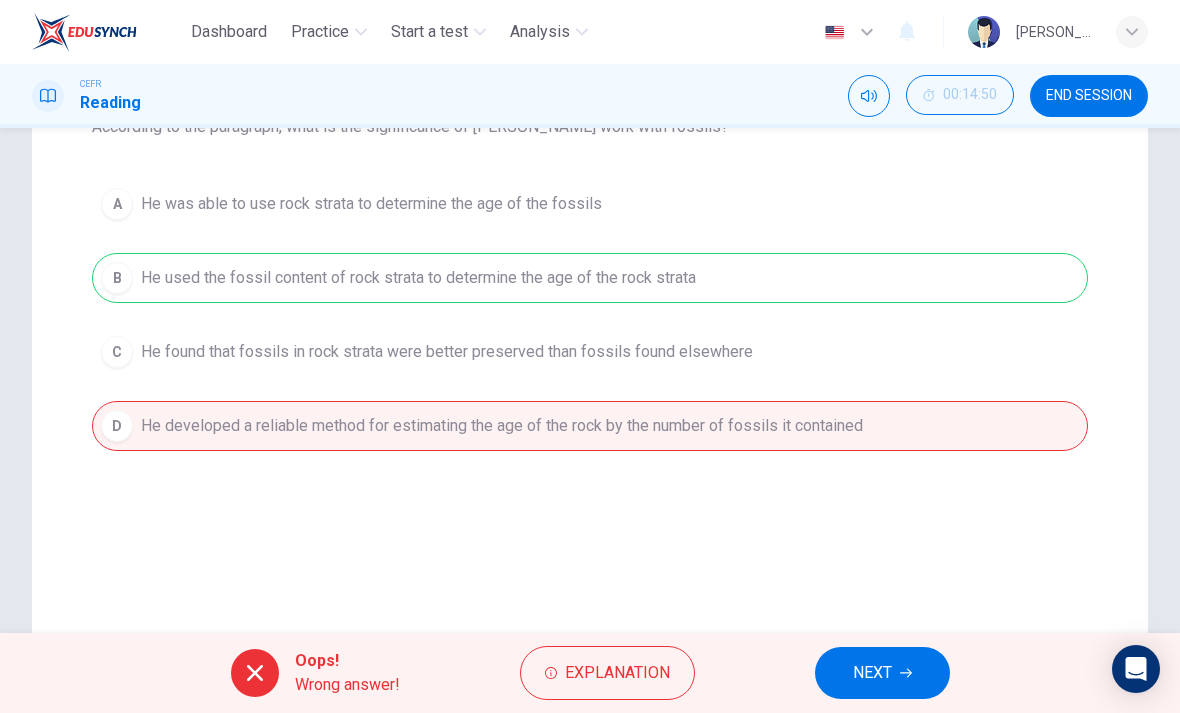 click on "NEXT" at bounding box center [882, 673] 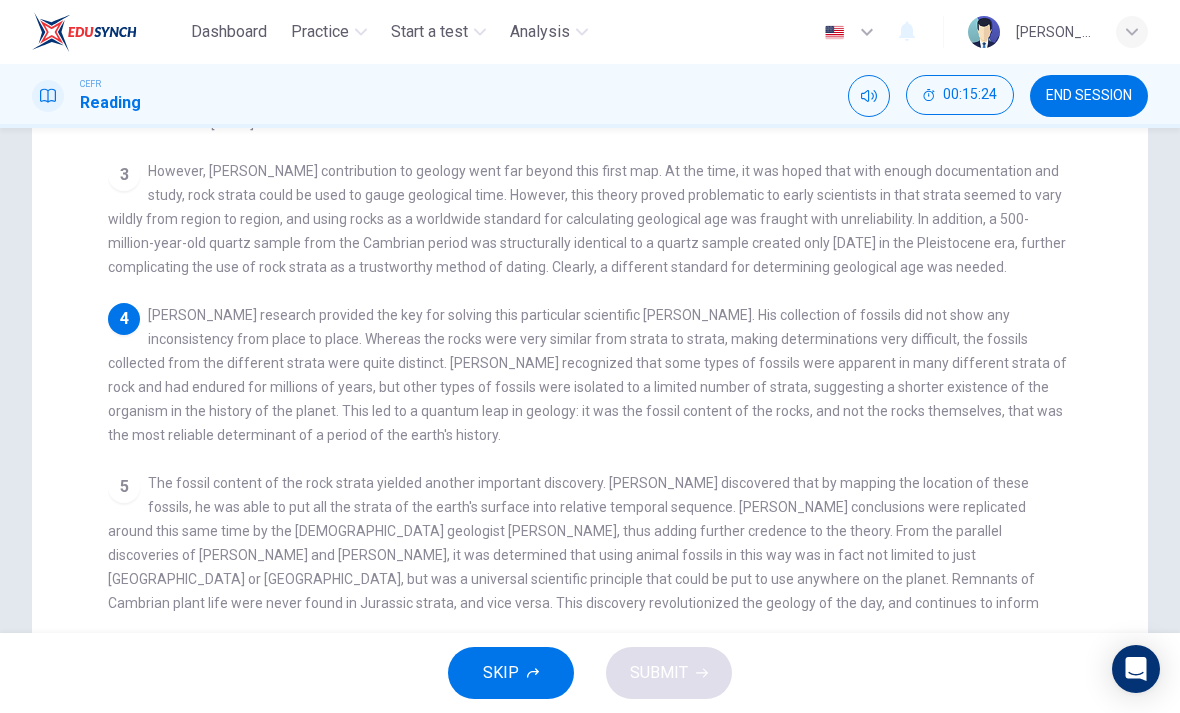scroll, scrollTop: 455, scrollLeft: 0, axis: vertical 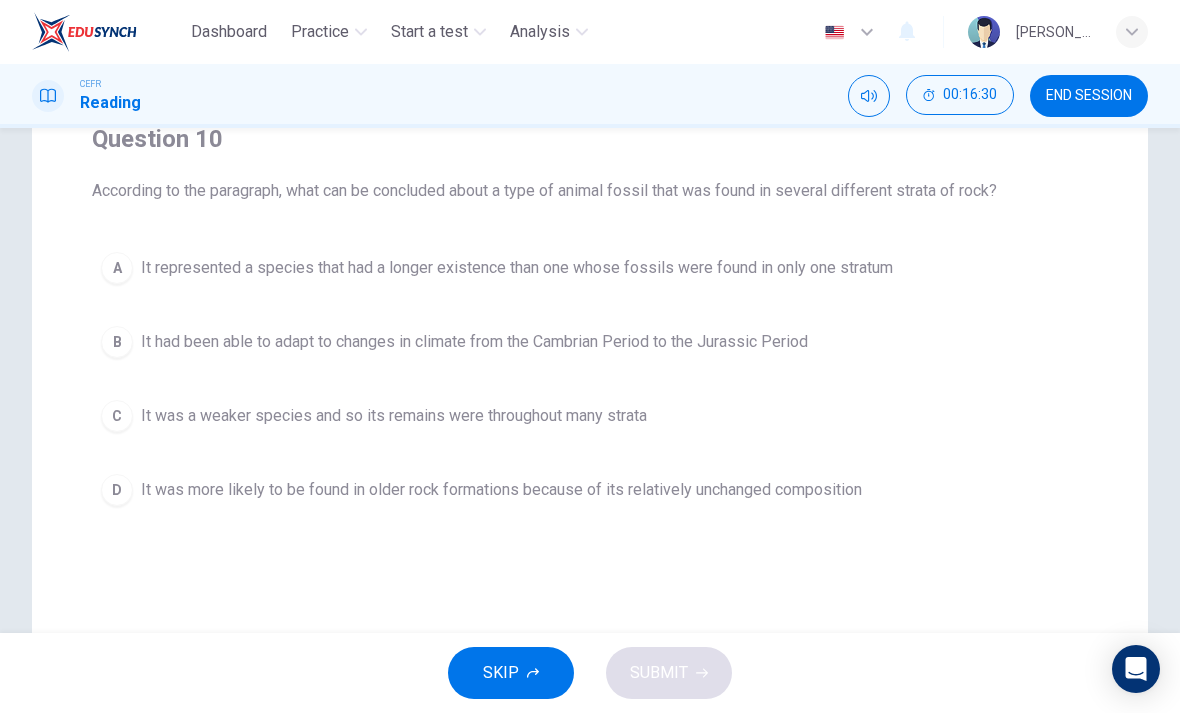 click on "It represented a species that had a longer existence than one whose fossils were found in only one stratum" at bounding box center (517, 268) 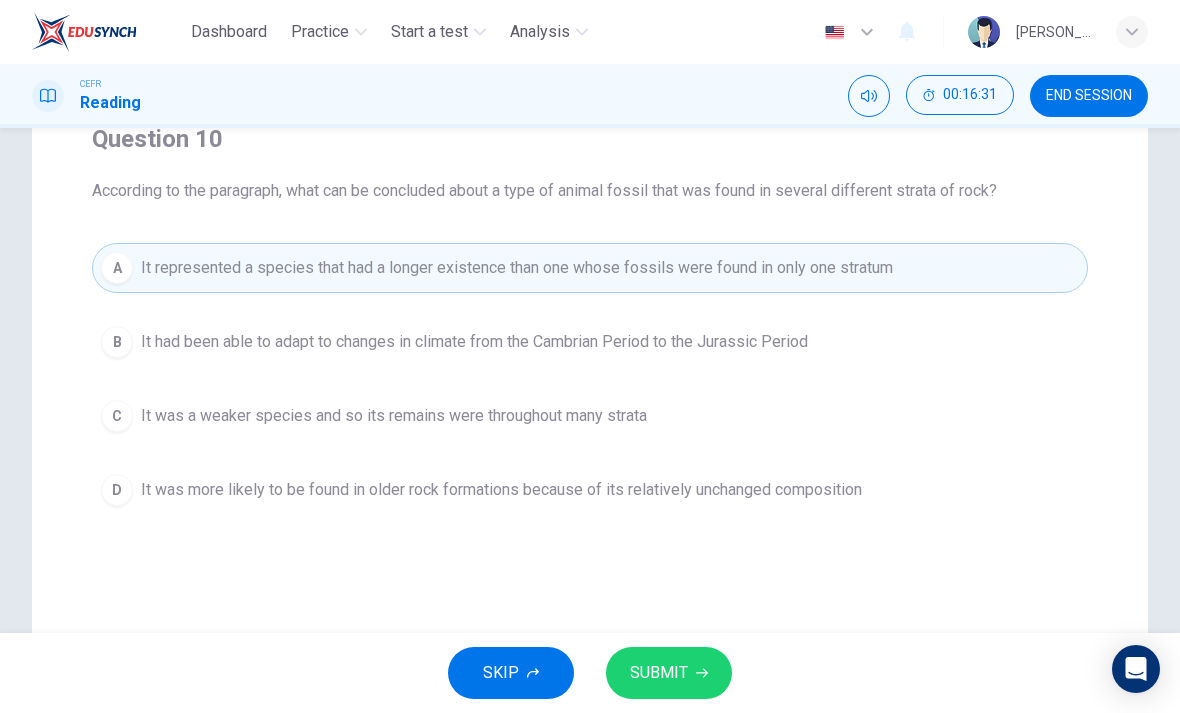 click on "SUBMIT" at bounding box center (669, 673) 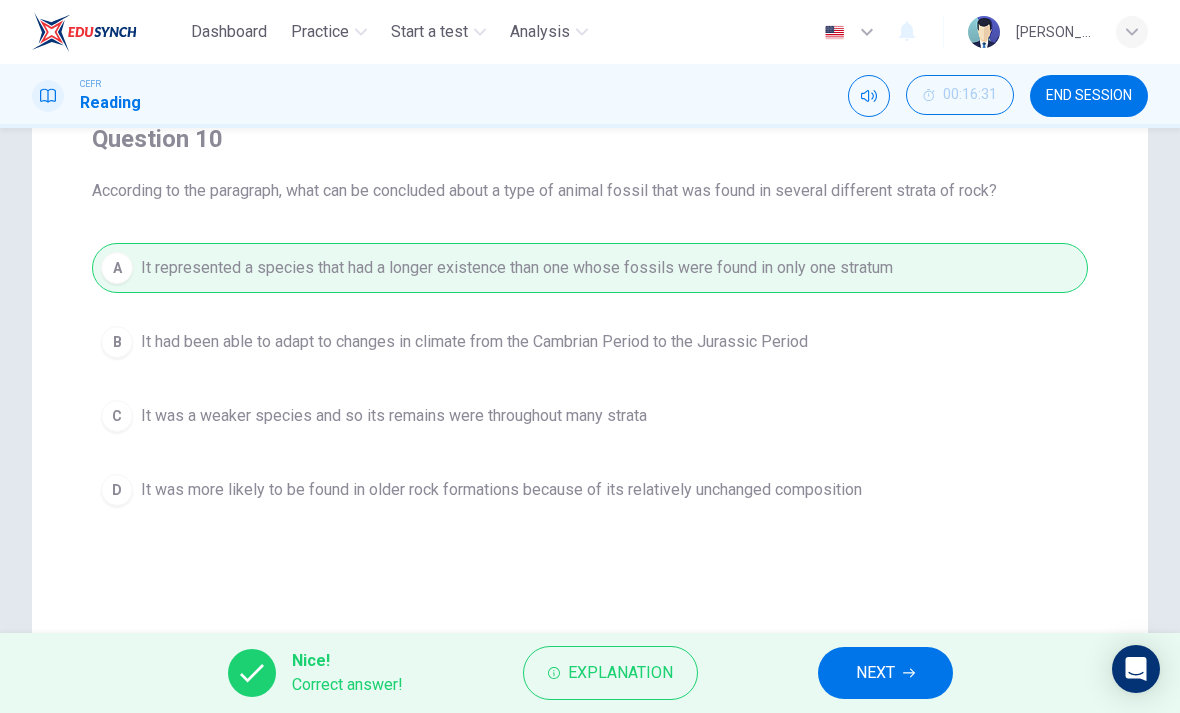 click on "NEXT" at bounding box center [875, 673] 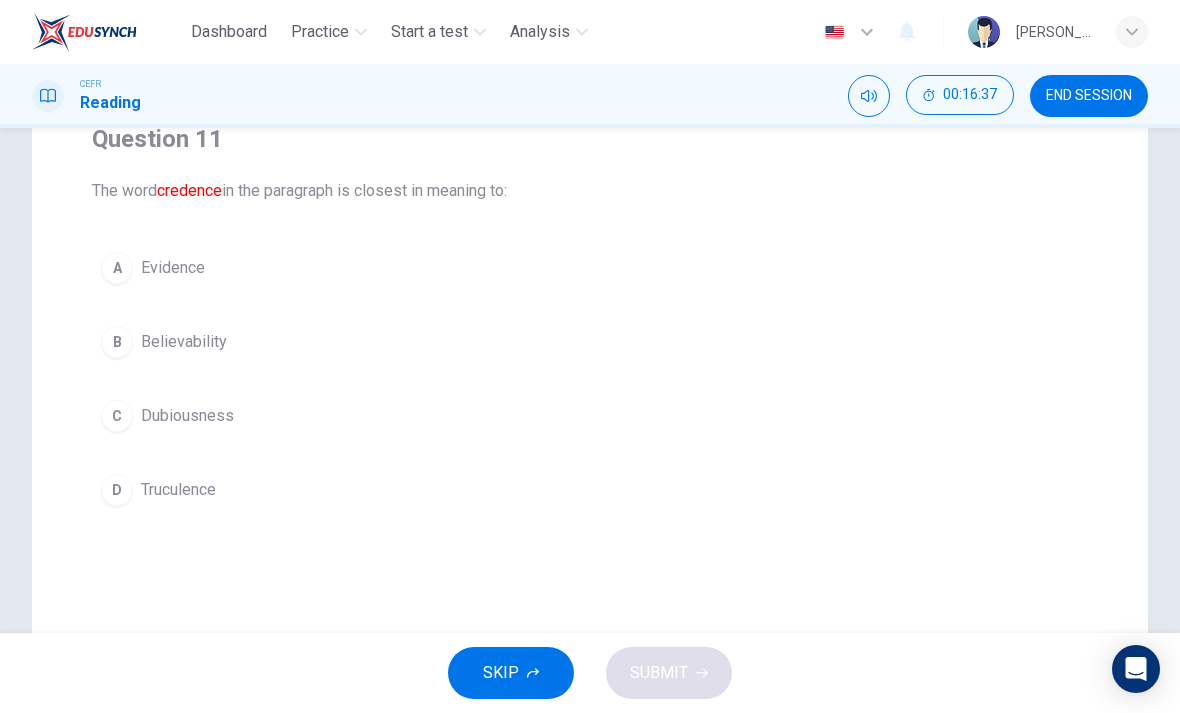 scroll, scrollTop: 154, scrollLeft: 0, axis: vertical 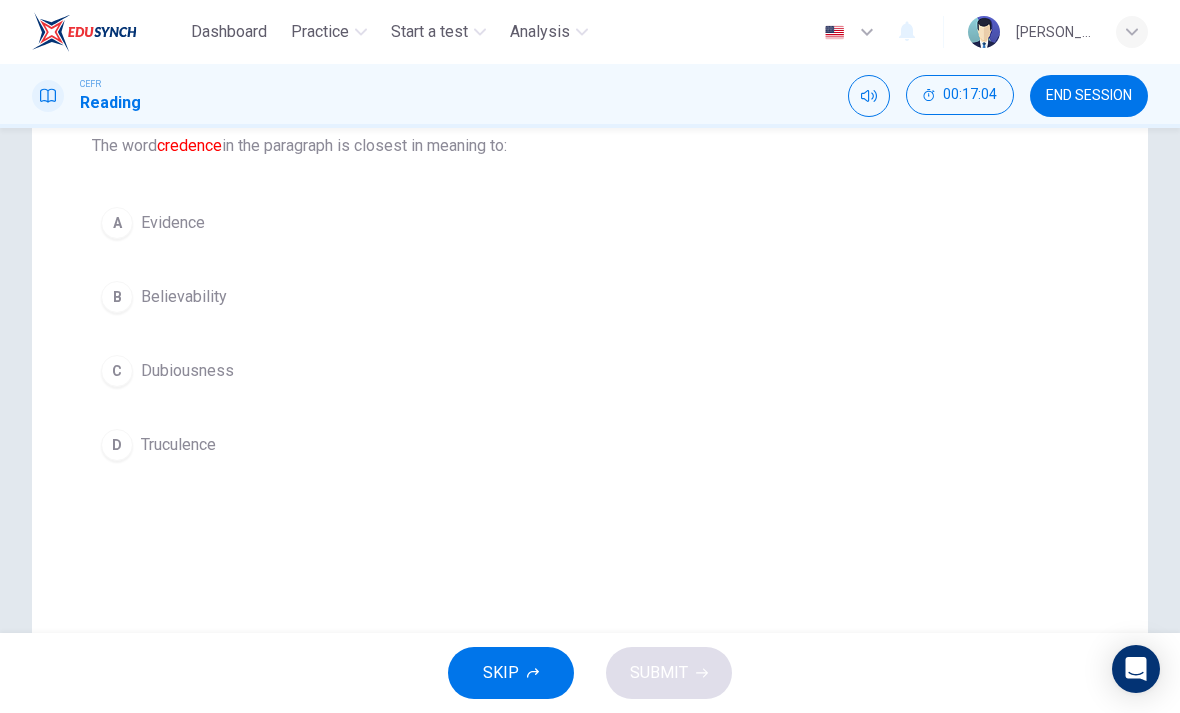 click on "A" at bounding box center [117, 223] 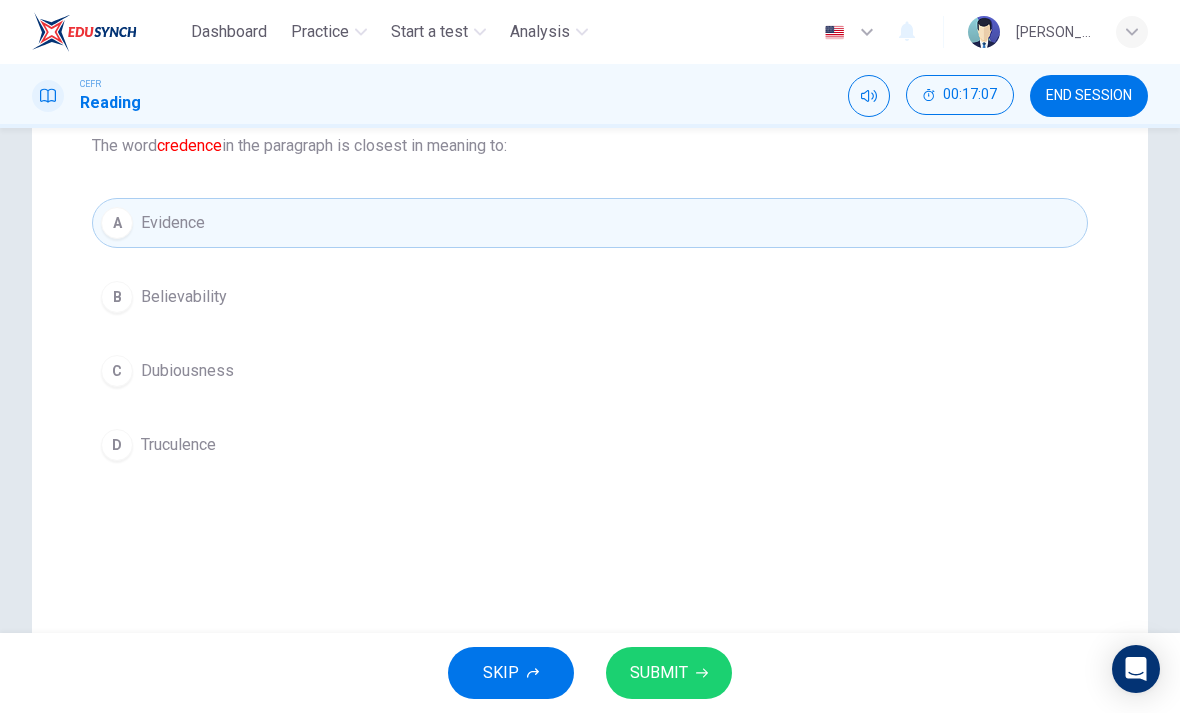 click 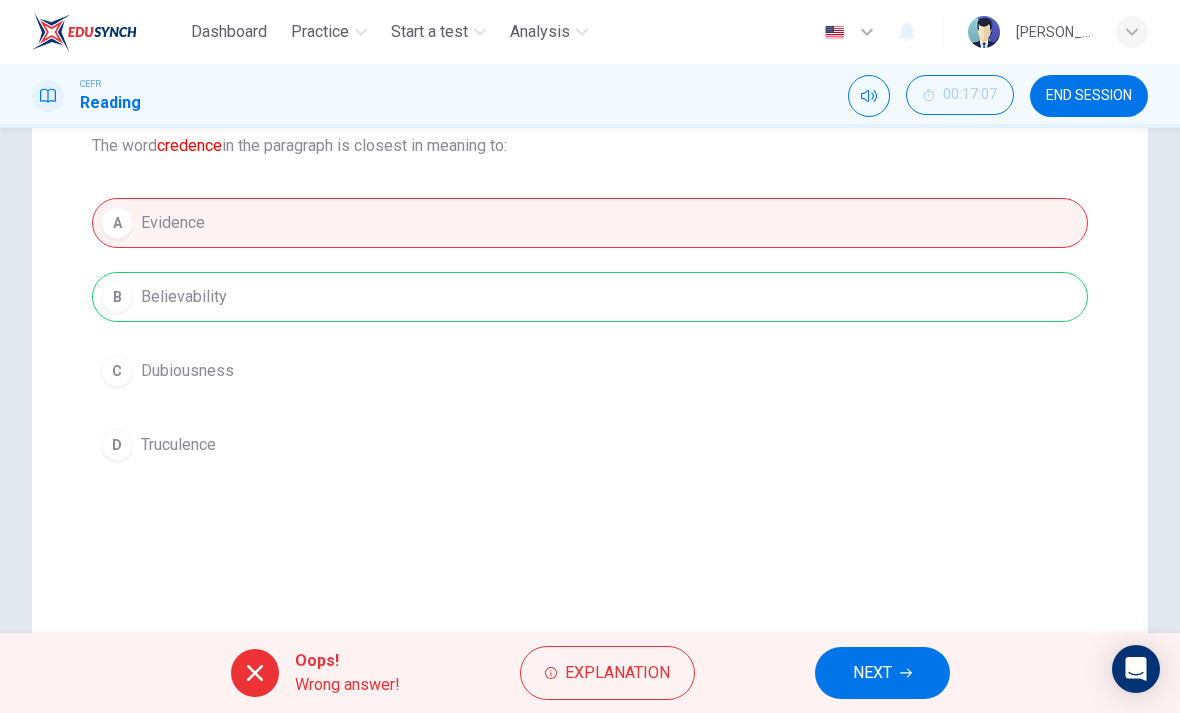 click on "NEXT" at bounding box center (882, 673) 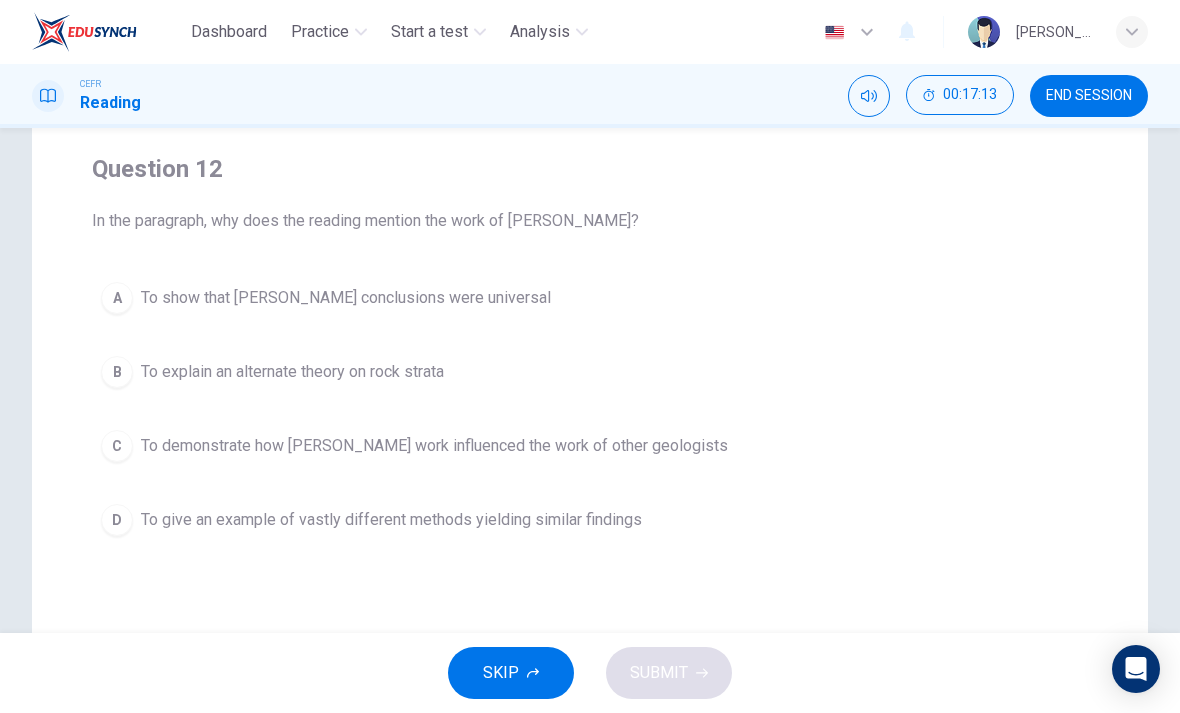 scroll, scrollTop: 150, scrollLeft: 0, axis: vertical 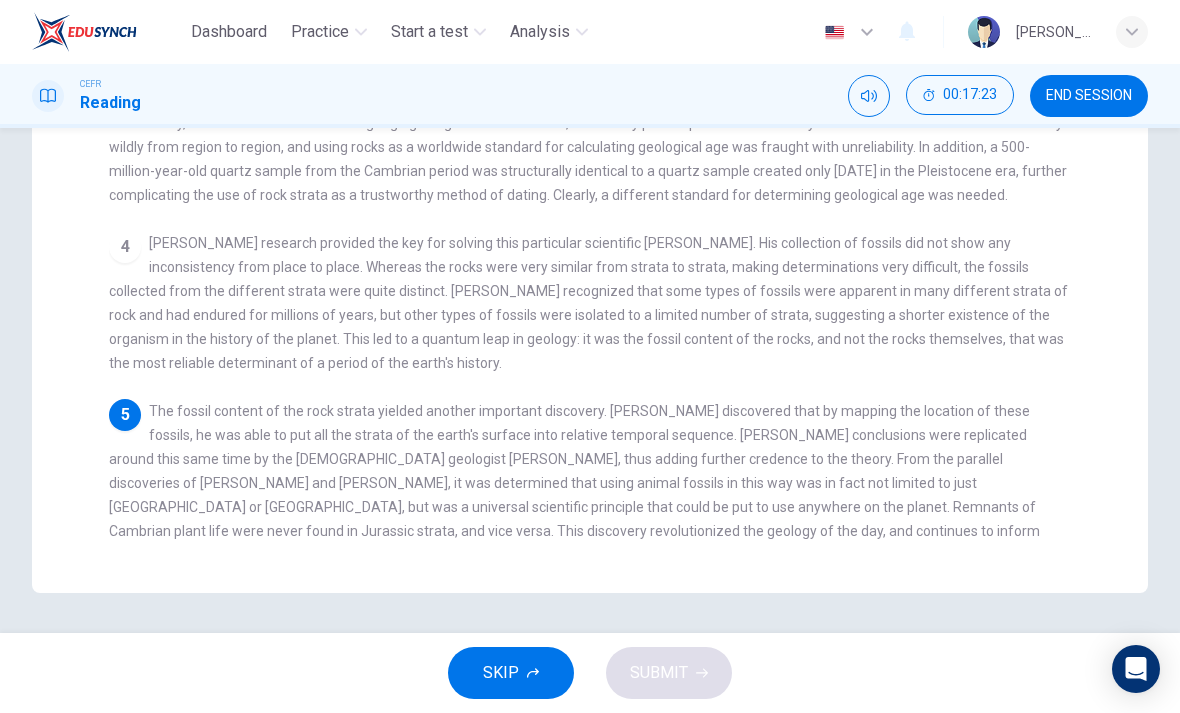 click on "1 Pioneering English geologist William Smith was born in 1769 in a small town in Oxfordshire. His father worked as a blacksmith and his family struggled to get by. Young William's formal education was basic at best, but he spent hours exploring the English countryside and collecting the fossils that were so plentiful in the rocks around his home. After teaching himself the art of surveying from books he obtained with his own money, William apprenticed himself to a local surveyor at the age of 18 and began his career. While working as an apprentice he continued to learn, and he threw himself into the study of geology. At 24, he embarked on a job with a company that was engaged in the excavation of the Somerset Coal Canal in the southern part of the country. This job would be turn out to be the first step in one of the most remarkable careers in 19th century science. 2 3 4 5" at bounding box center [604, 191] 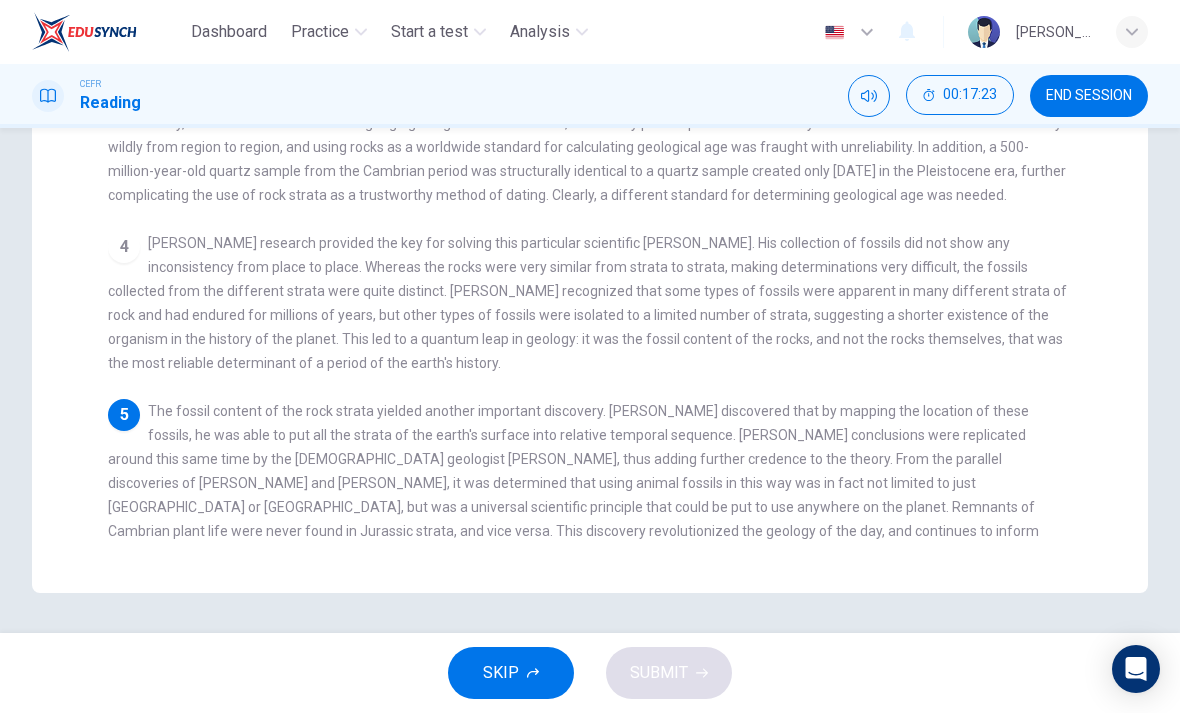 scroll, scrollTop: 523, scrollLeft: 0, axis: vertical 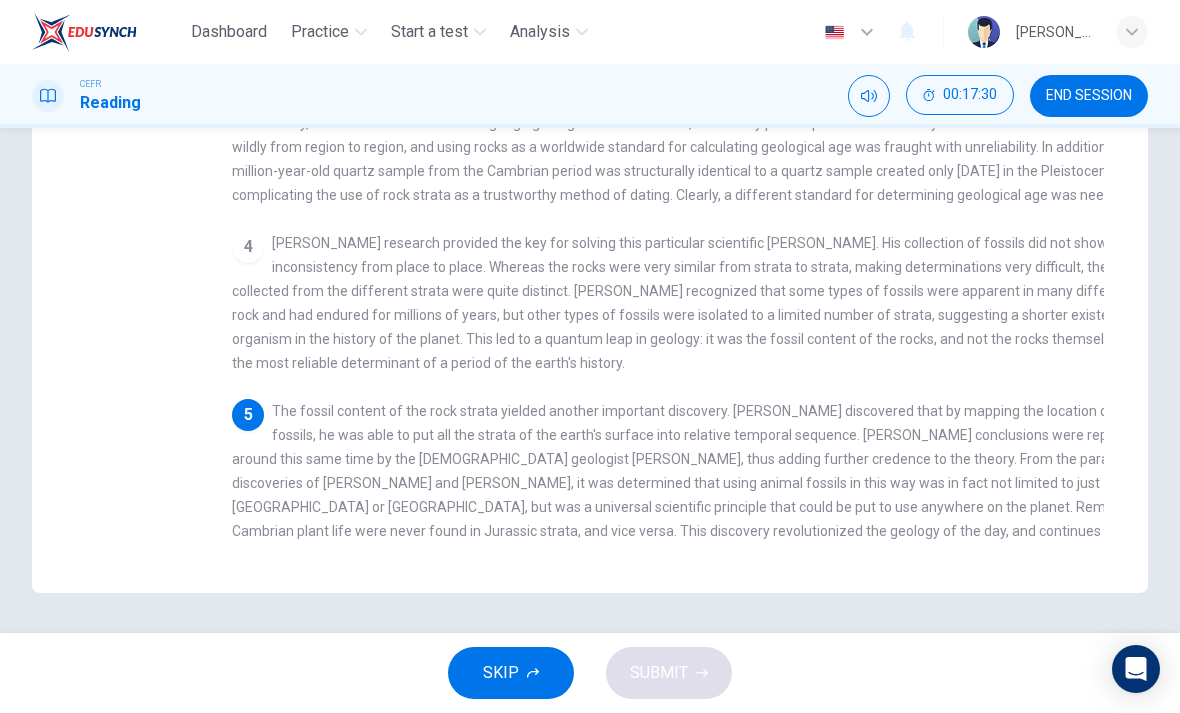 checkbox on "false" 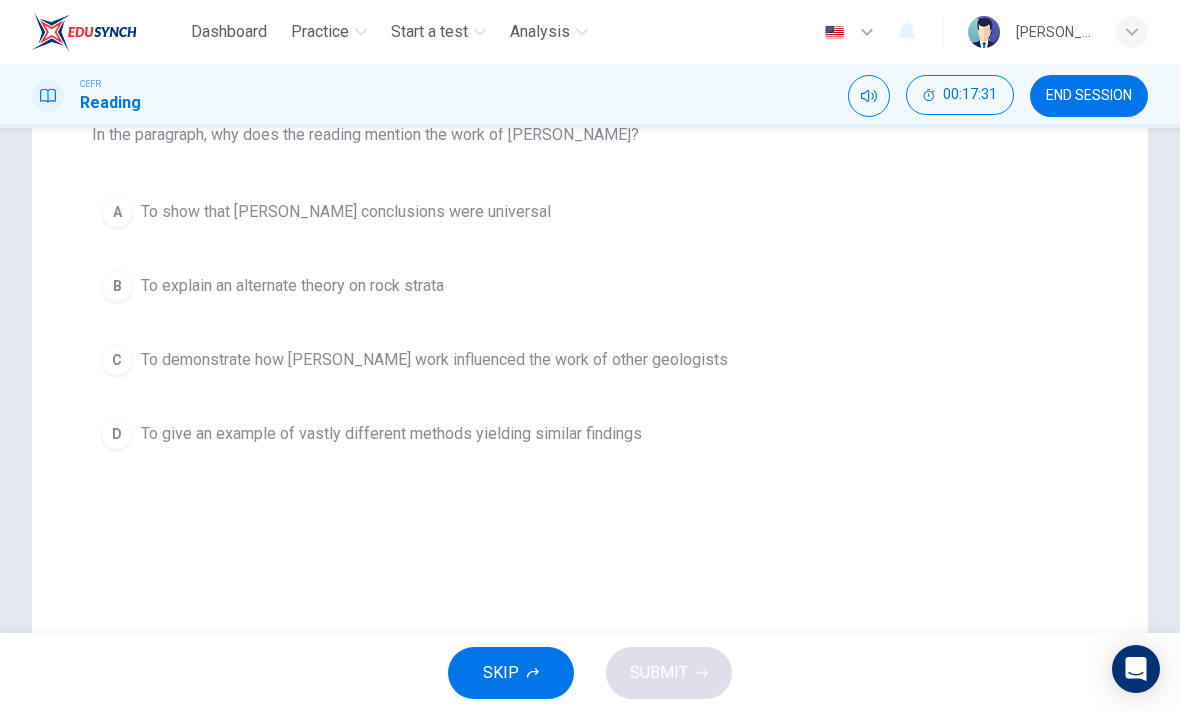 scroll, scrollTop: 222, scrollLeft: 0, axis: vertical 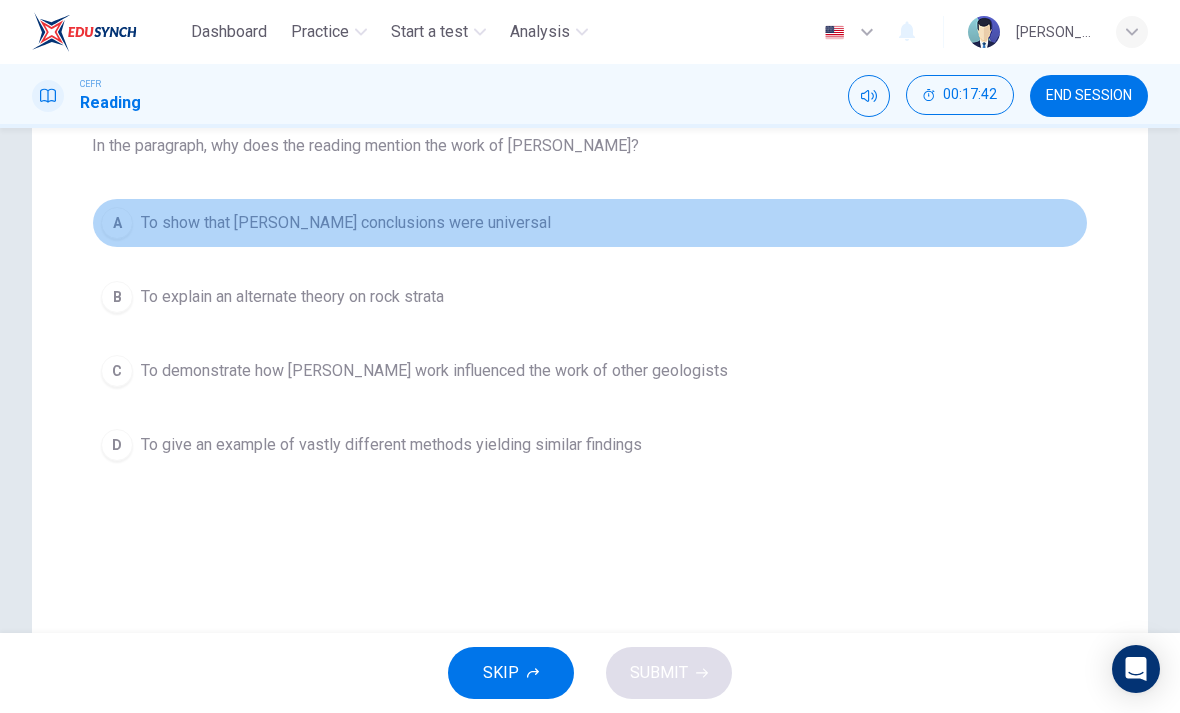 click on "A To show that Smith's conclusions were universal" at bounding box center (590, 223) 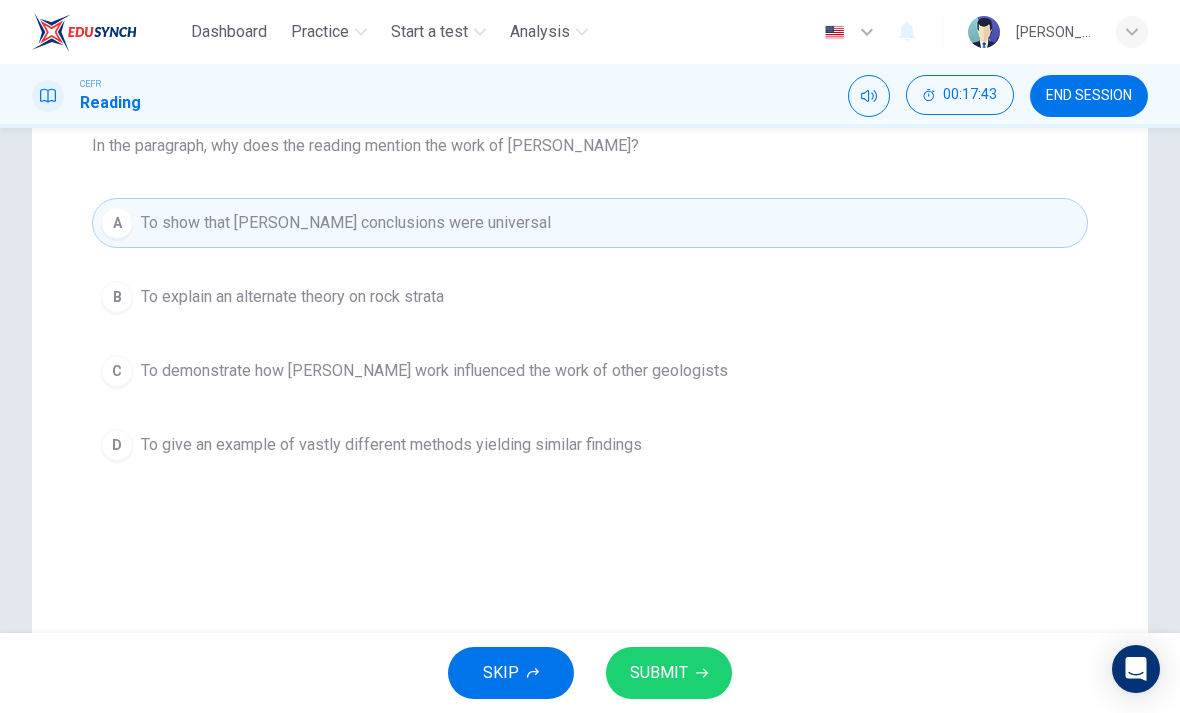 click on "SUBMIT" at bounding box center (669, 673) 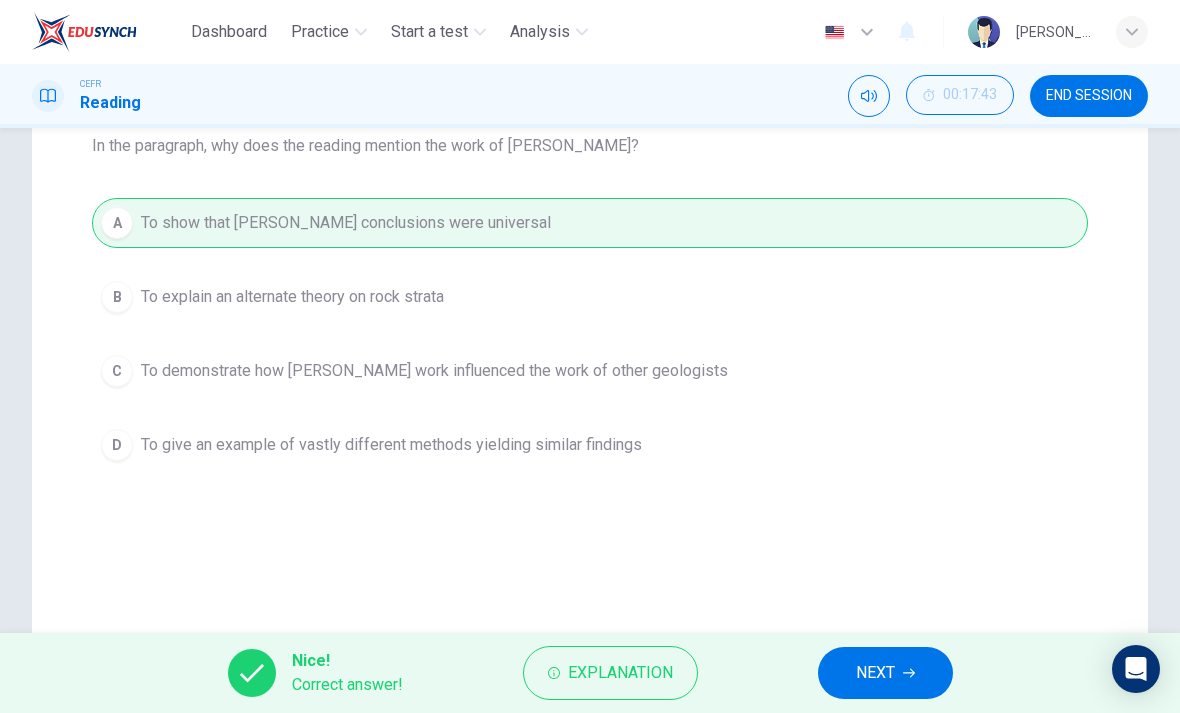 click on "NEXT" at bounding box center (885, 673) 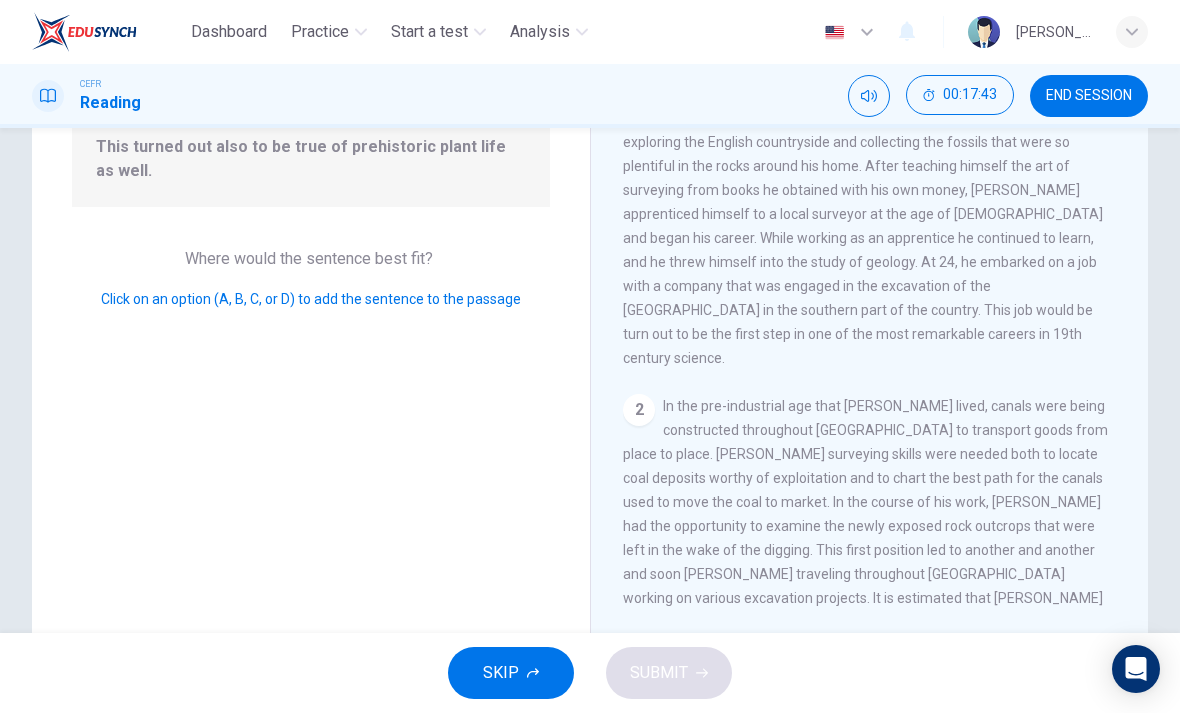 scroll, scrollTop: 1015, scrollLeft: 0, axis: vertical 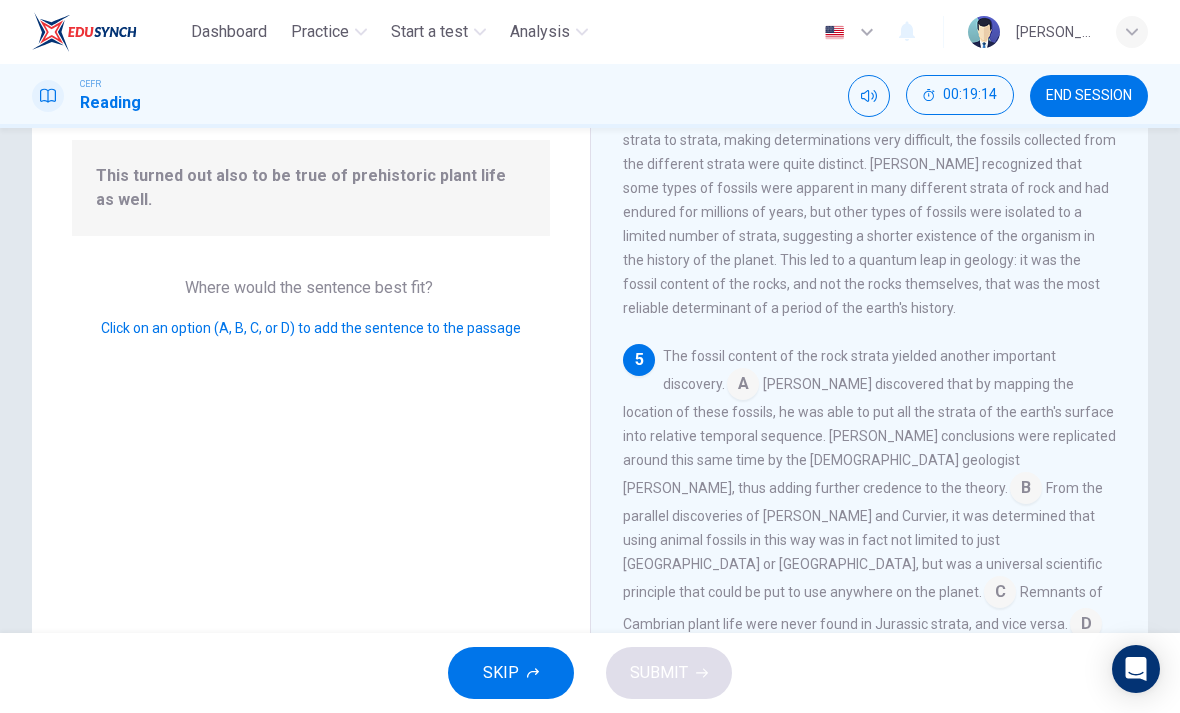 click at bounding box center [1000, 594] 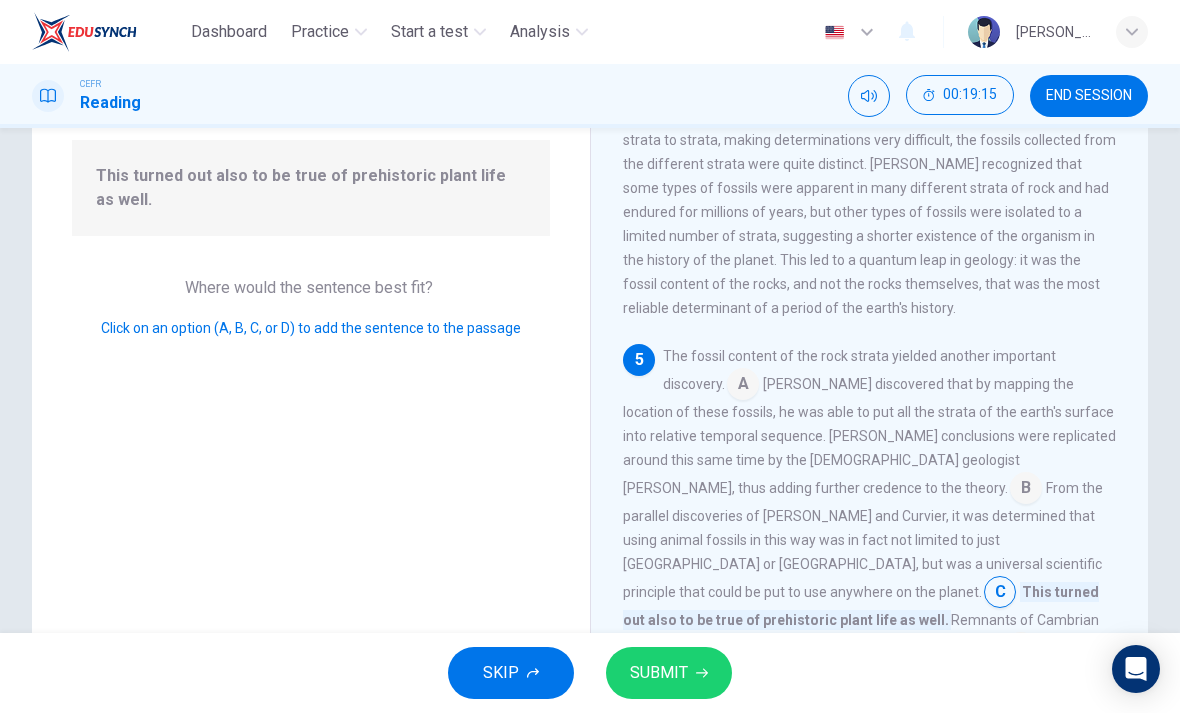click on "SUBMIT" at bounding box center [659, 673] 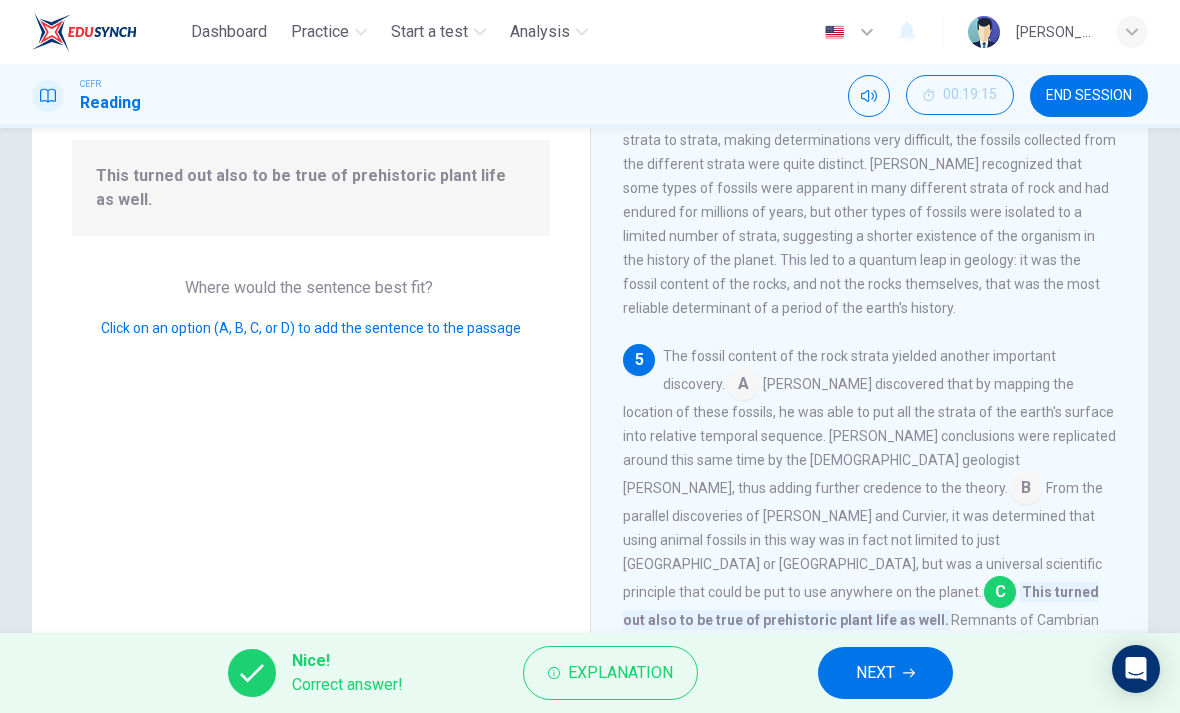 click on "NEXT" at bounding box center (875, 673) 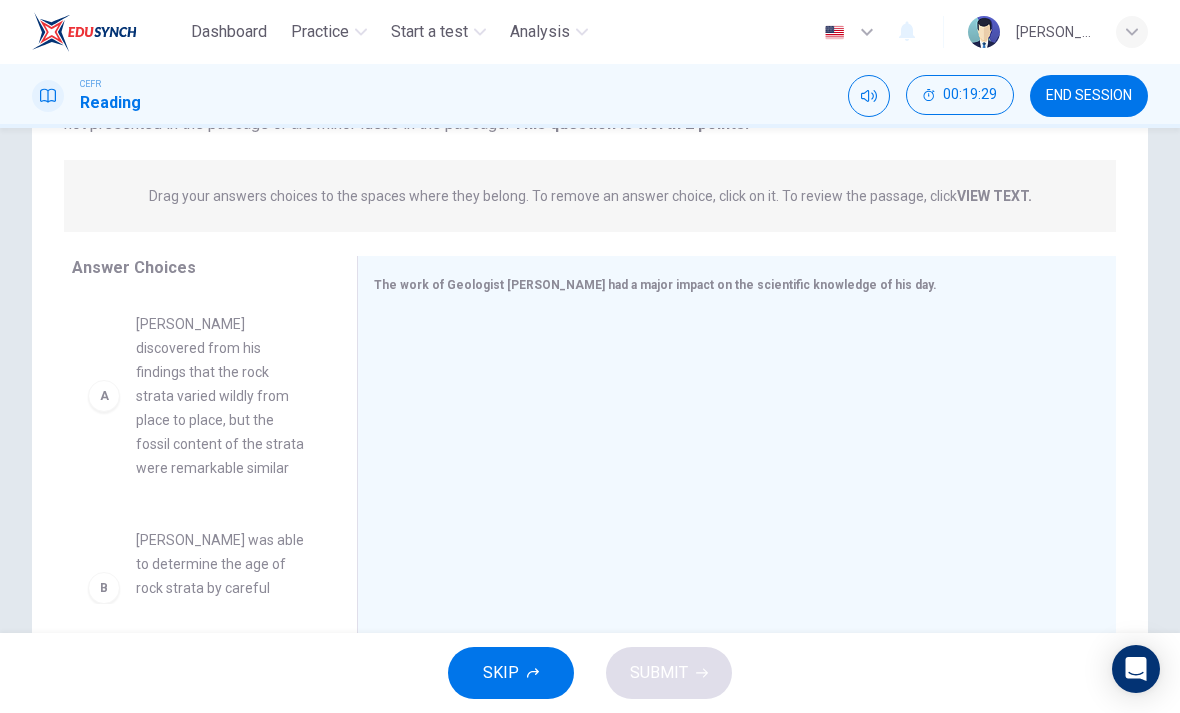 scroll, scrollTop: 211, scrollLeft: 0, axis: vertical 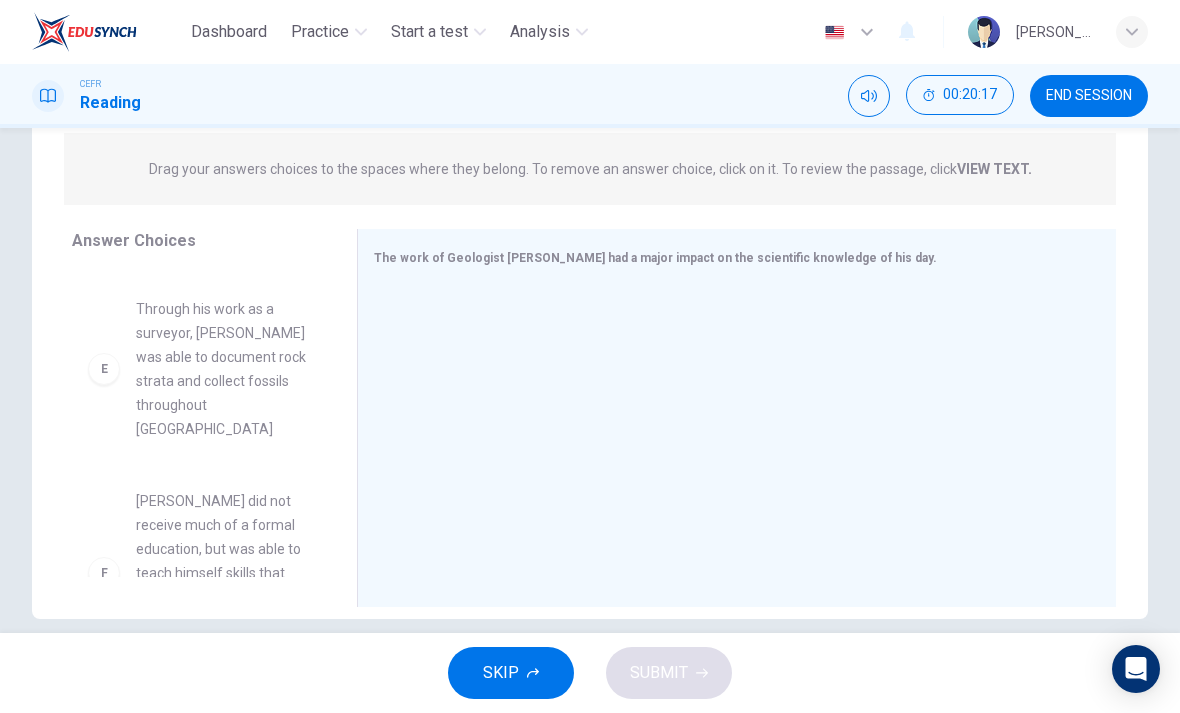 click on "F Smith did not receive much of a formal education, but was able to teach himself skills that would help him in both his career and his scientific research" at bounding box center [198, 573] 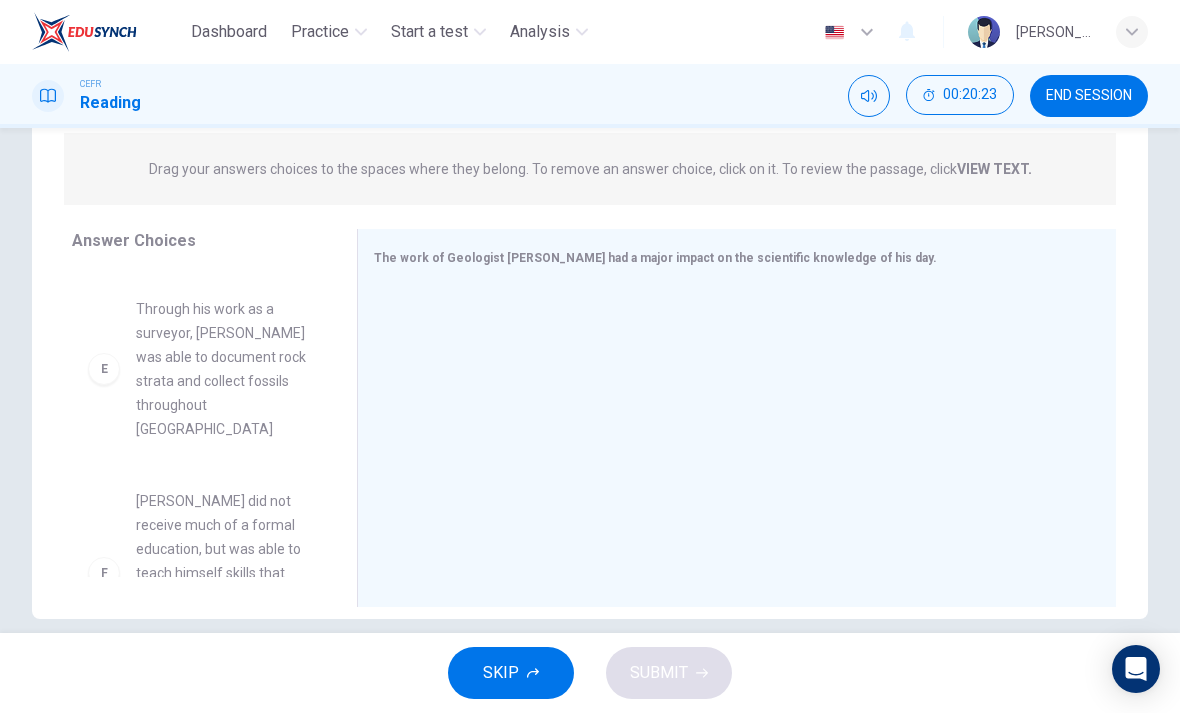 scroll, scrollTop: 780, scrollLeft: 0, axis: vertical 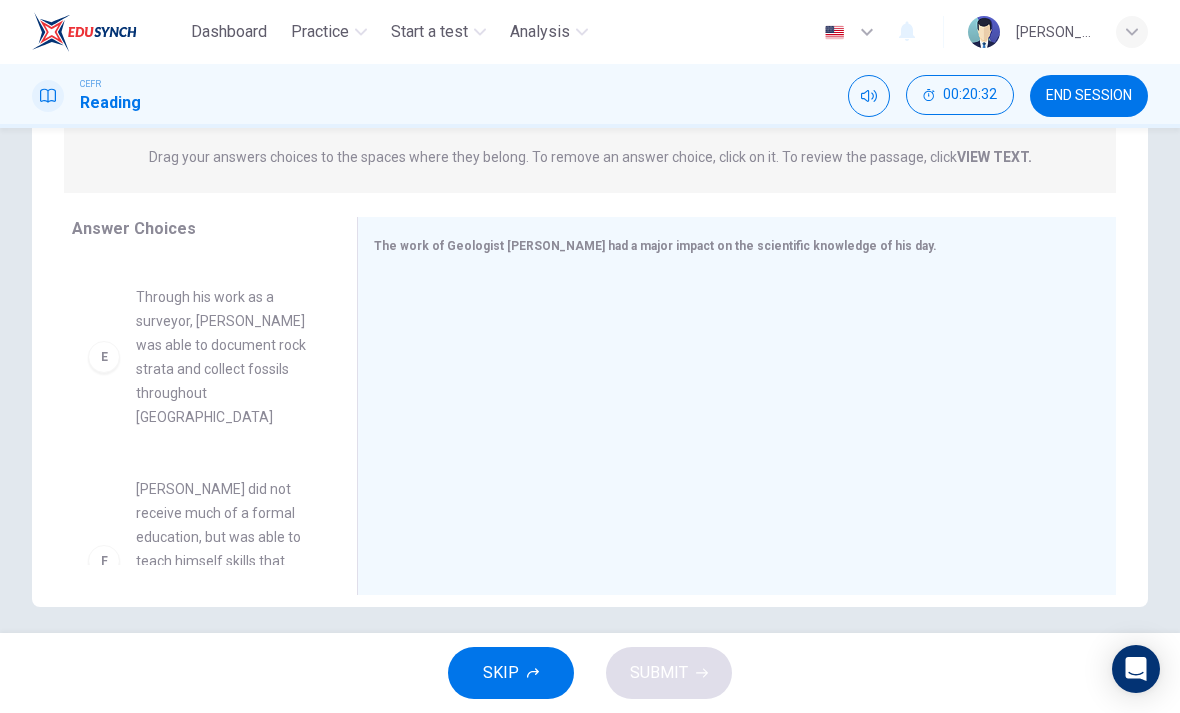 click on "VIEW TEXT." at bounding box center (994, 157) 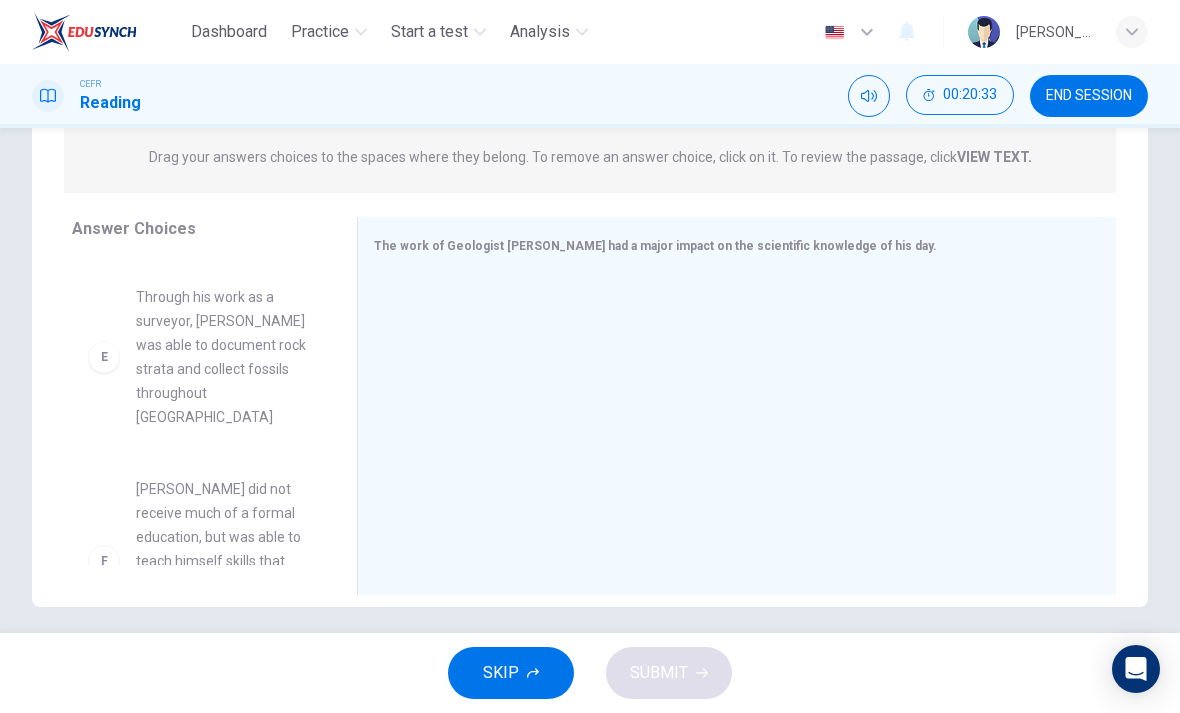 click on "Drag your answers choices to the spaces where they belong. To remove an answer choice, click on it. To review the passage, click   VIEW TEXT. Click on the answer choices below to select your answers. To remove an answer choice, go to the Answers tab and click on it. To review the passage, click the PASSAGE tab." at bounding box center [590, 157] 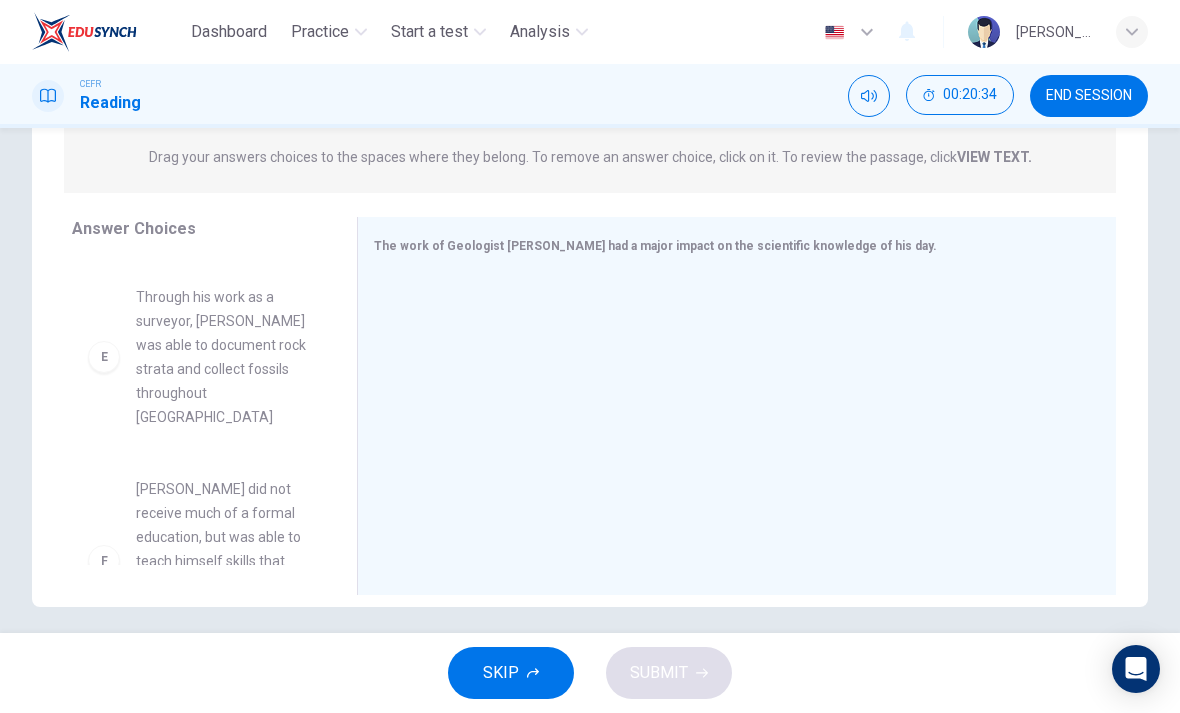 click on "VIEW TEXT." at bounding box center [994, 157] 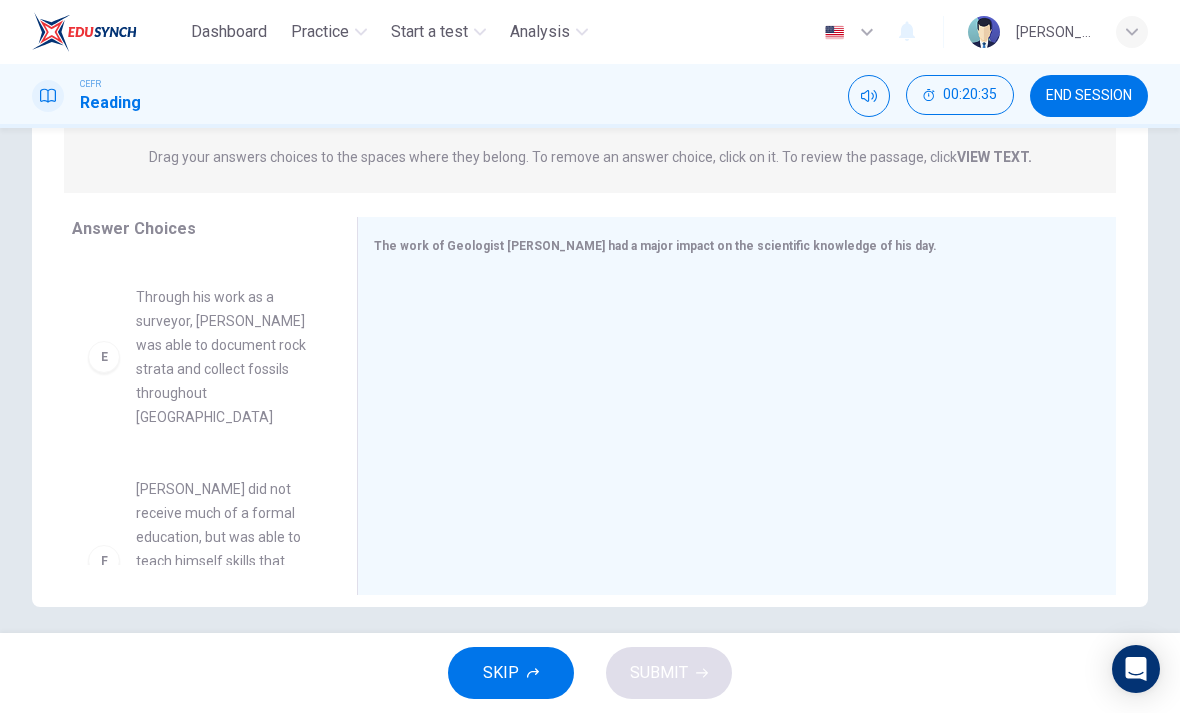 click on "VIEW TEXT." at bounding box center (994, 157) 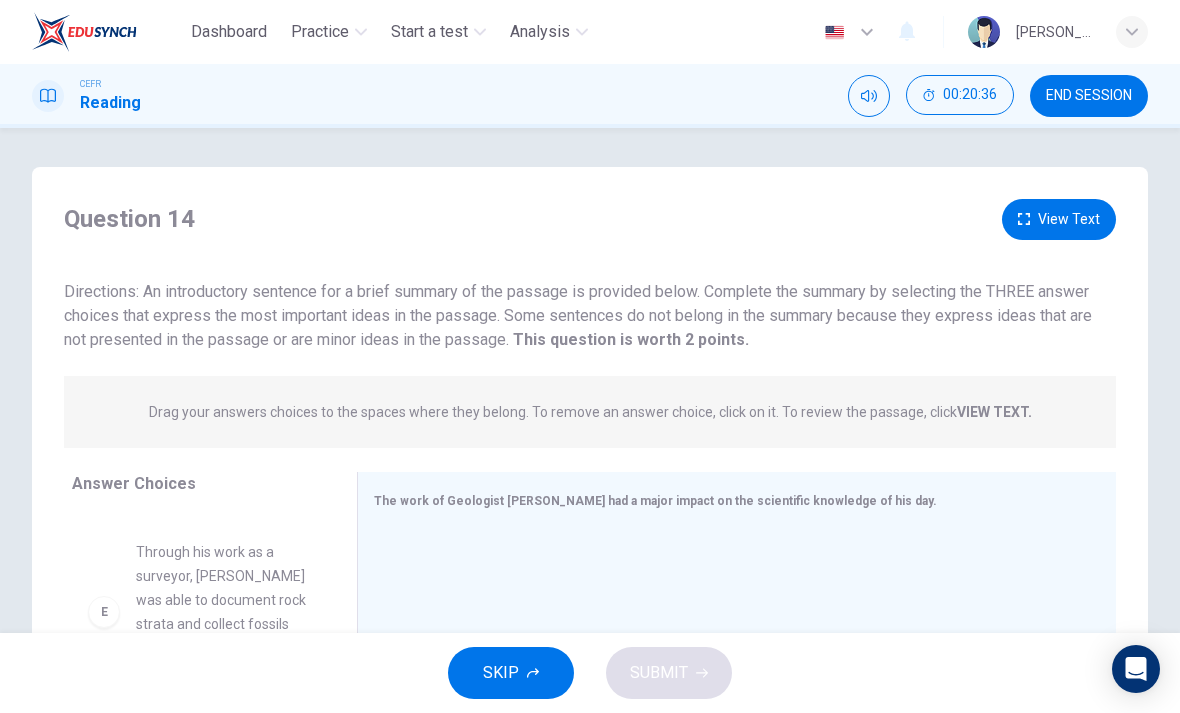 scroll, scrollTop: 2, scrollLeft: 0, axis: vertical 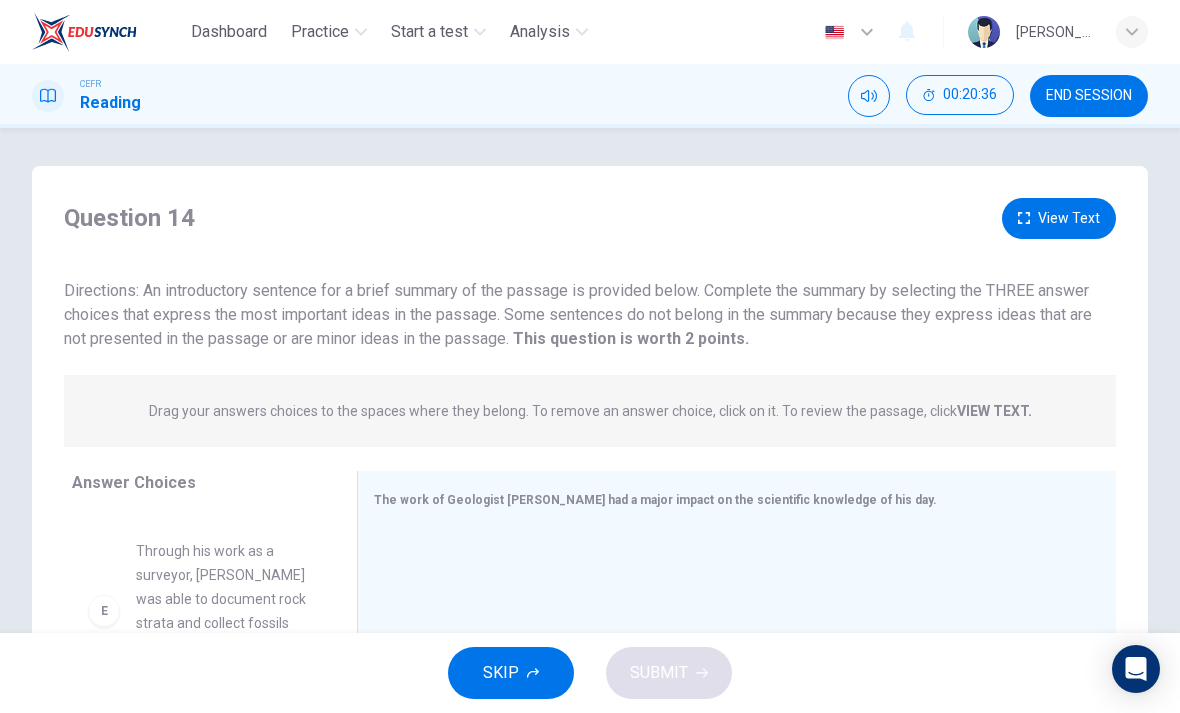 click on "View Text" at bounding box center (1059, 218) 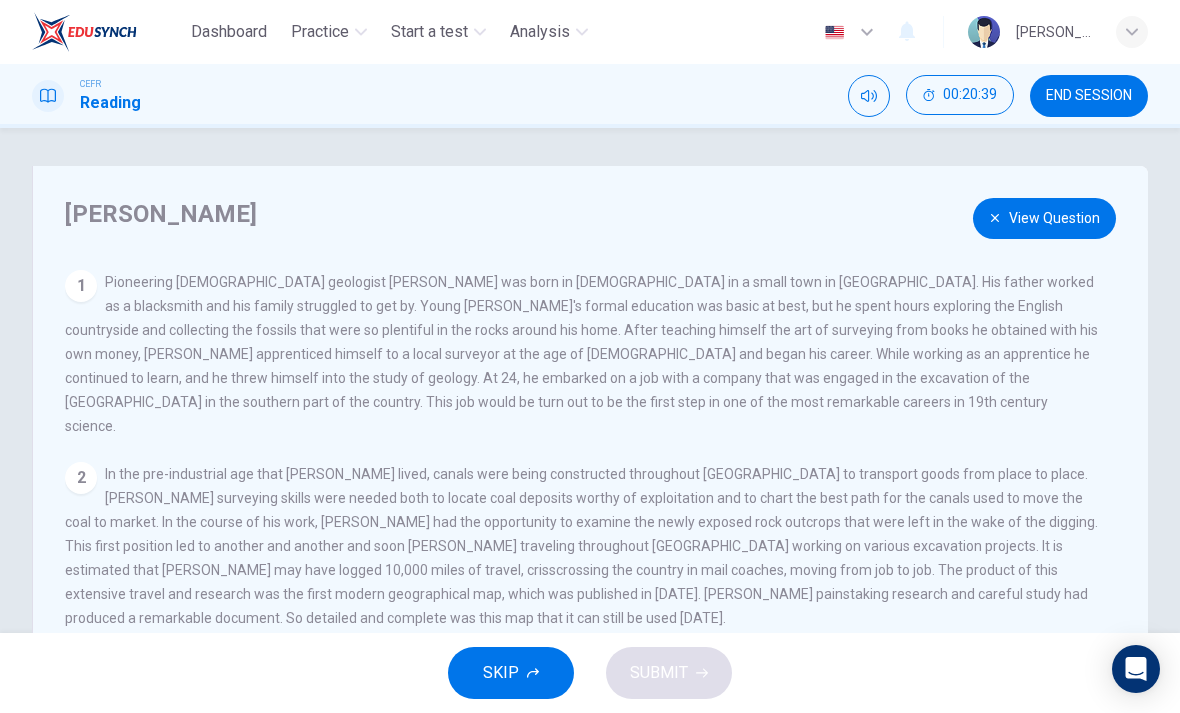 scroll, scrollTop: 0, scrollLeft: 0, axis: both 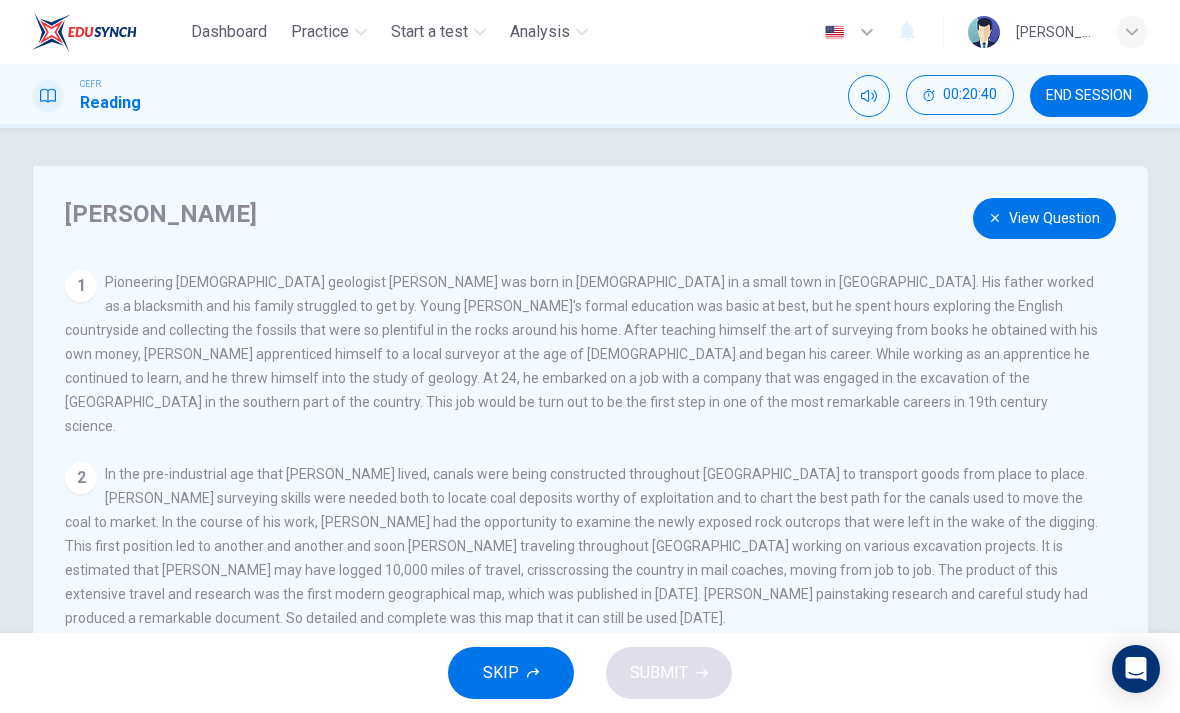click on "CEFR Reading 00:20:40 END SESSION" at bounding box center (590, 96) 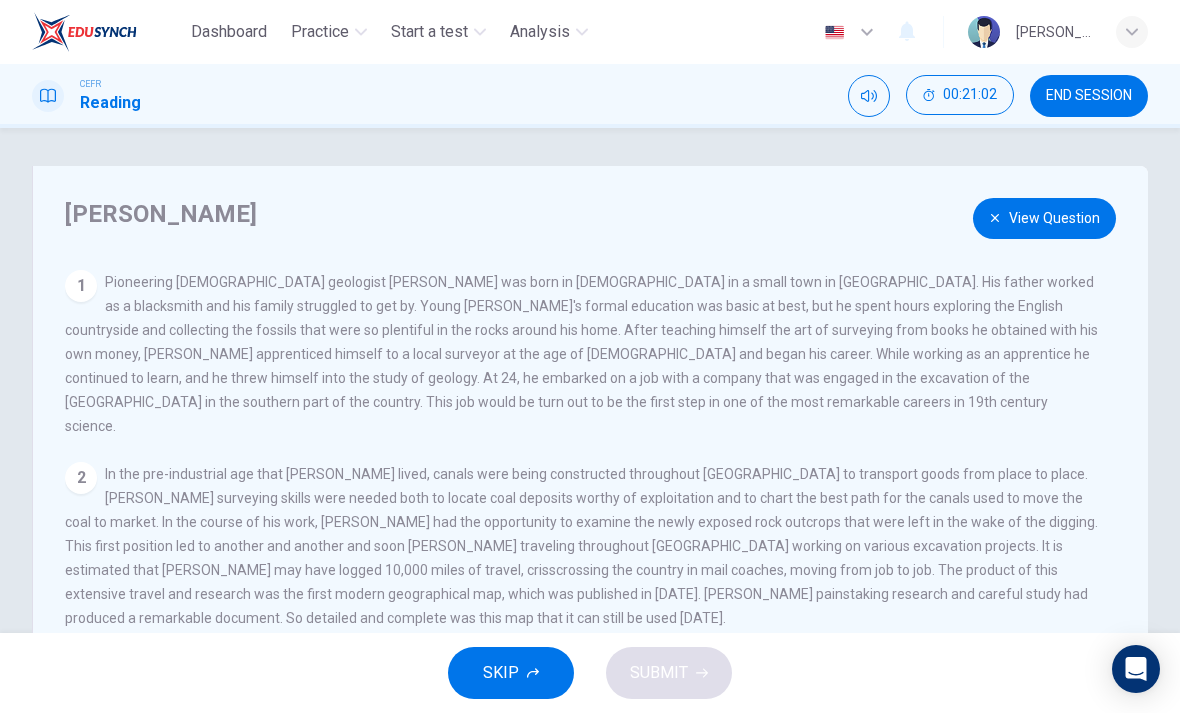 click on "View Question" at bounding box center [1044, 218] 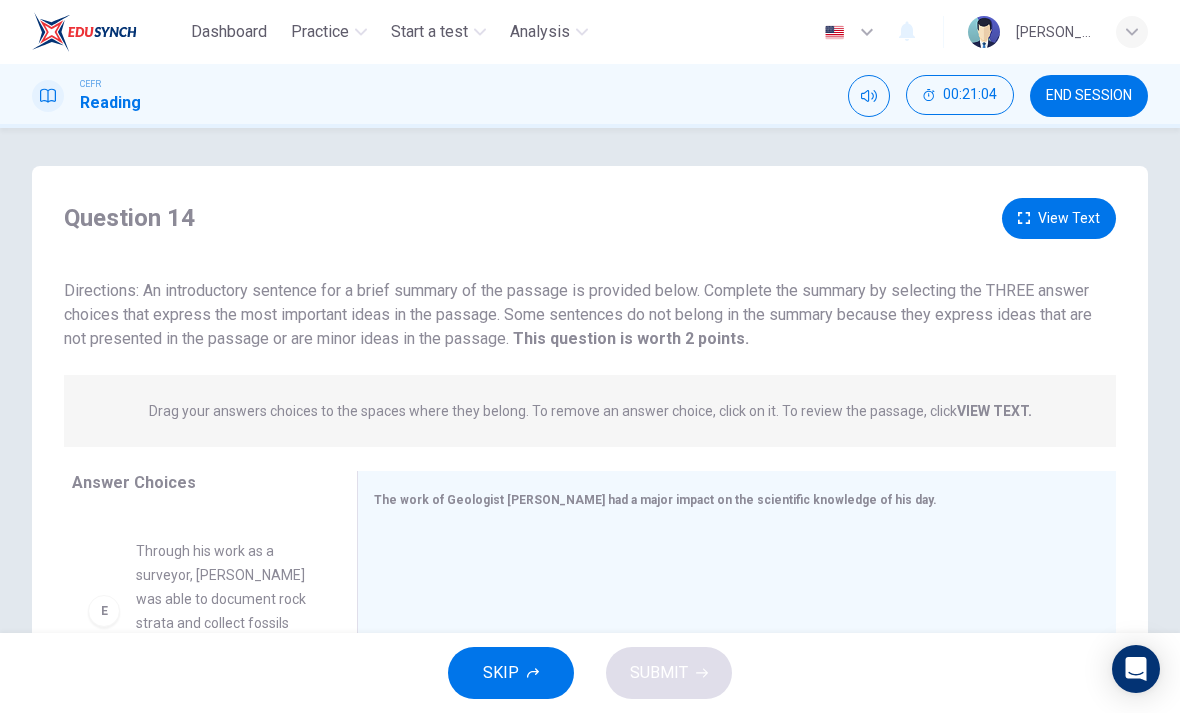 click on "View Text" at bounding box center (1059, 218) 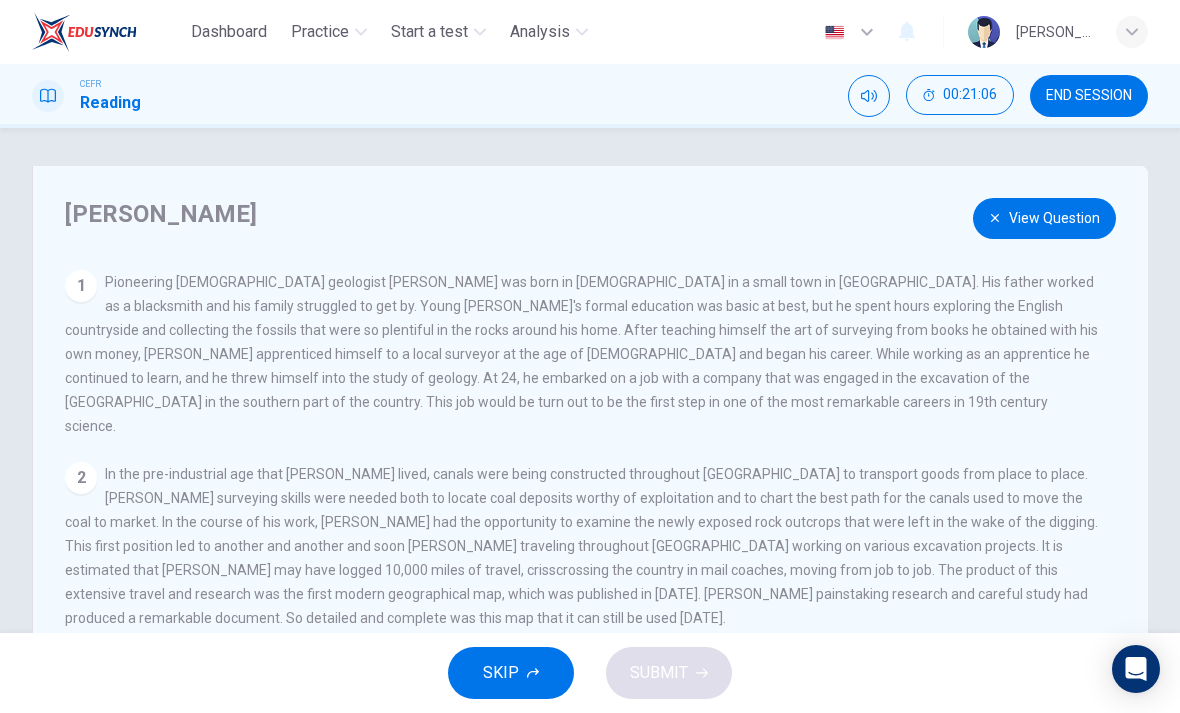 click on "View Question" at bounding box center (1044, 218) 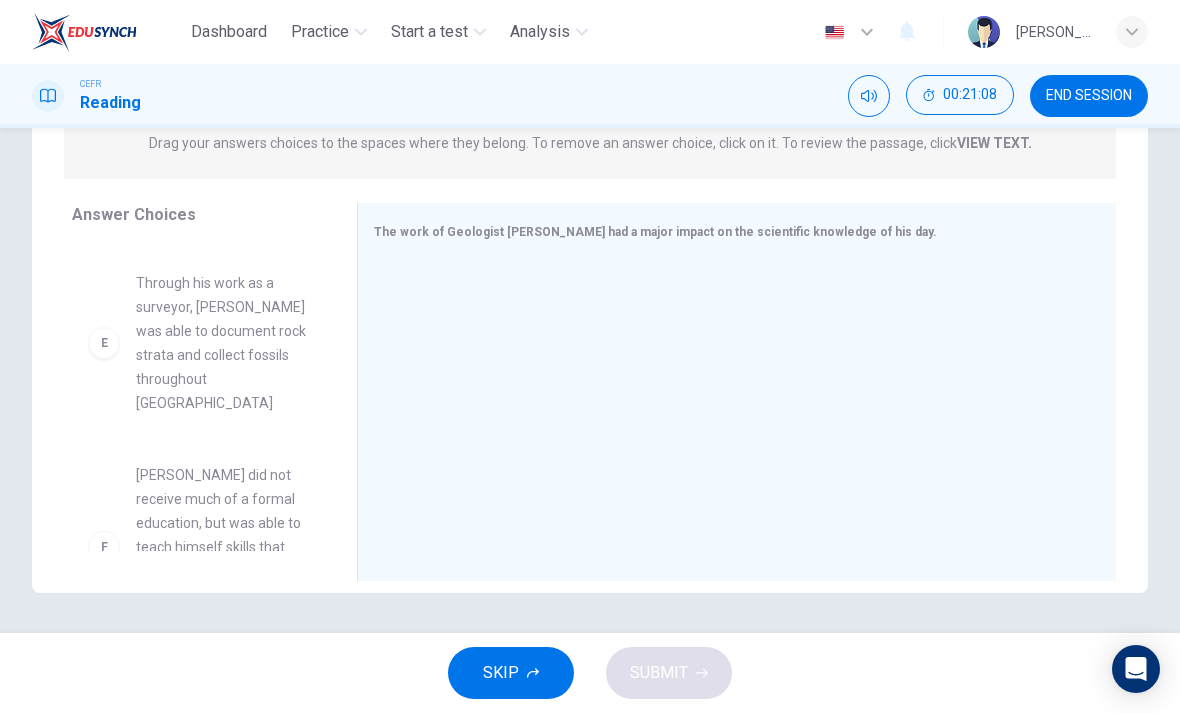 scroll, scrollTop: 270, scrollLeft: 0, axis: vertical 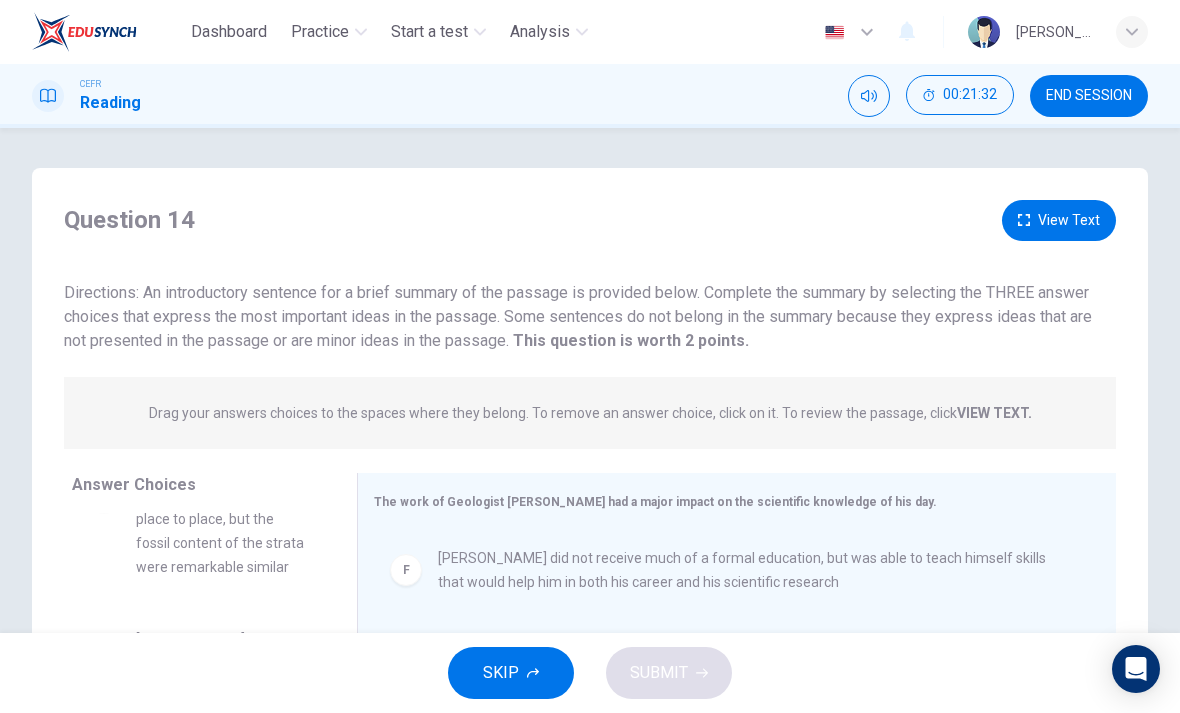 click on "View Text" at bounding box center [1059, 220] 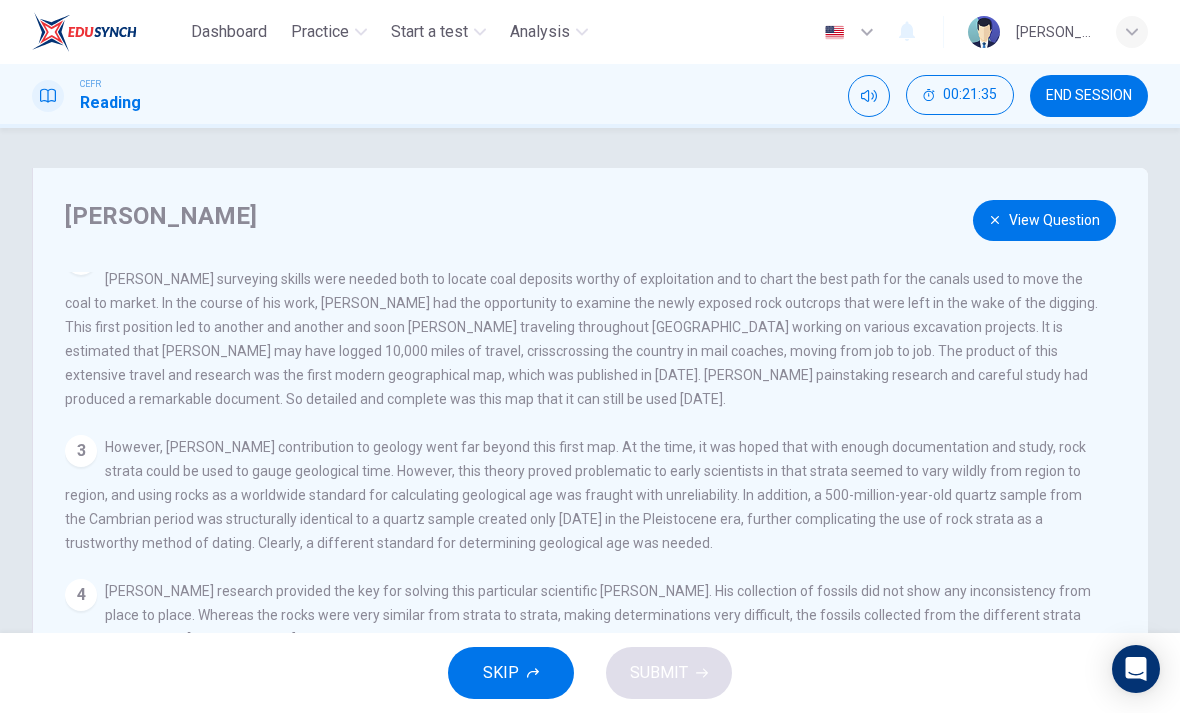 scroll, scrollTop: 220, scrollLeft: 0, axis: vertical 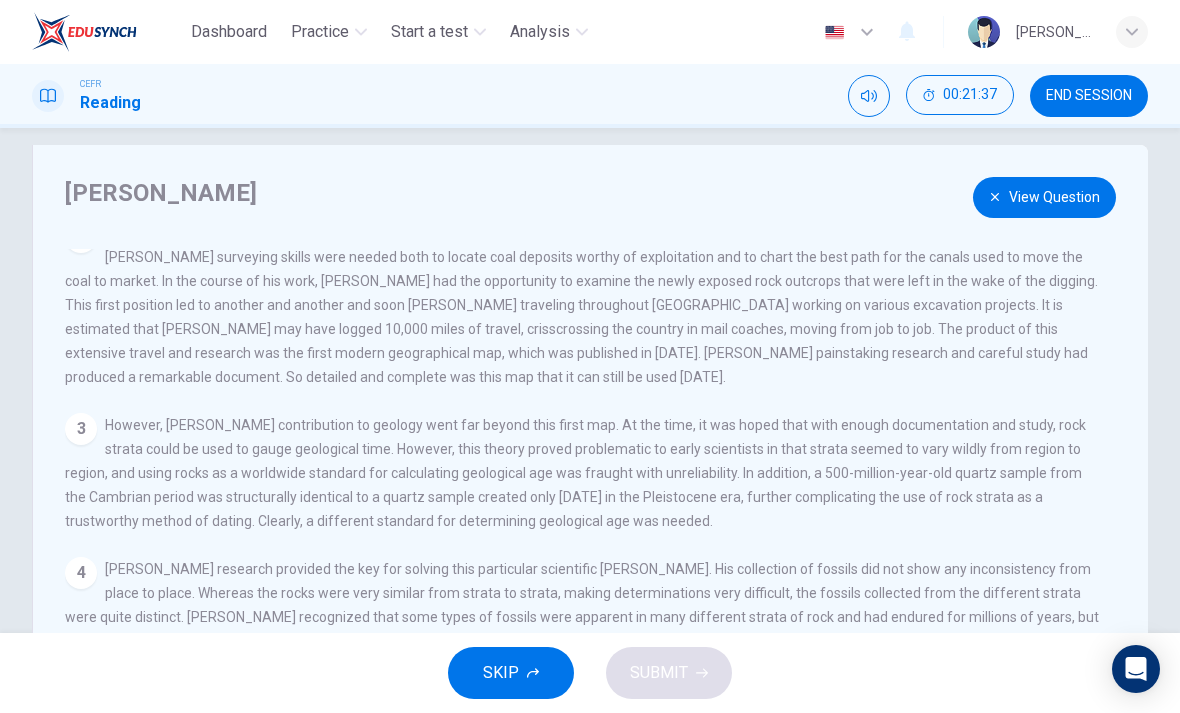 click on "However, Smith's contribution to geology went far beyond this first map. At the time, it was hoped that with enough documentation and study, rock strata could be used to gauge geological time. However, this theory proved problematic to early scientists in that strata seemed to vary wildly from region to region, and using rocks as a worldwide standard for calculating geological age was fraught with unreliability. In addition, a 500-million-year-old quartz sample from the Cambrian period was structurally identical to a quartz sample created only two million years ago in the Pleistocene era, further complicating the use of rock strata as a trustworthy method of dating. Clearly, a different standard for determining geological age was needed." at bounding box center [575, 473] 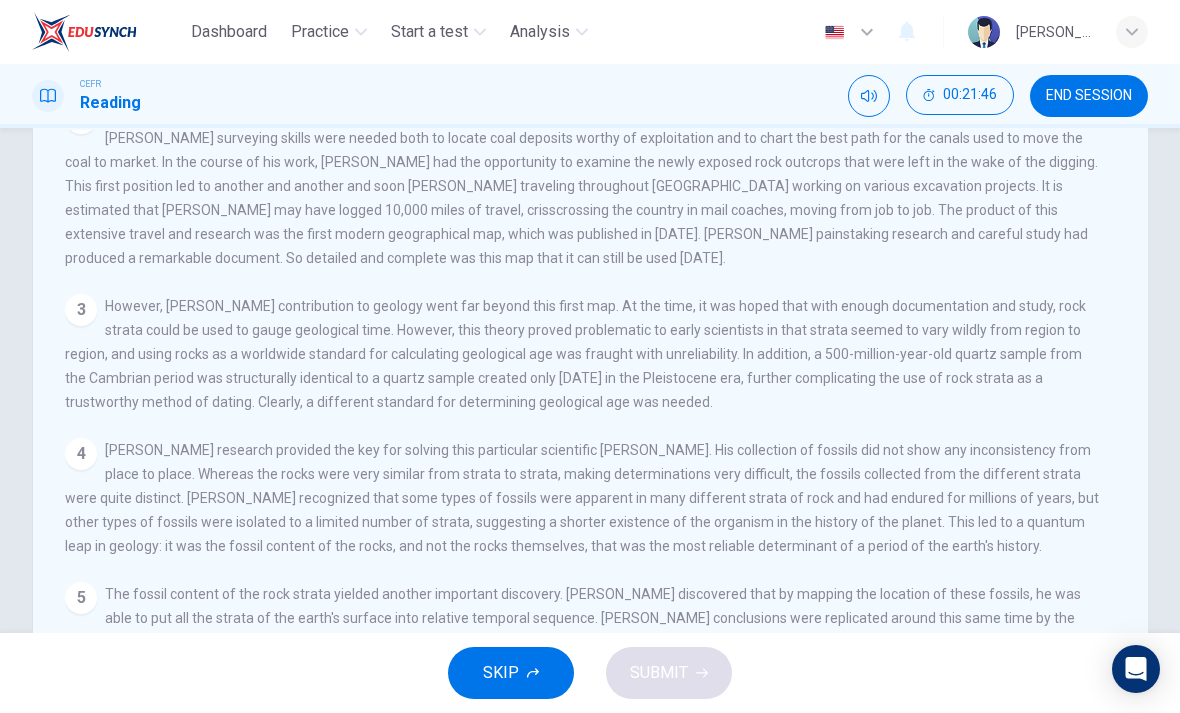 scroll, scrollTop: 143, scrollLeft: 0, axis: vertical 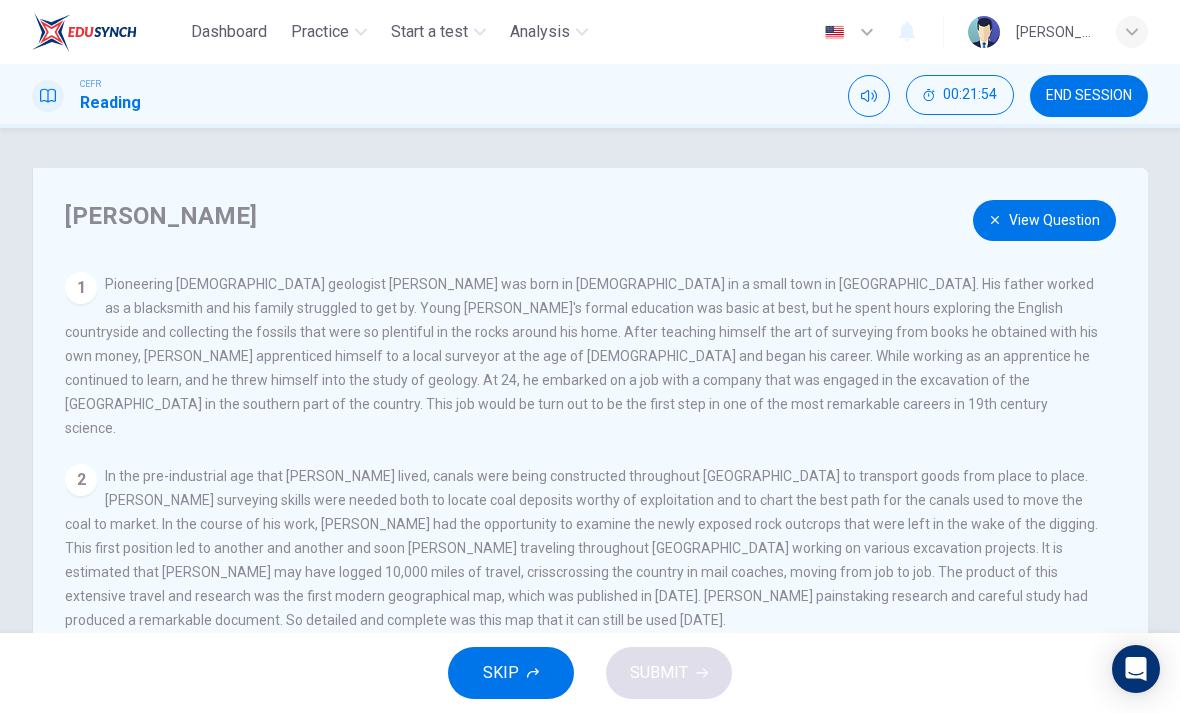 click on "View Question" at bounding box center [1044, 220] 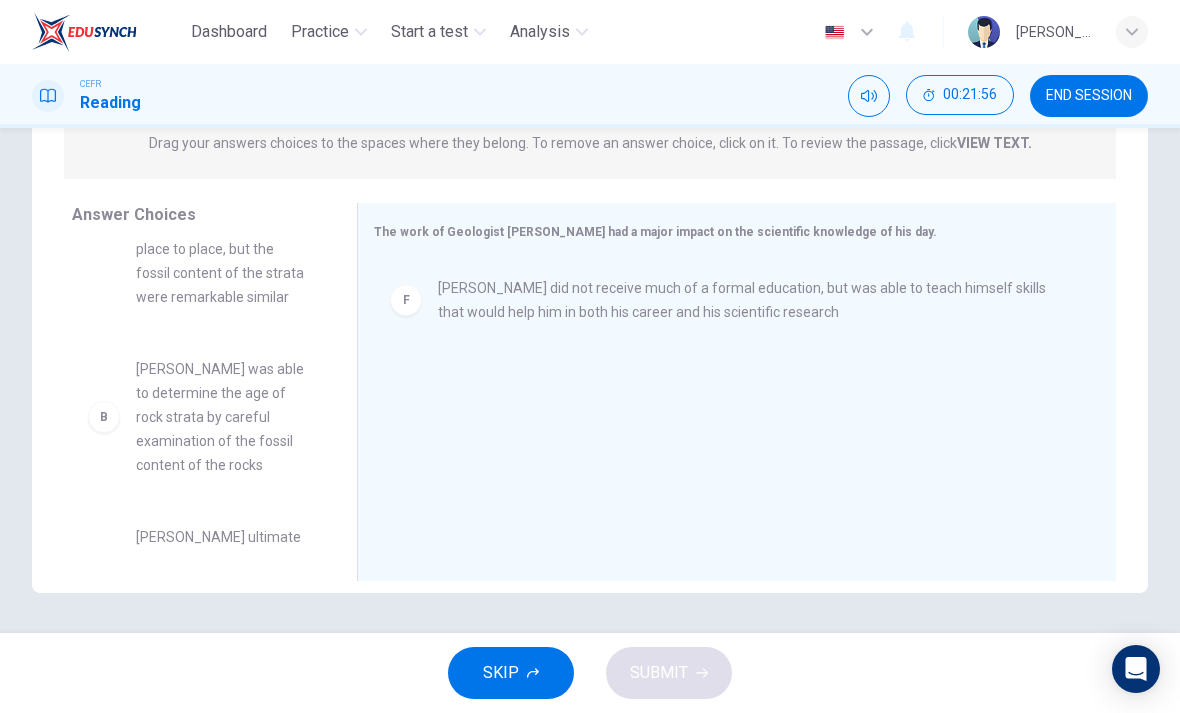scroll, scrollTop: 270, scrollLeft: 0, axis: vertical 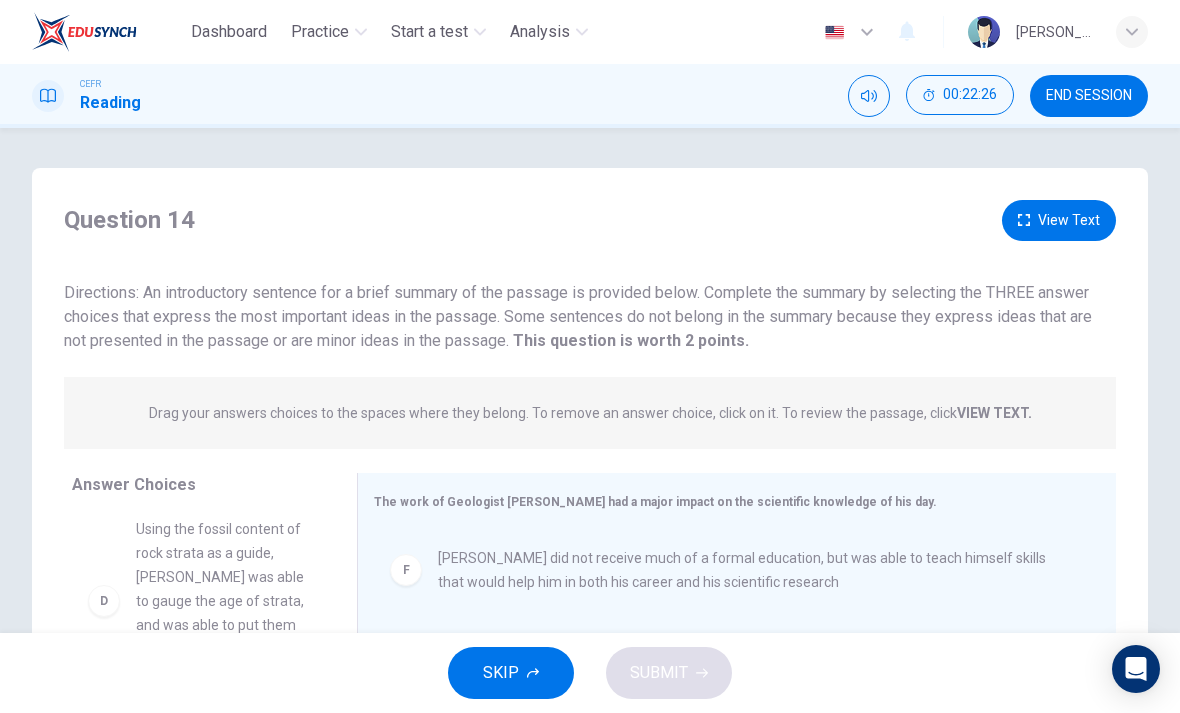 click on "View Text" at bounding box center [1059, 220] 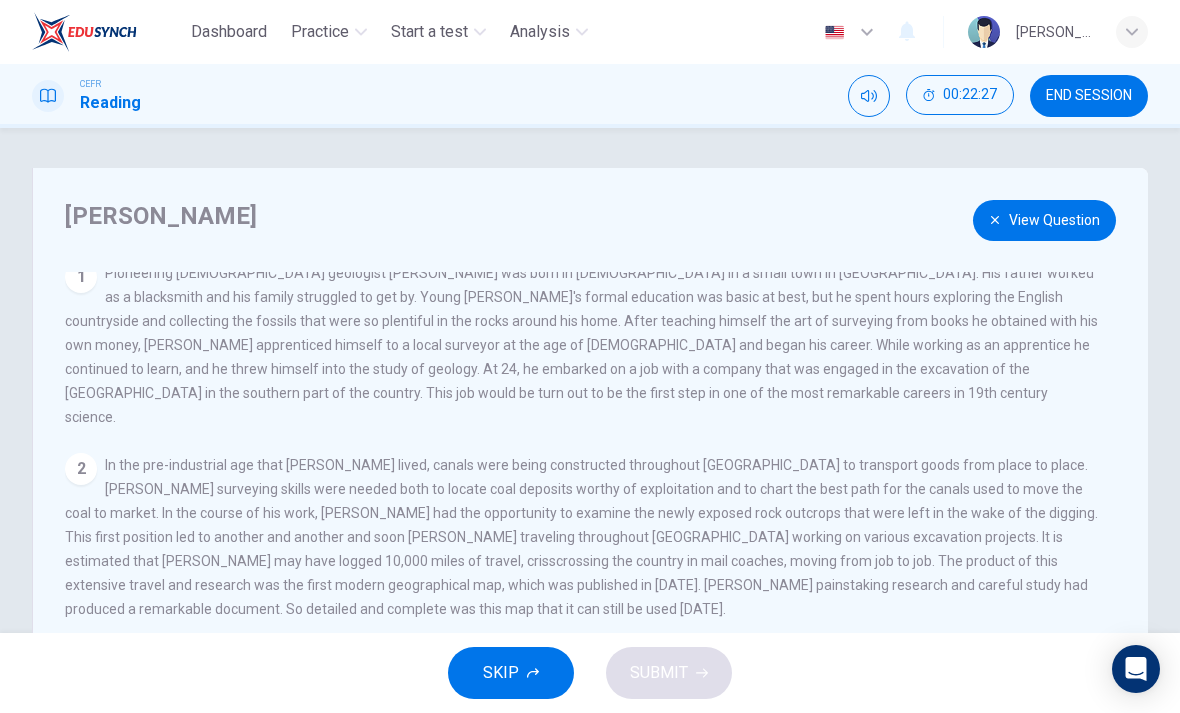 scroll, scrollTop: 10, scrollLeft: 0, axis: vertical 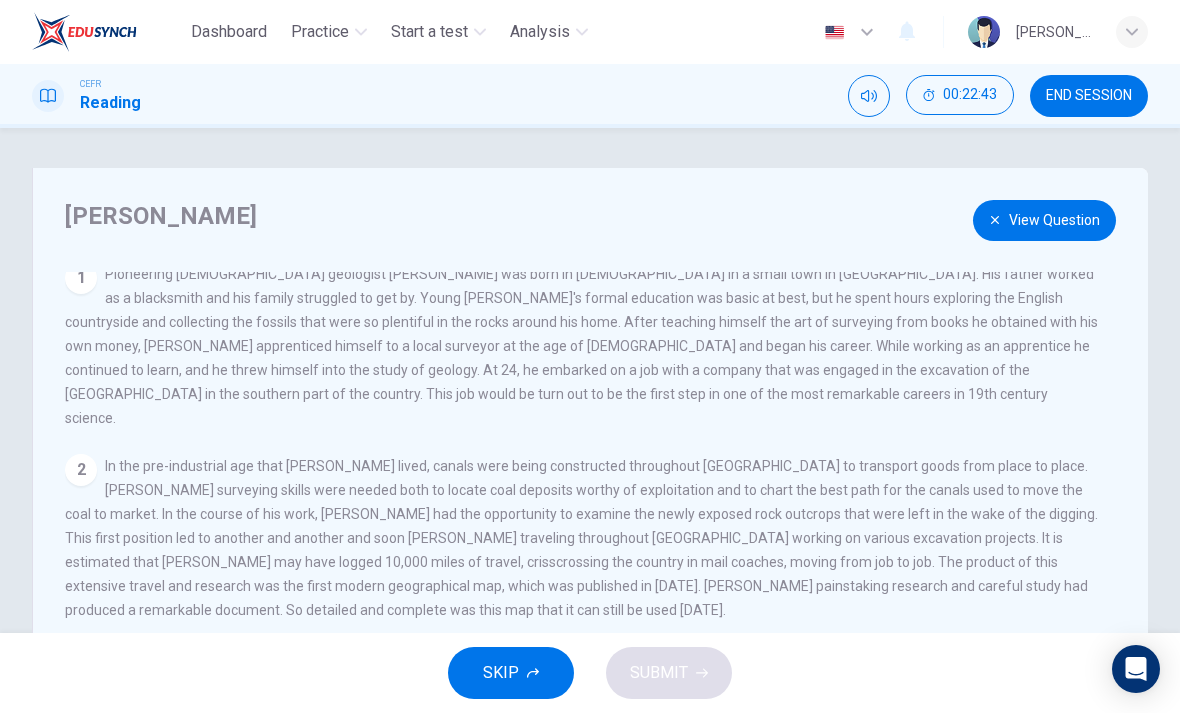 click on "View Question" at bounding box center [1044, 220] 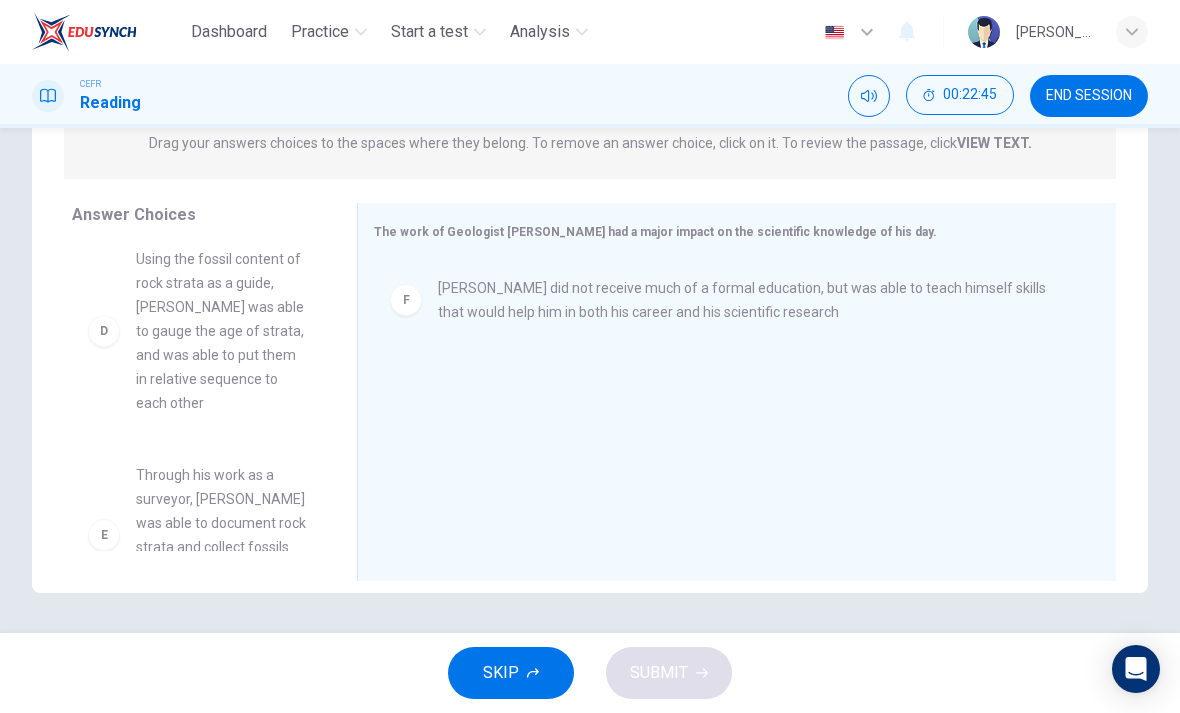 scroll, scrollTop: 270, scrollLeft: 0, axis: vertical 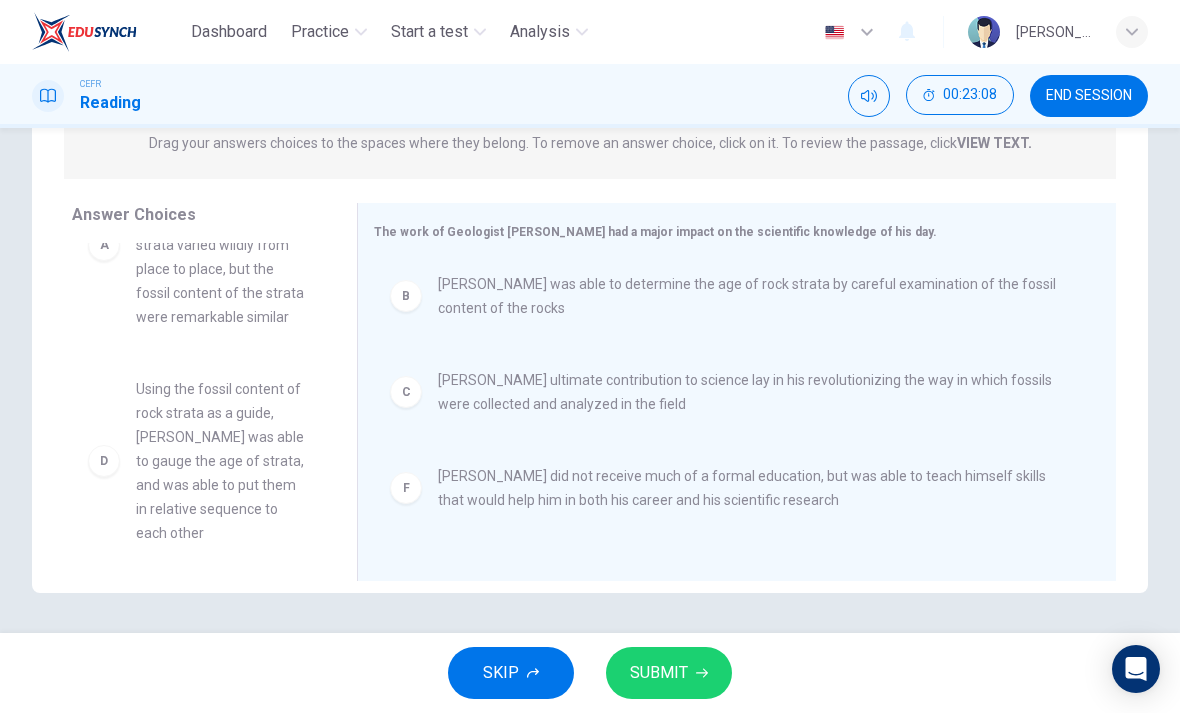 click on "SUBMIT" at bounding box center [659, 673] 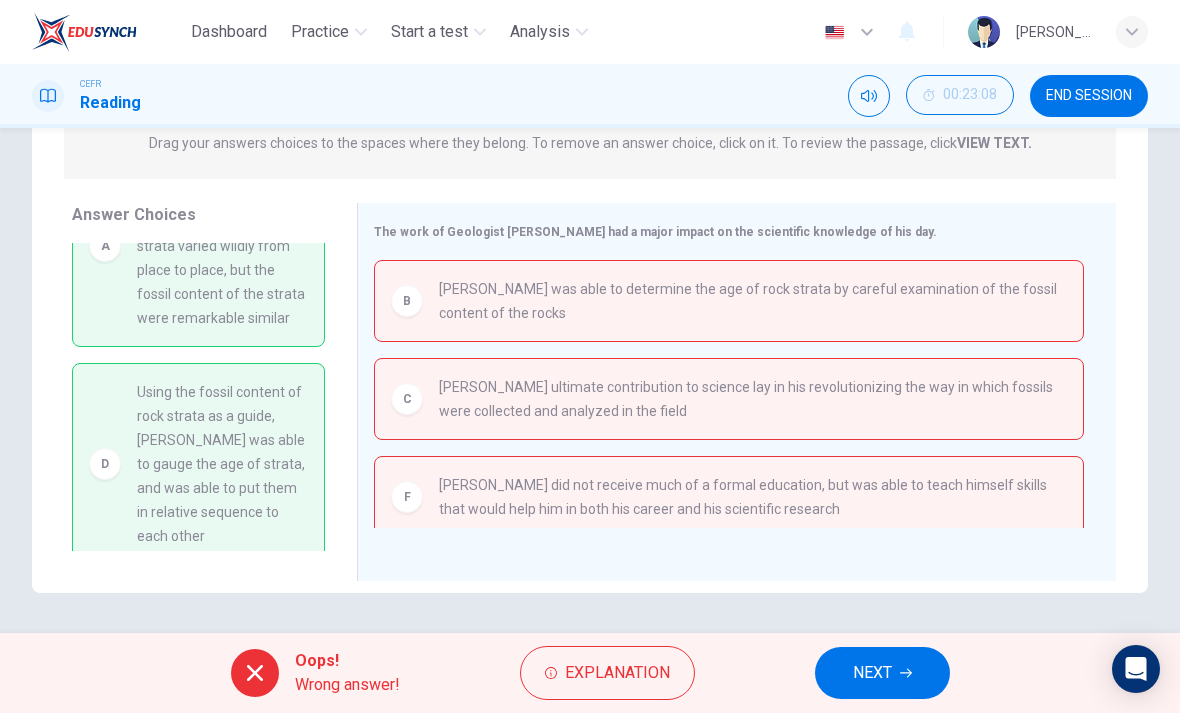 scroll, scrollTop: 0, scrollLeft: 0, axis: both 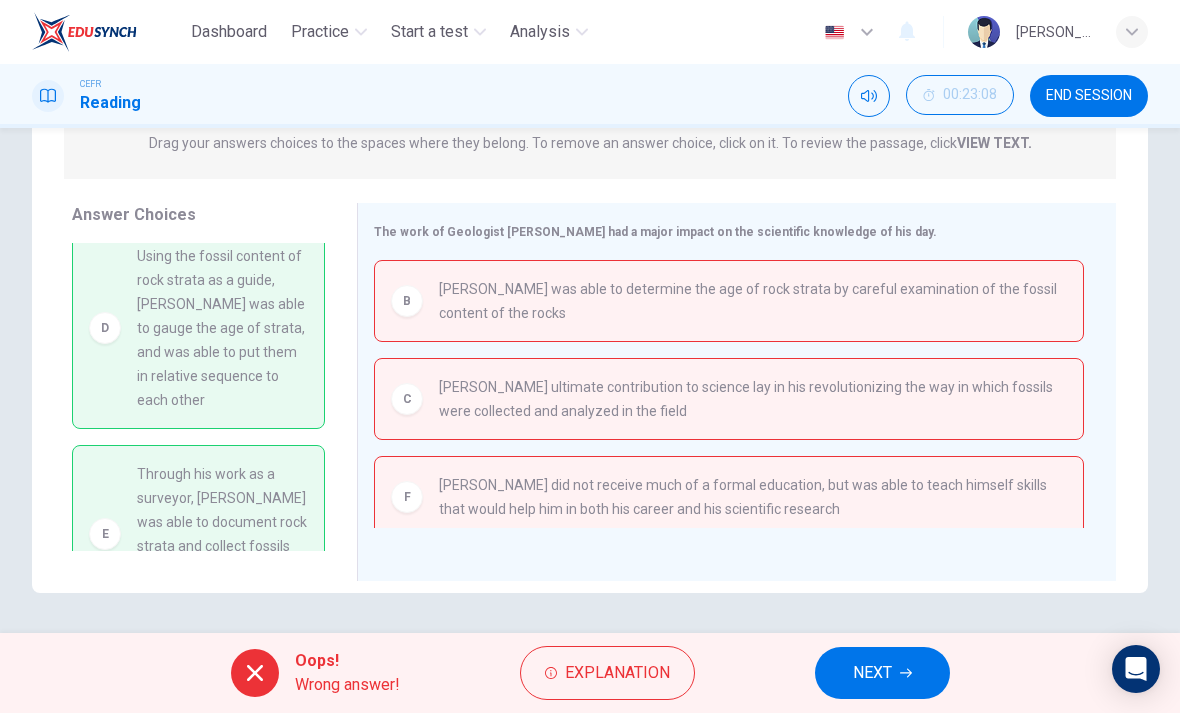 click on "Through his work as a surveyor, Smith was able to document rock strata and collect fossils throughout England" at bounding box center [222, 534] 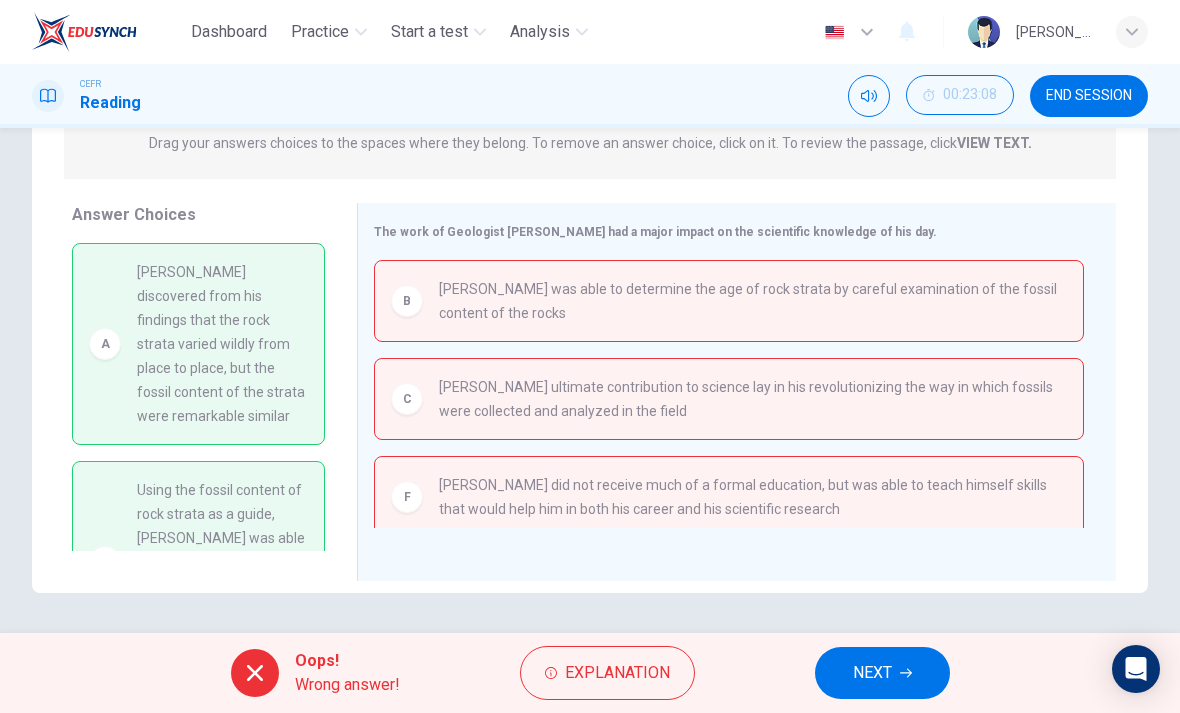 scroll, scrollTop: 0, scrollLeft: 0, axis: both 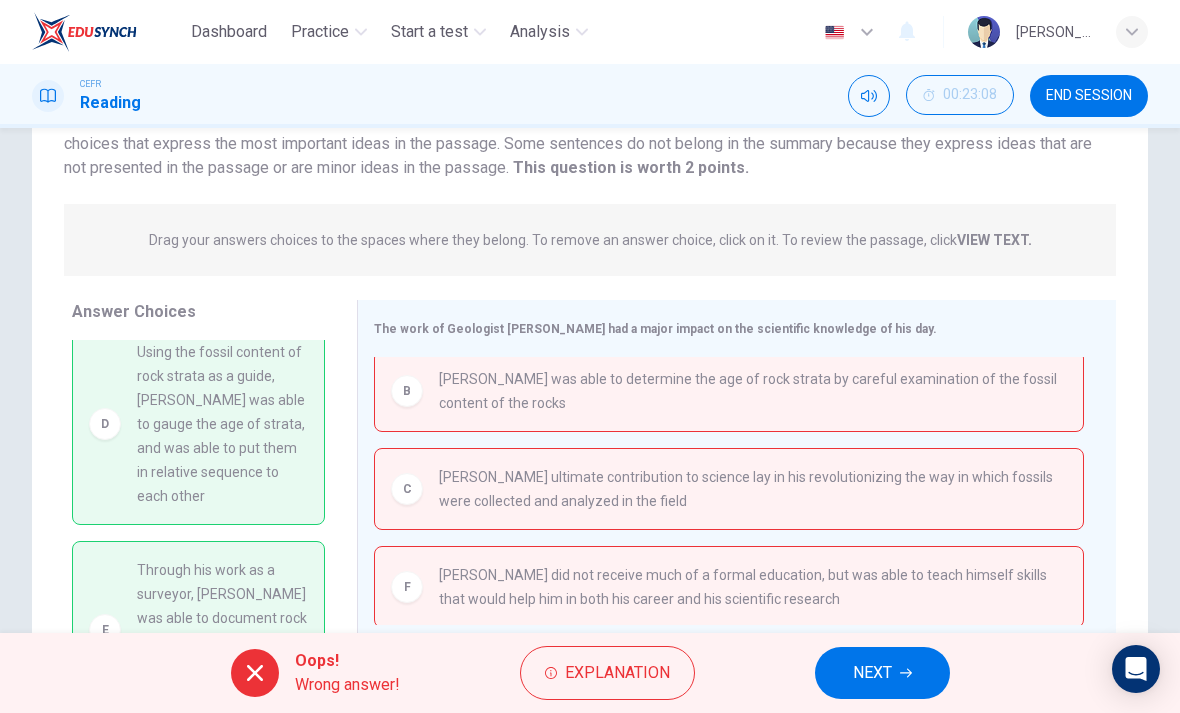 click on "NEXT" at bounding box center (882, 673) 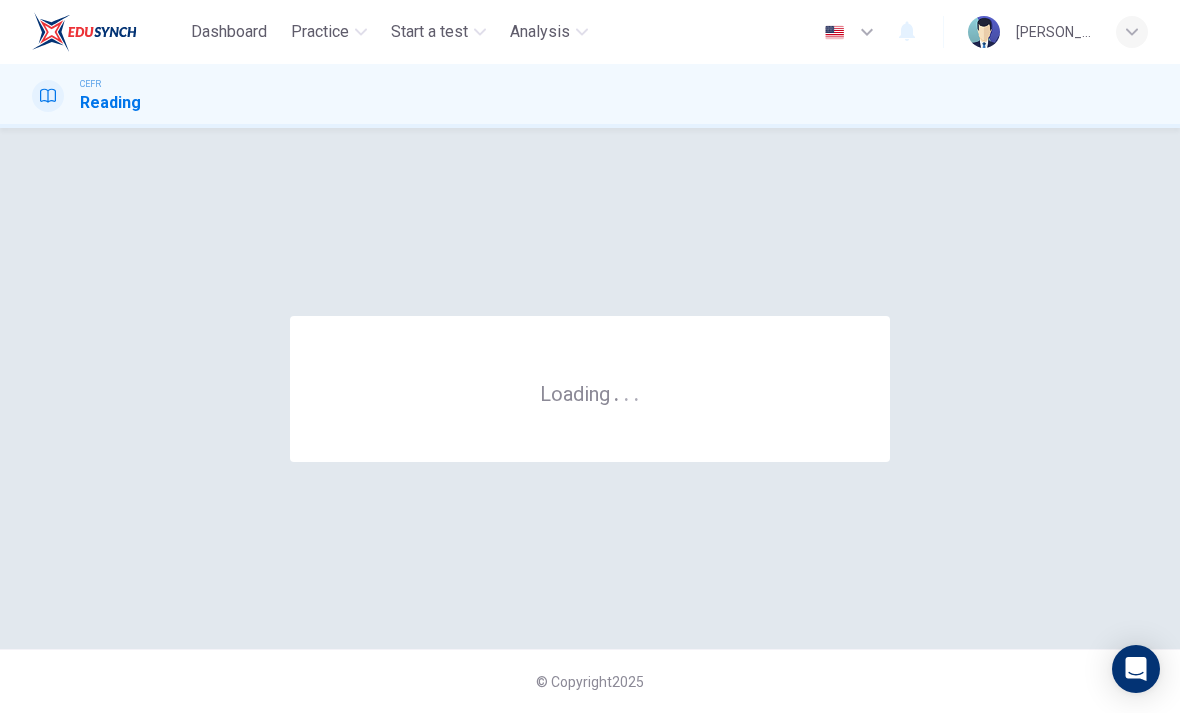 scroll, scrollTop: 0, scrollLeft: 0, axis: both 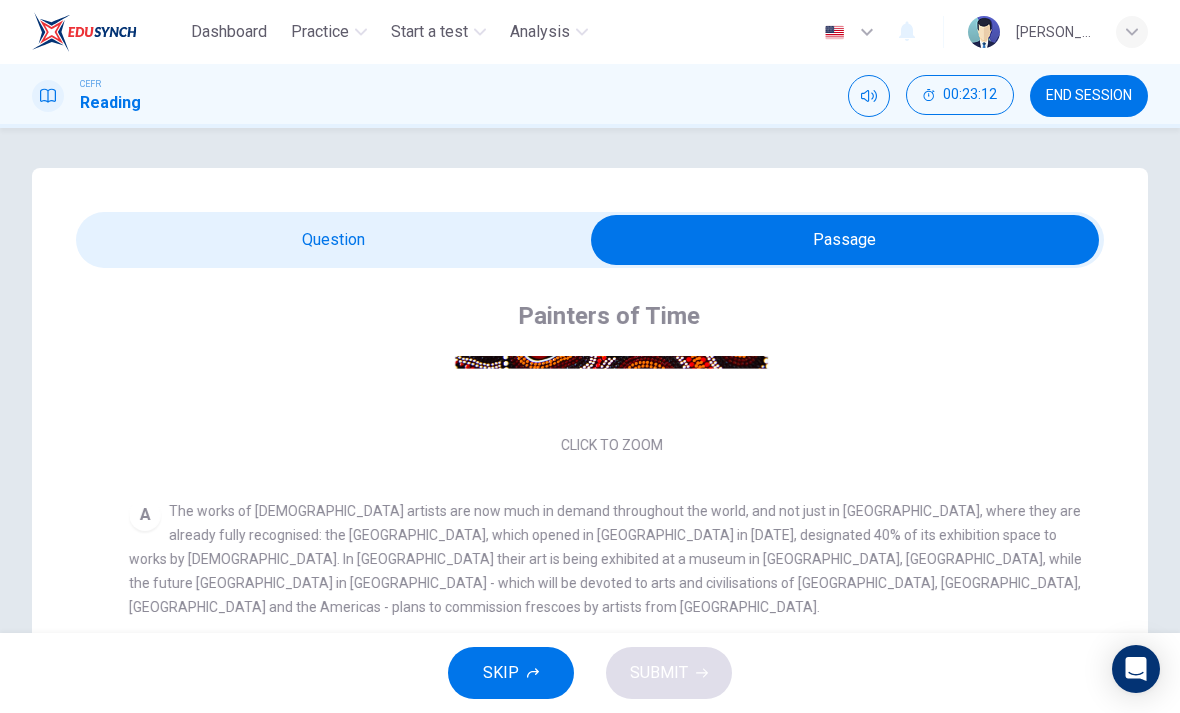 checkbox on "false" 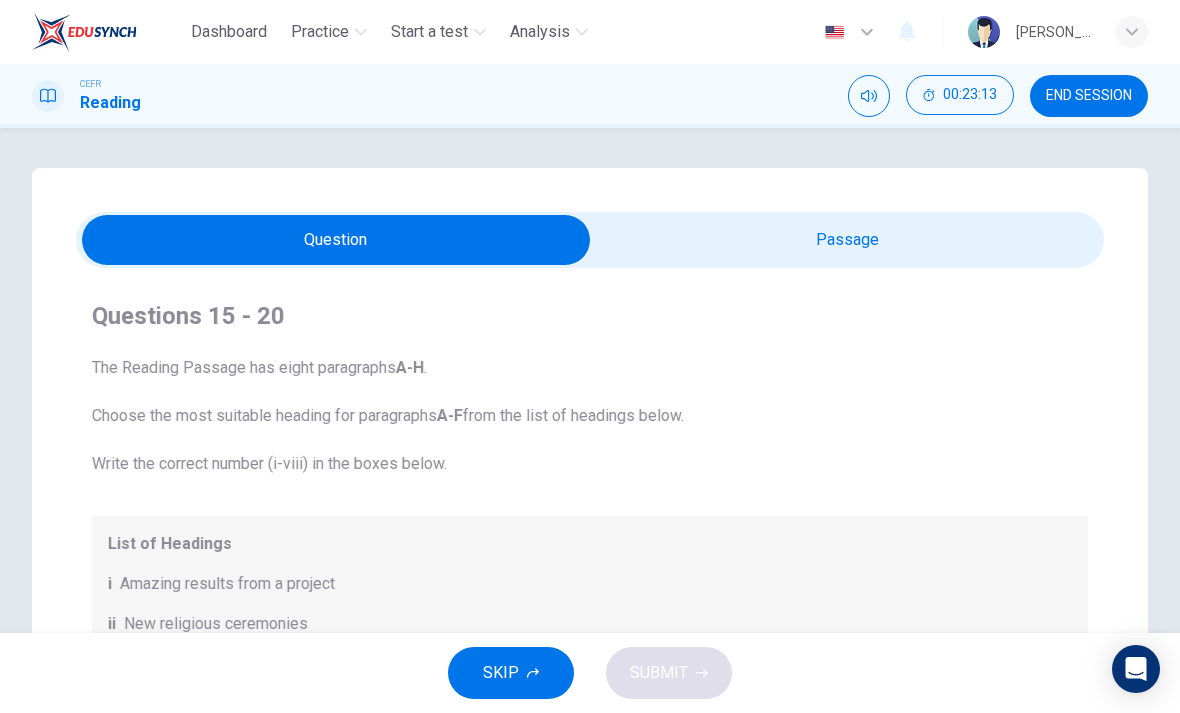 click on "END SESSION" at bounding box center [1089, 96] 